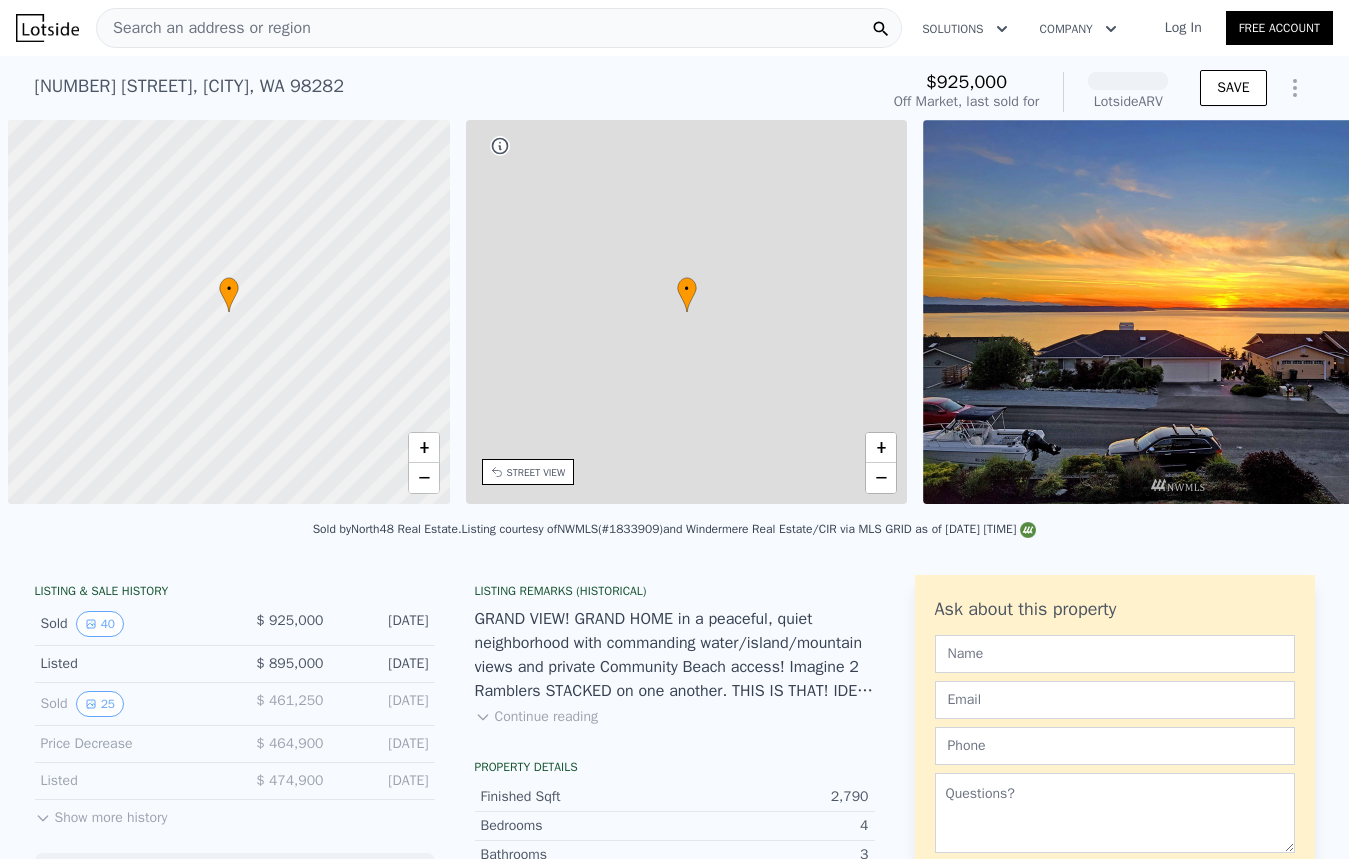 scroll, scrollTop: 0, scrollLeft: 0, axis: both 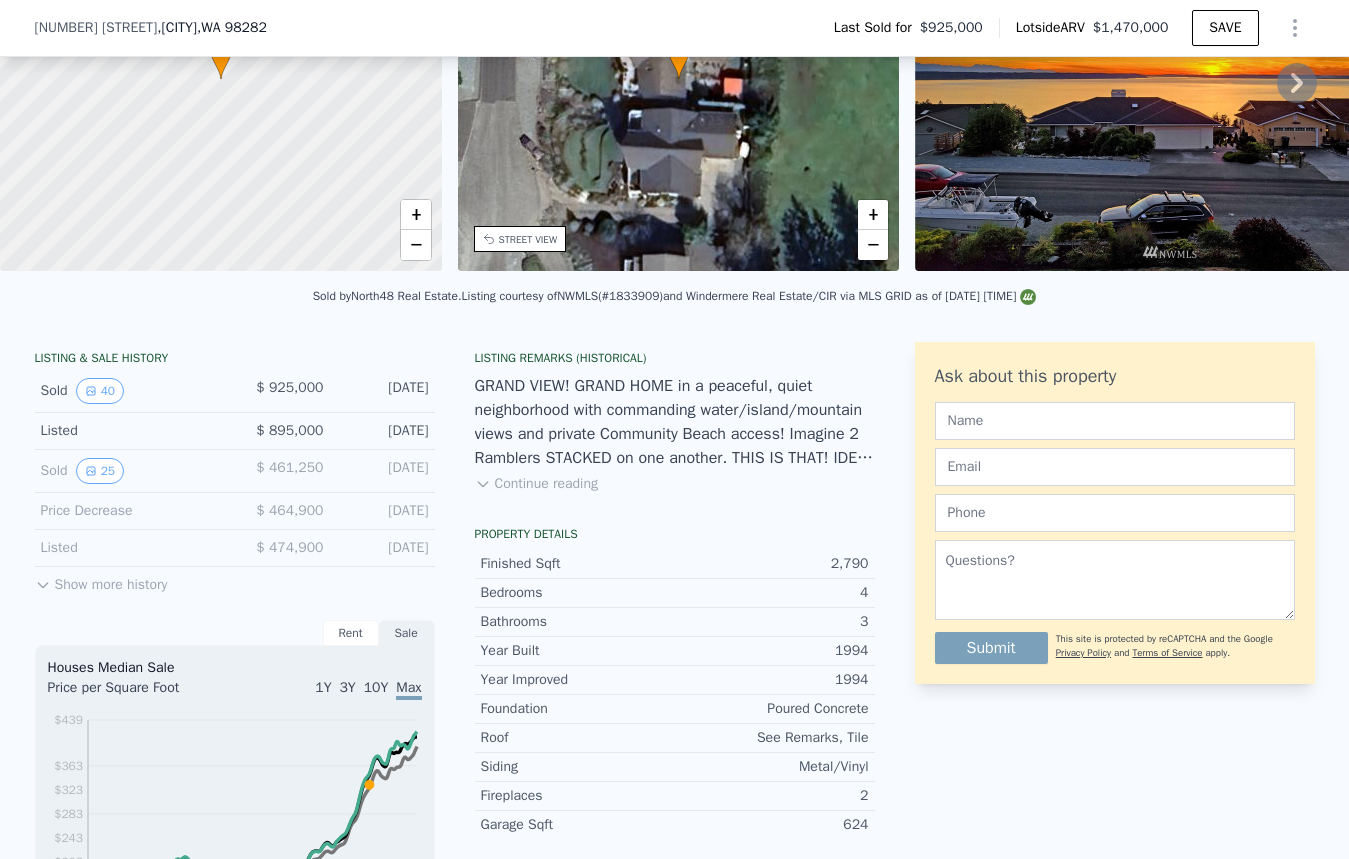 click on "Show more history" at bounding box center [101, 581] 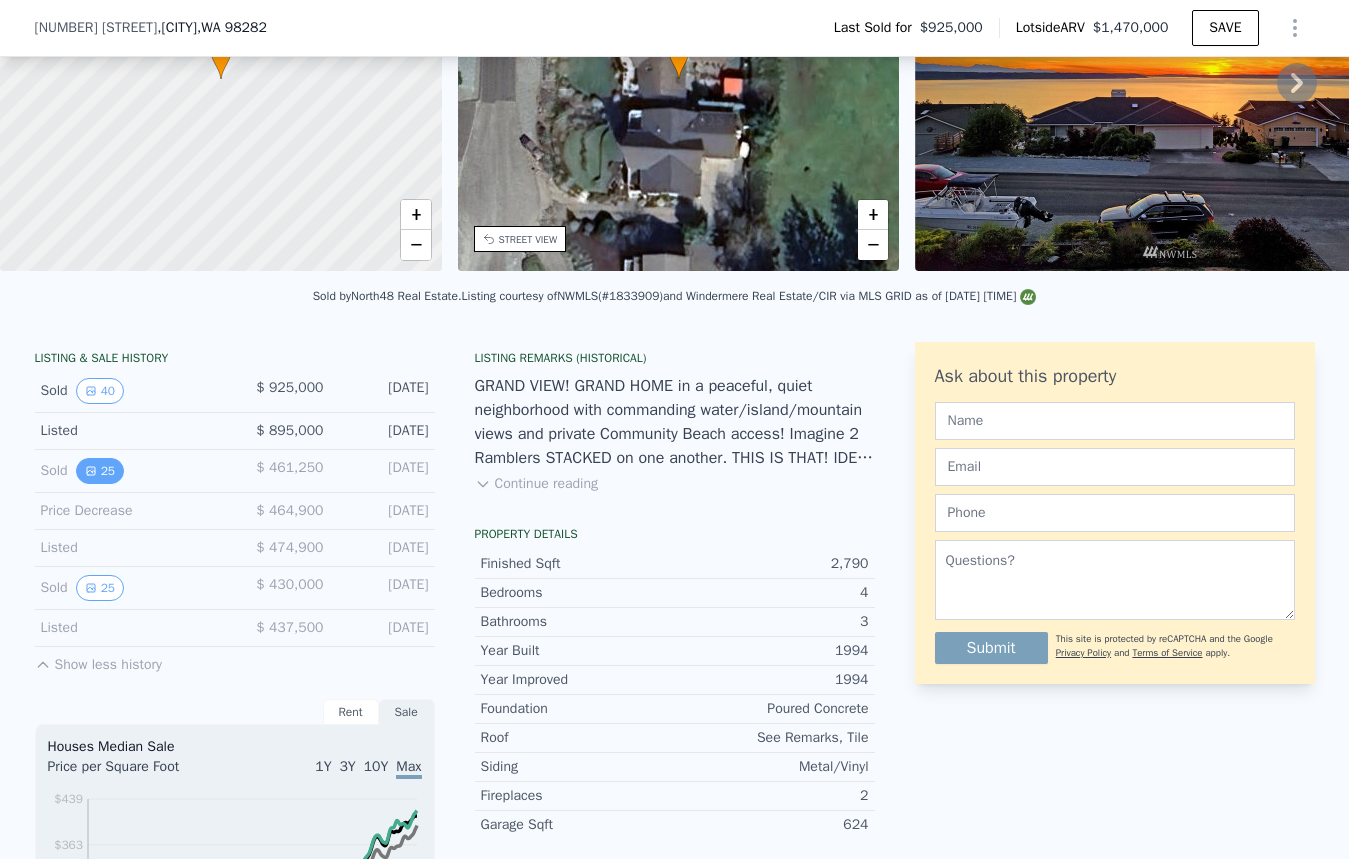 click on "25" at bounding box center [100, 471] 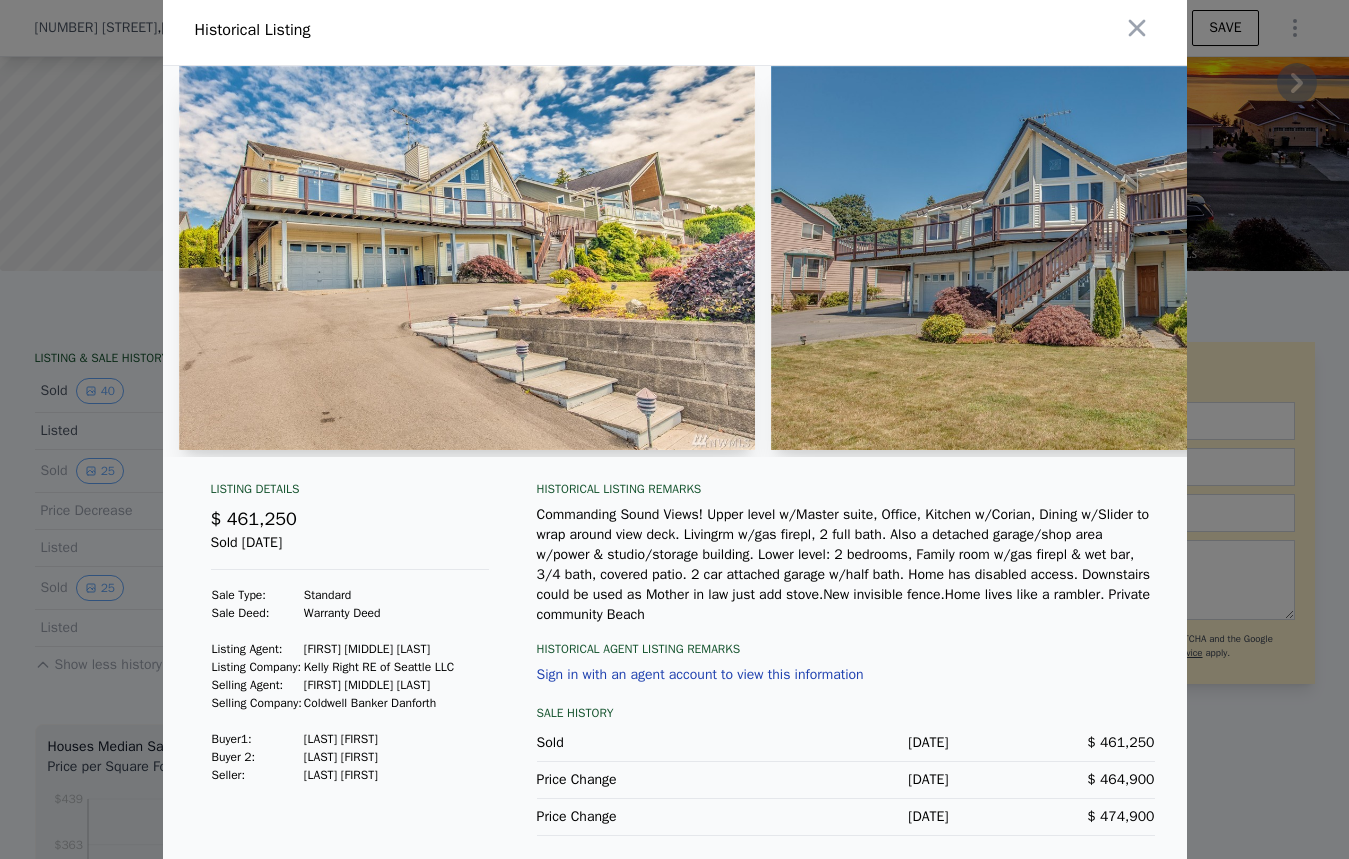 scroll, scrollTop: 8, scrollLeft: 0, axis: vertical 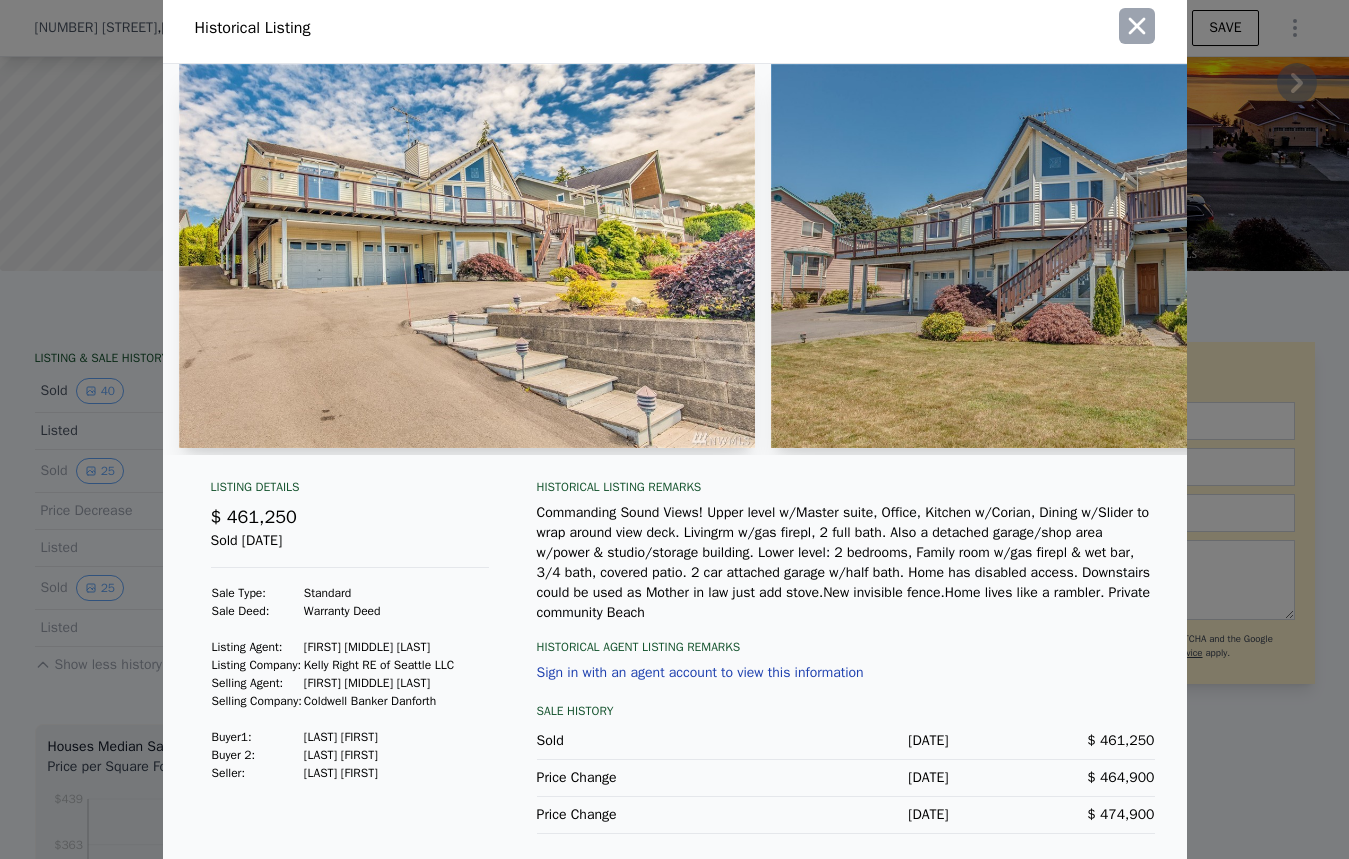 click 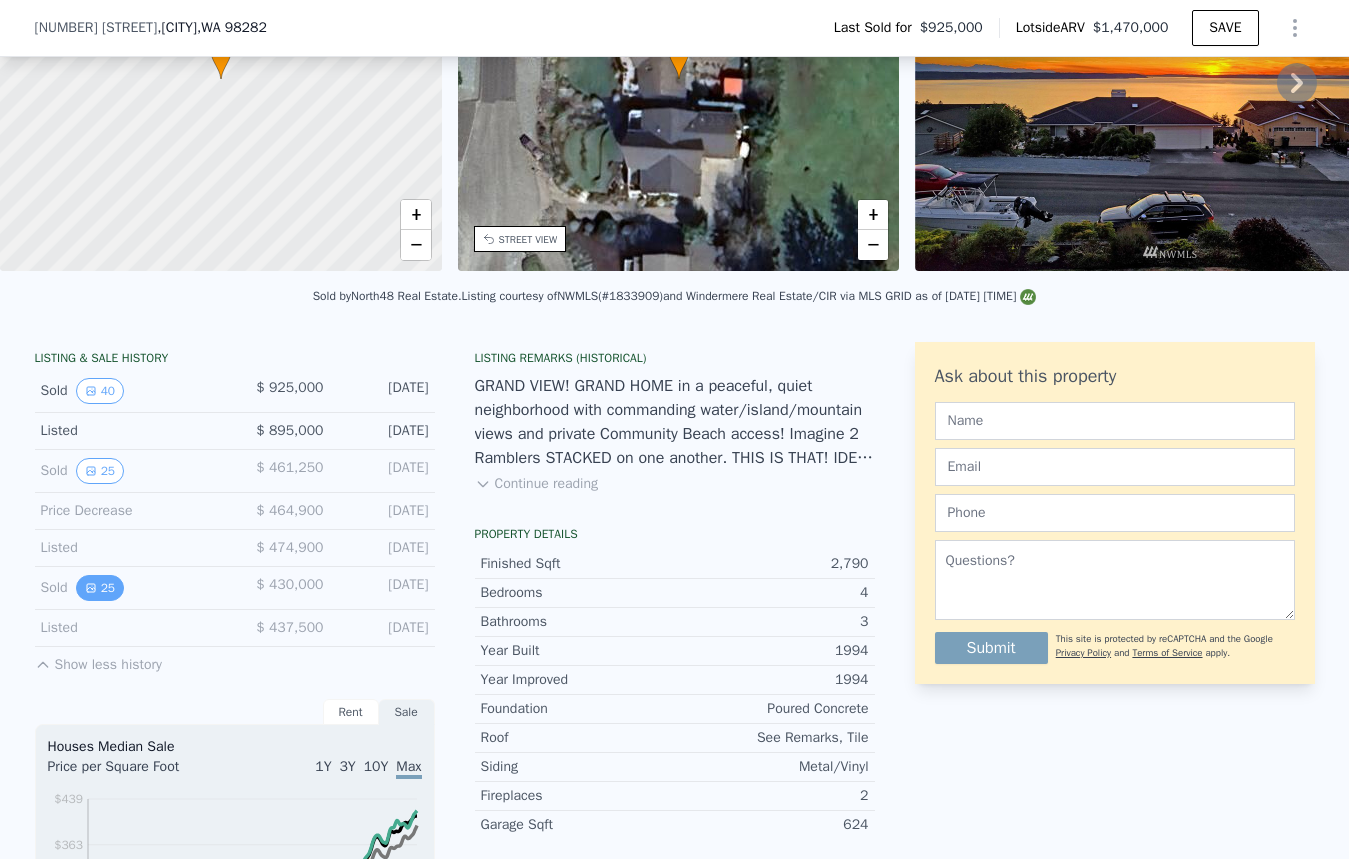 click on "25" at bounding box center (100, 588) 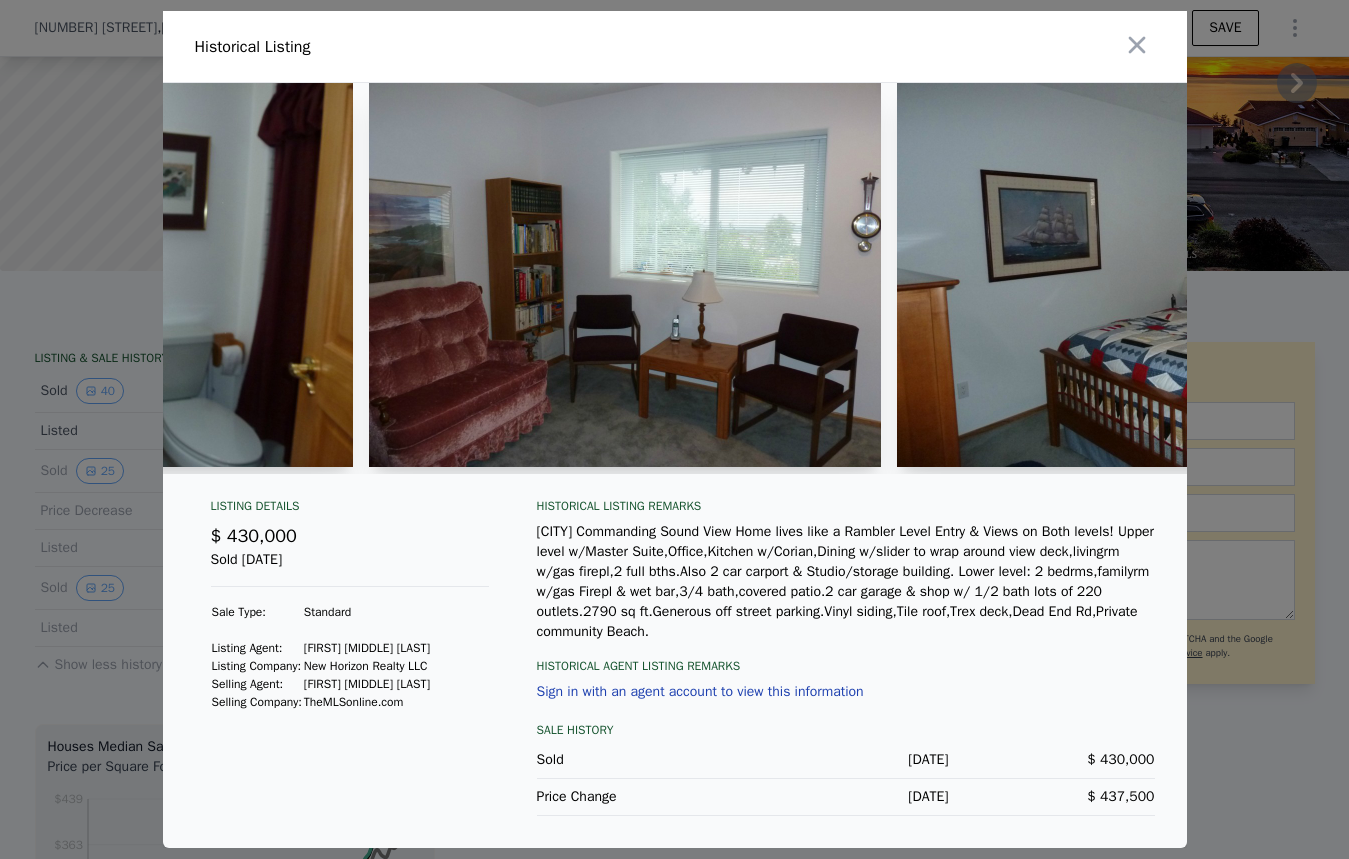 scroll, scrollTop: 0, scrollLeft: 9064, axis: horizontal 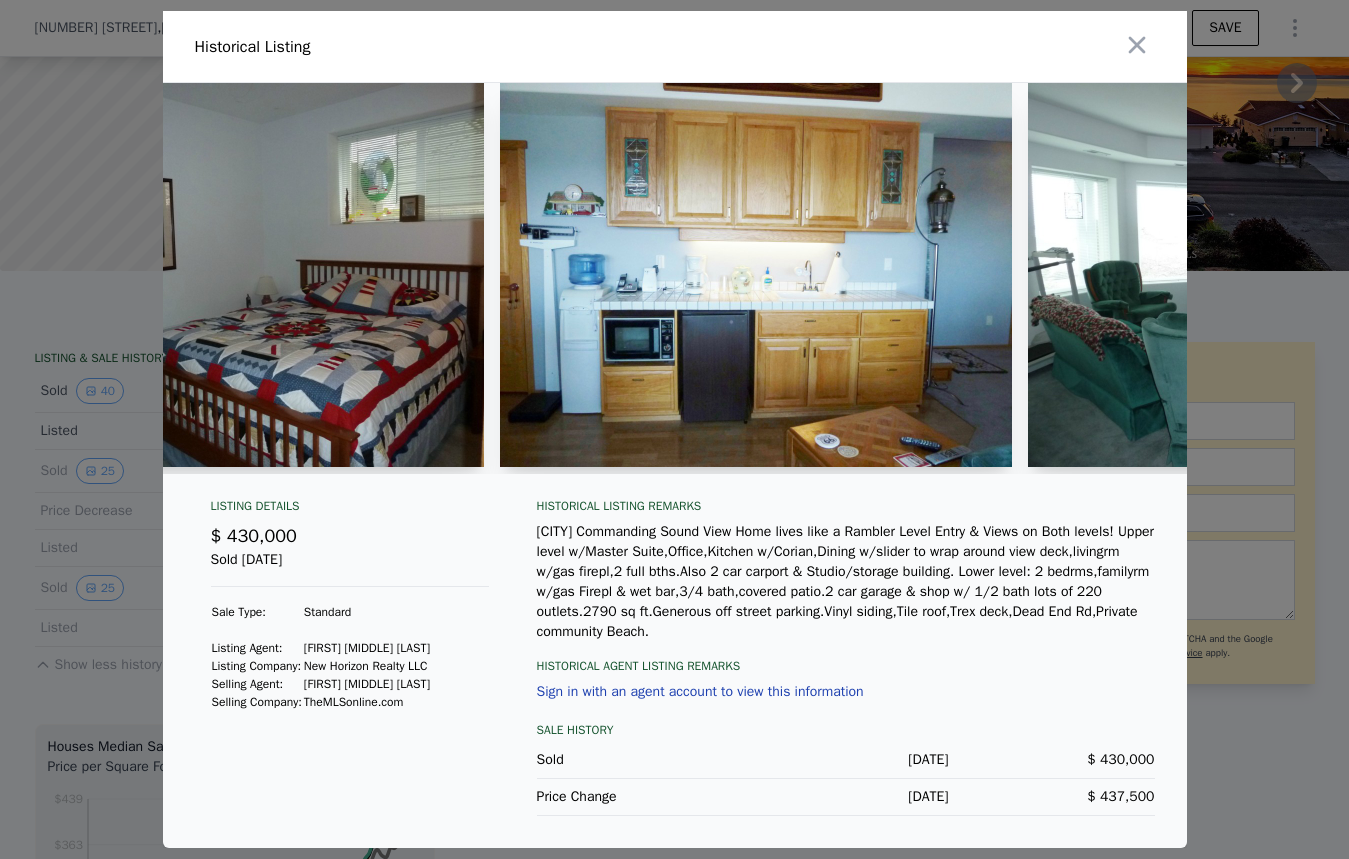 click on "Historical Listing" at bounding box center [431, 47] 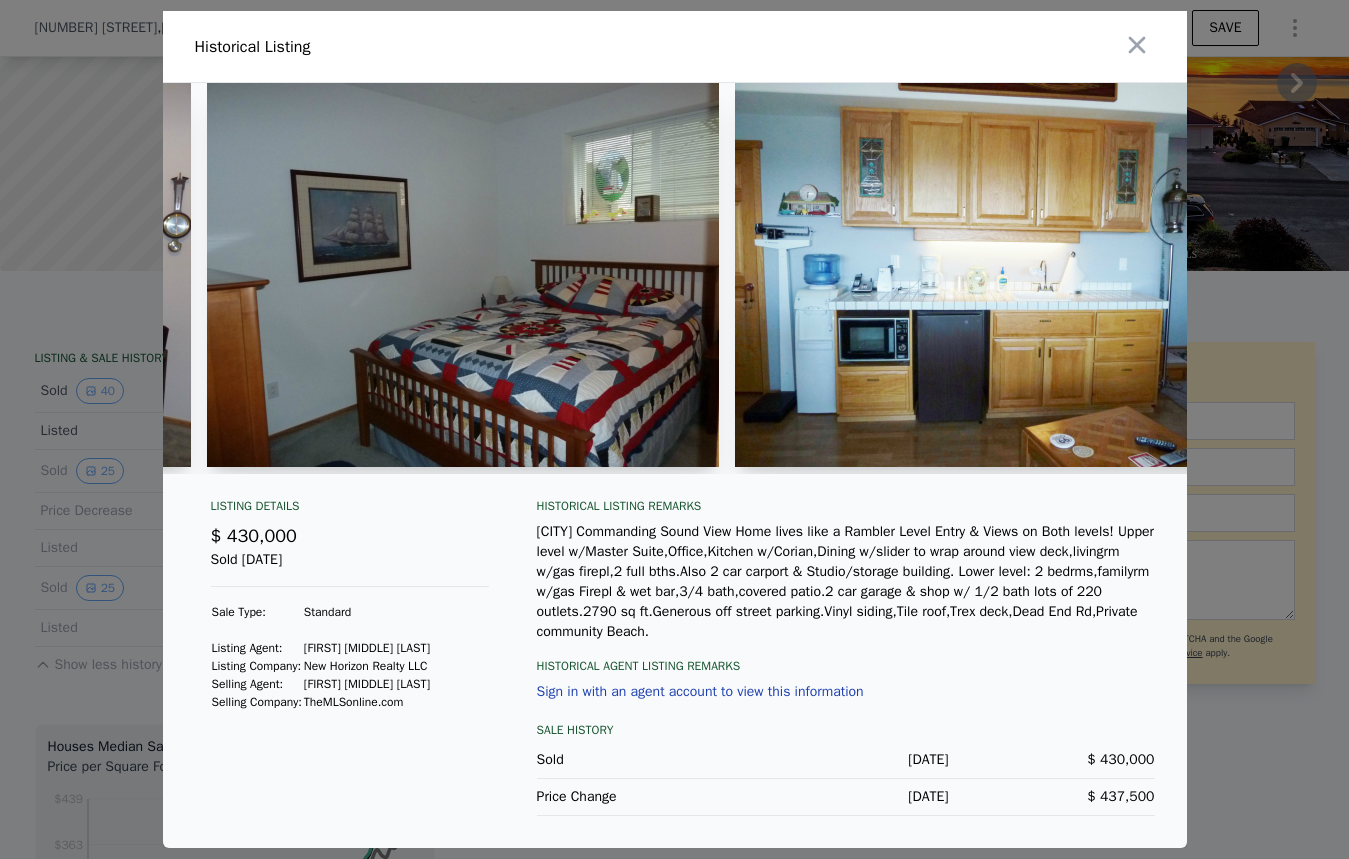 scroll, scrollTop: 0, scrollLeft: 9650, axis: horizontal 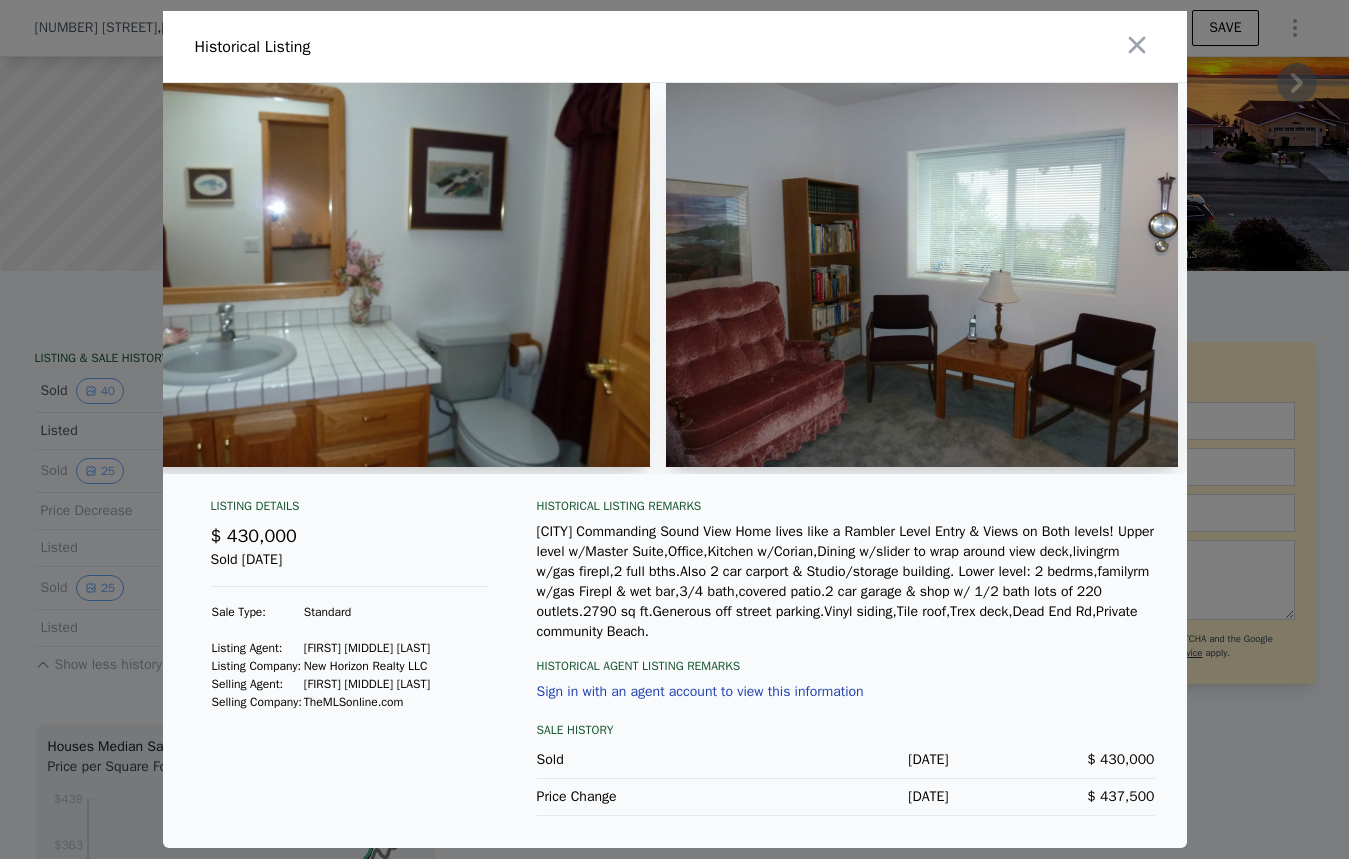 click at bounding box center (675, 278) 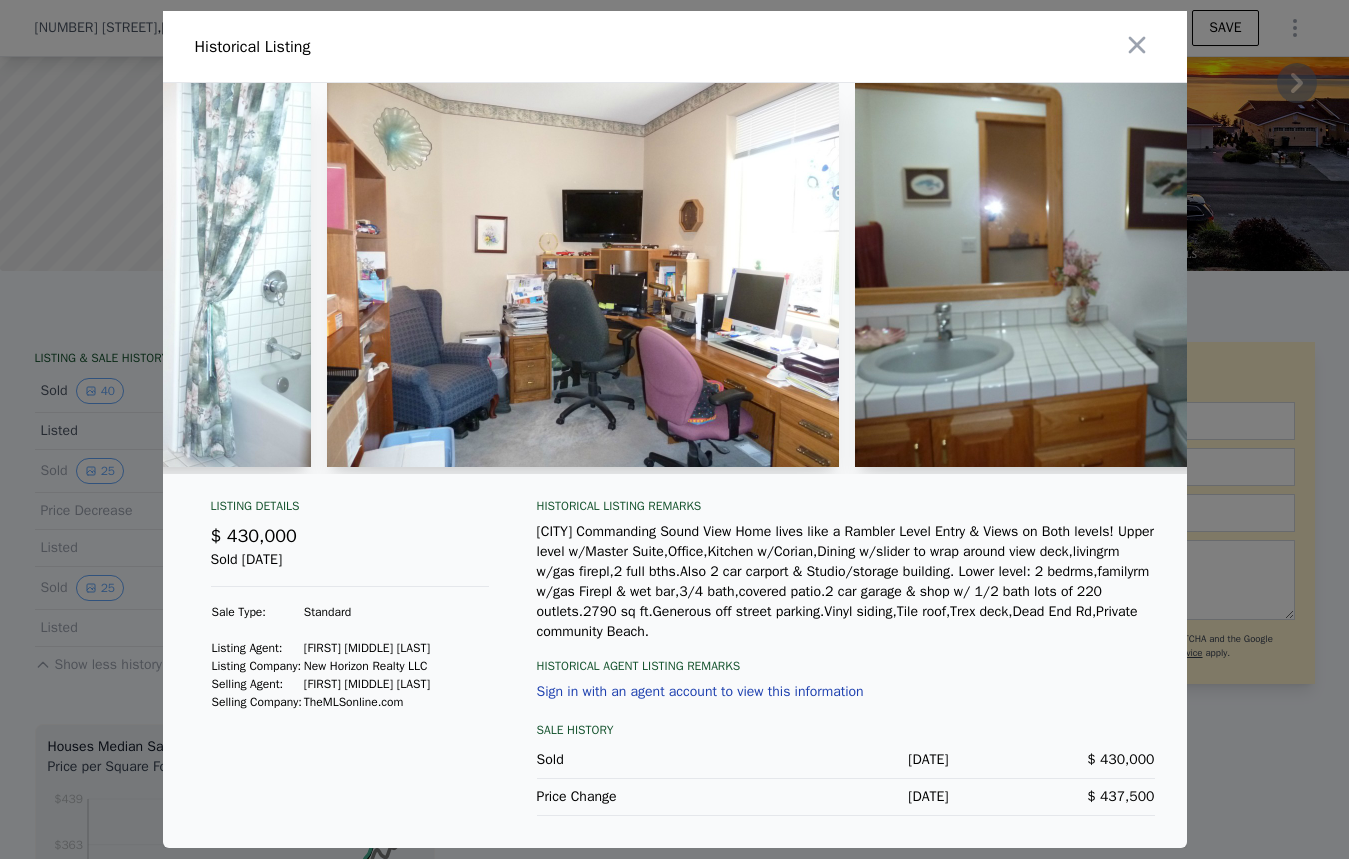 scroll, scrollTop: 0, scrollLeft: 7972, axis: horizontal 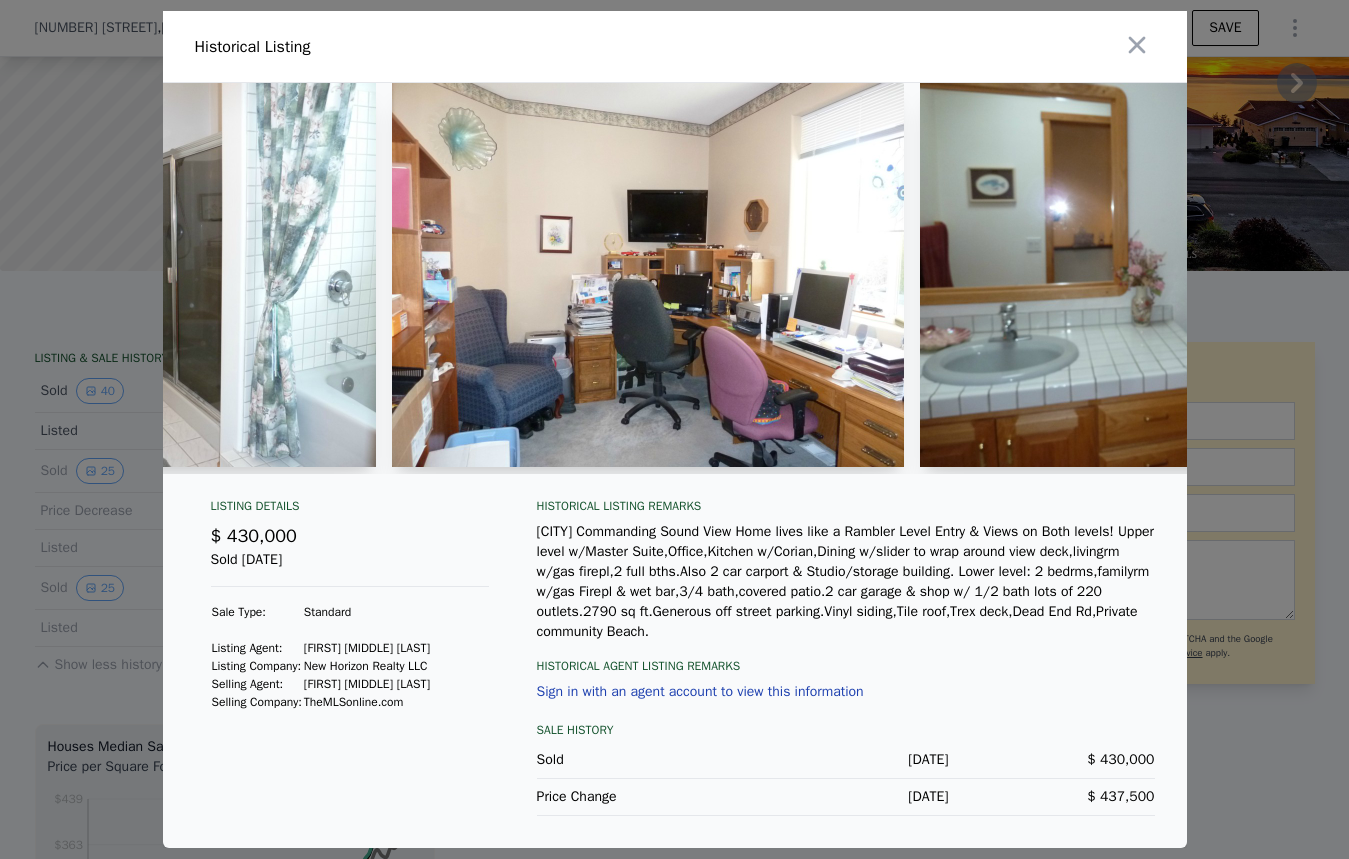 drag, startPoint x: 403, startPoint y: 59, endPoint x: 406, endPoint y: 48, distance: 11.401754 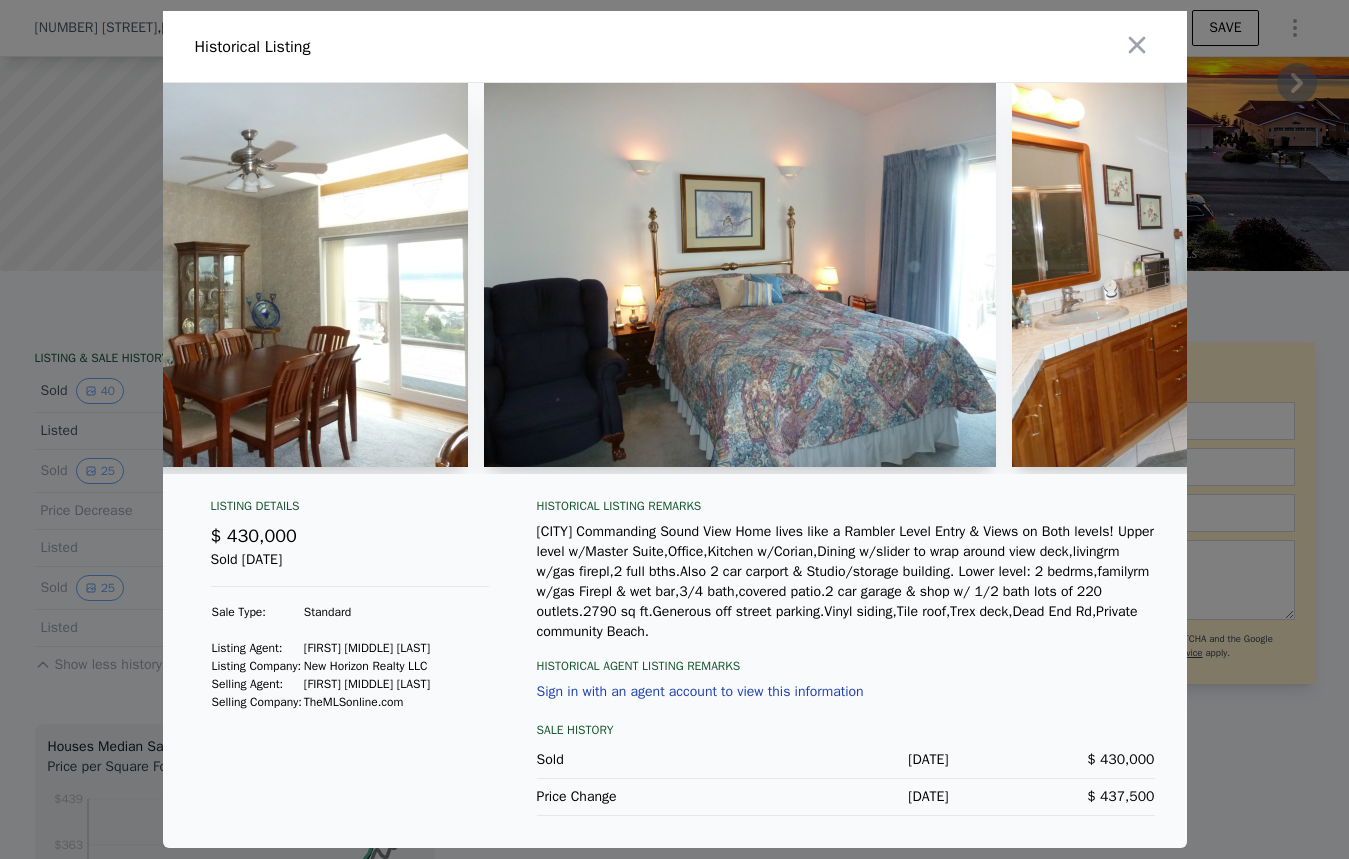 scroll, scrollTop: 0, scrollLeft: 6903, axis: horizontal 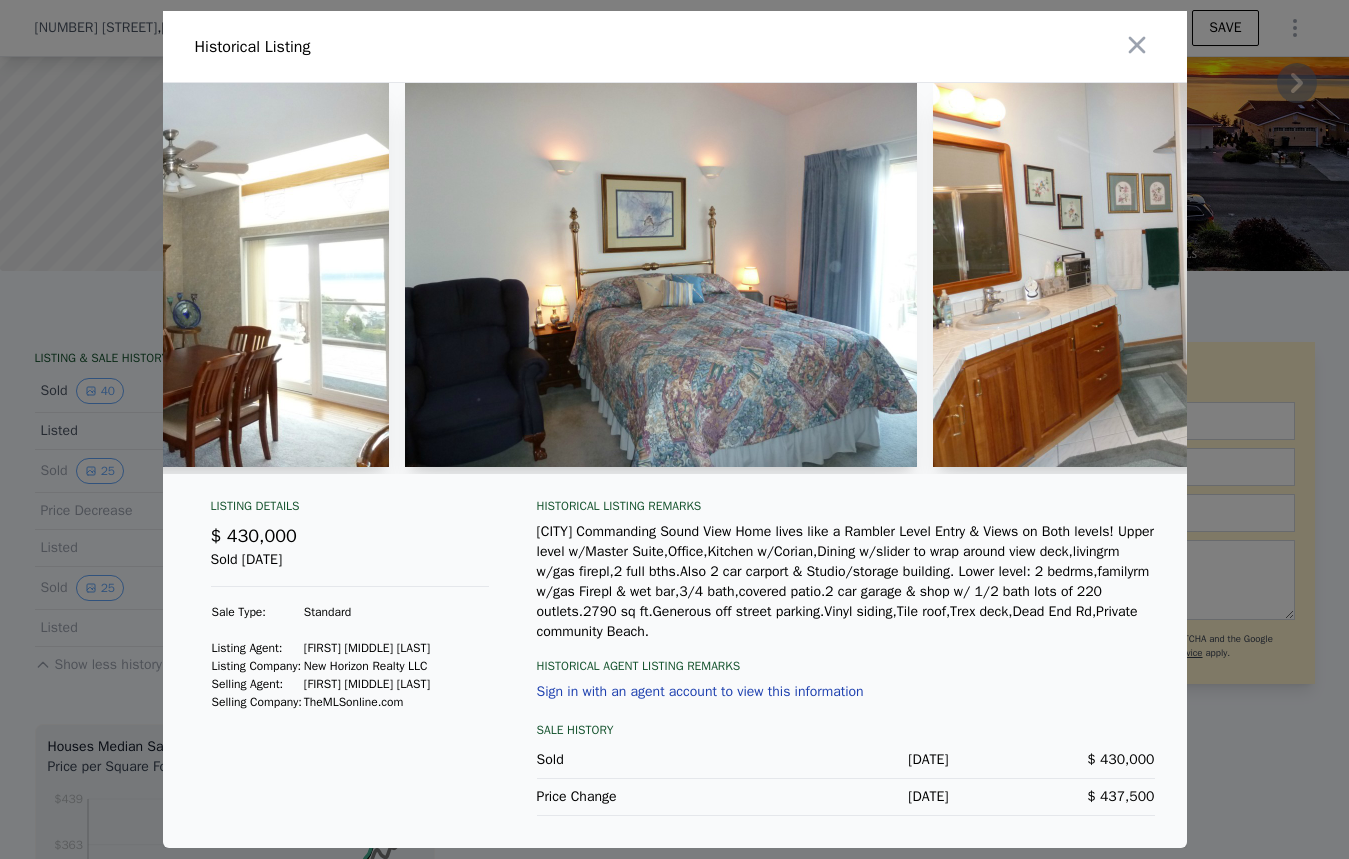 click on "[FIRST] [MIDDLE] [LAST]" at bounding box center (367, 684) 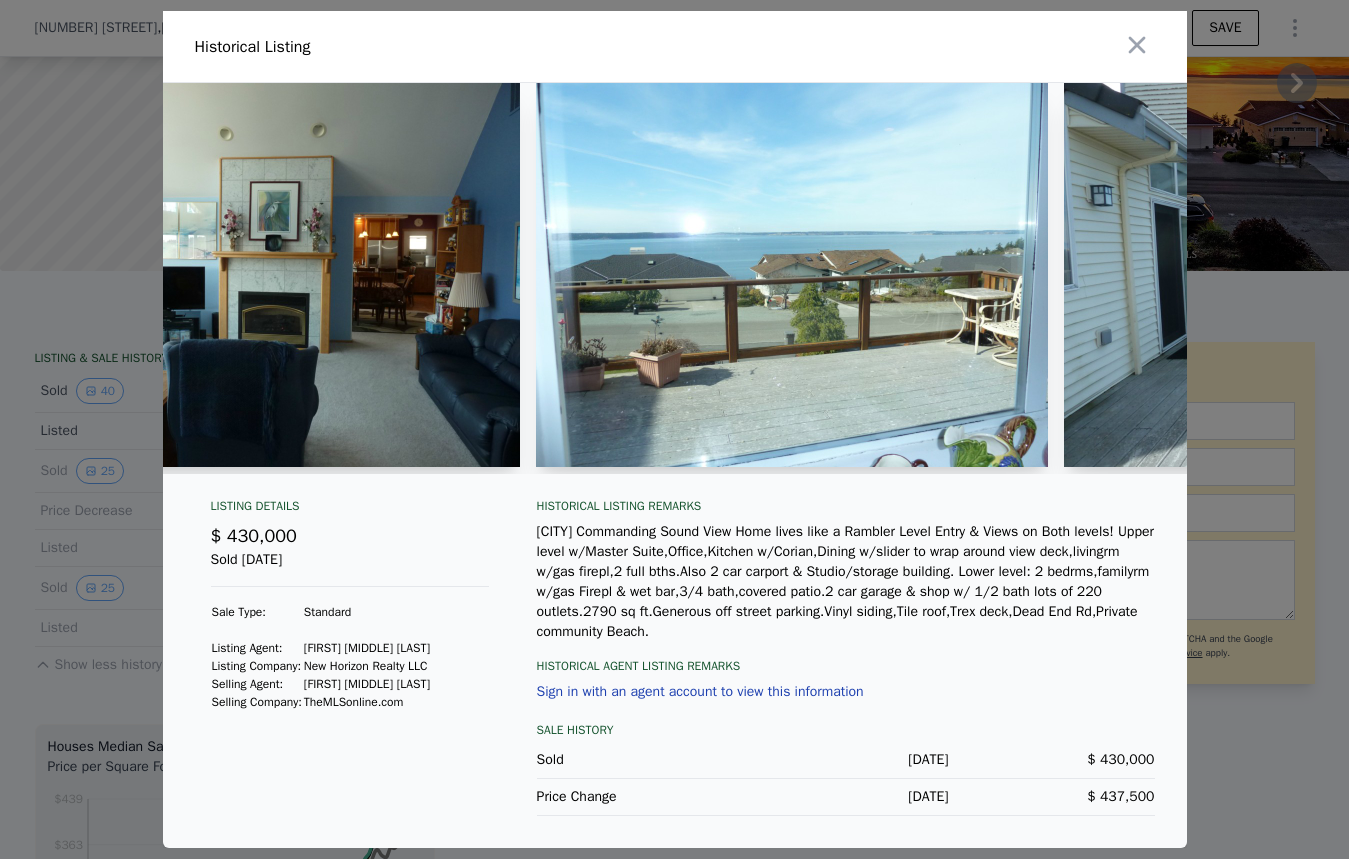 scroll, scrollTop: 0, scrollLeft: 3330, axis: horizontal 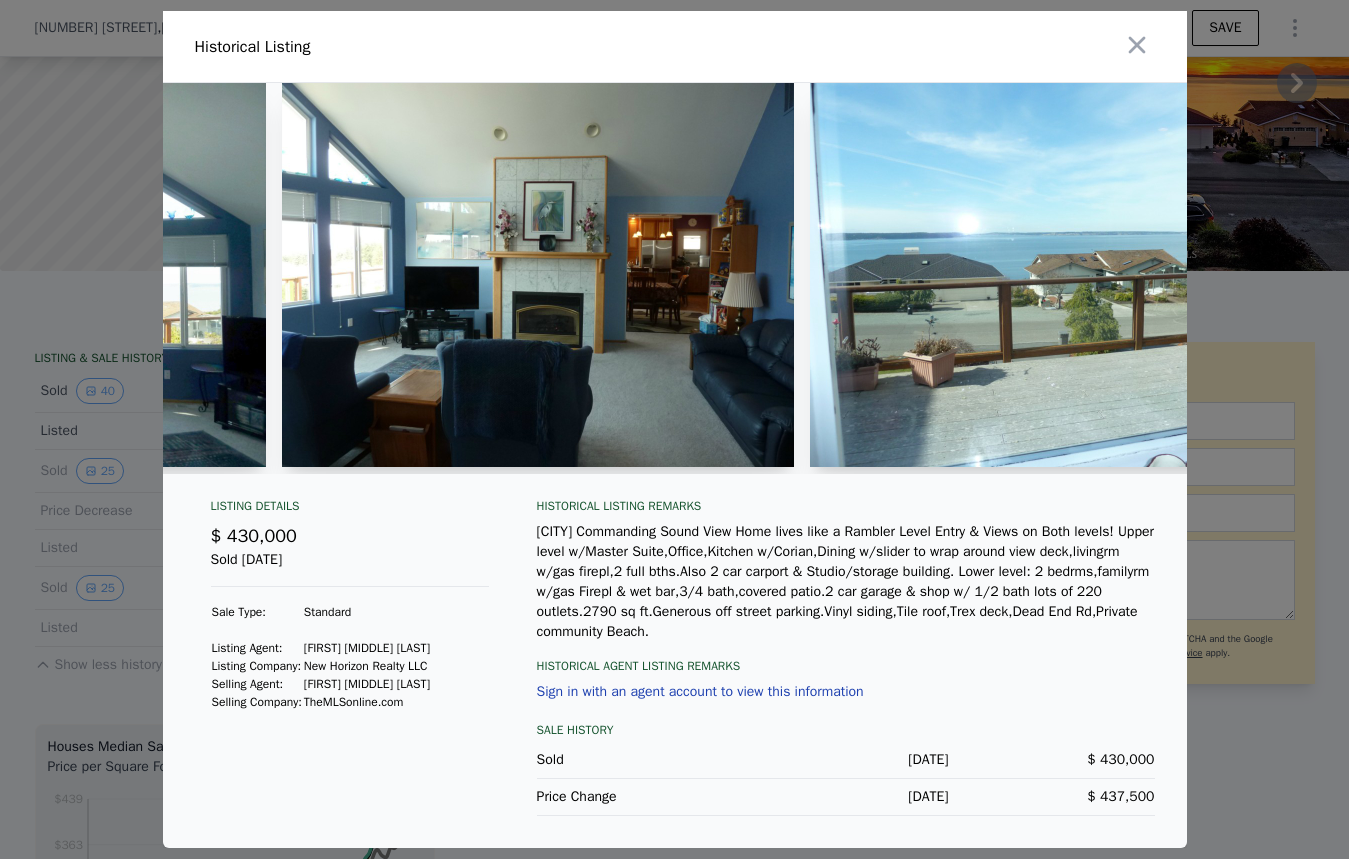click on "Historical Listing" at bounding box center [431, 47] 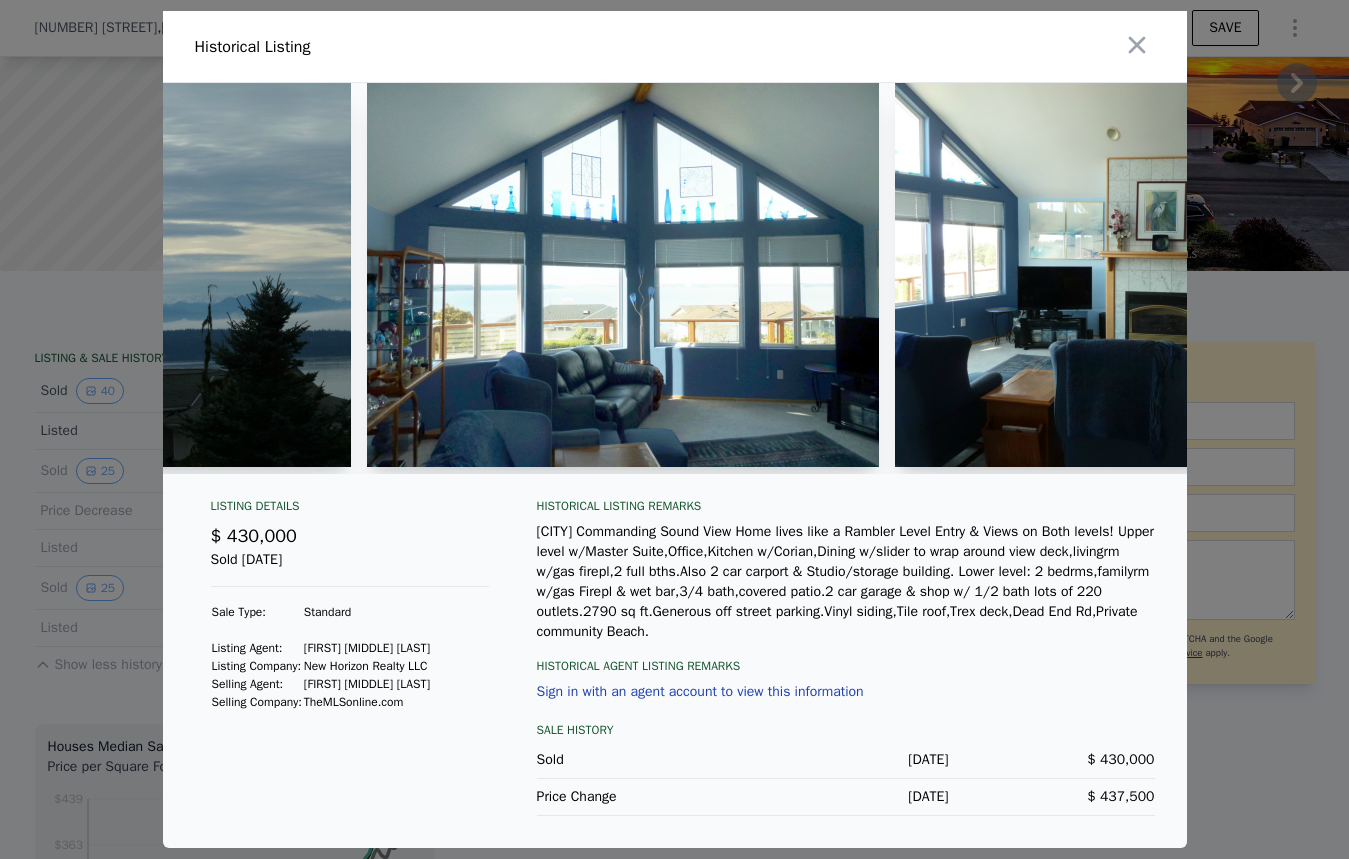 scroll, scrollTop: 0, scrollLeft: 2665, axis: horizontal 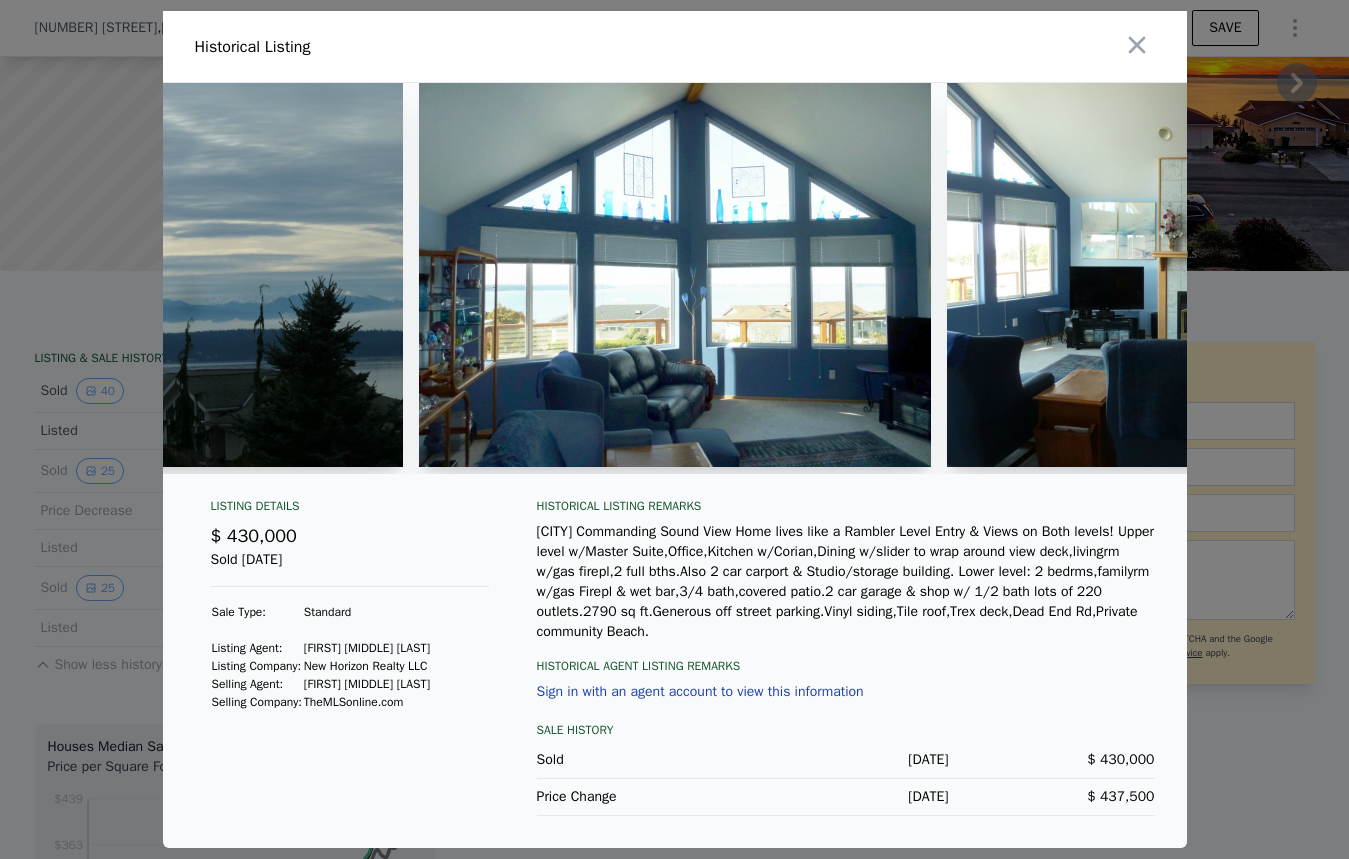click on "Historical Listing" at bounding box center [431, 47] 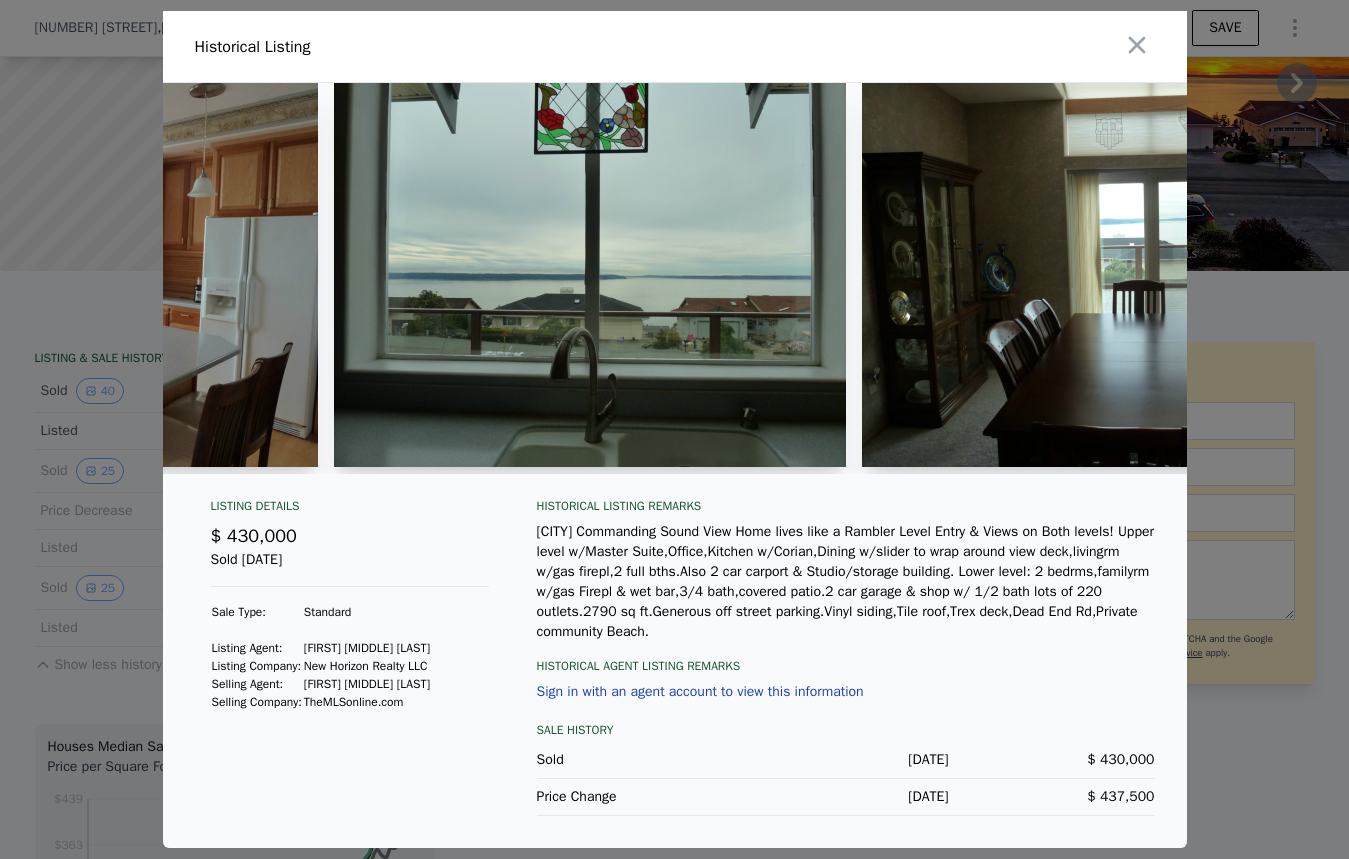 scroll, scrollTop: 0, scrollLeft: 5820, axis: horizontal 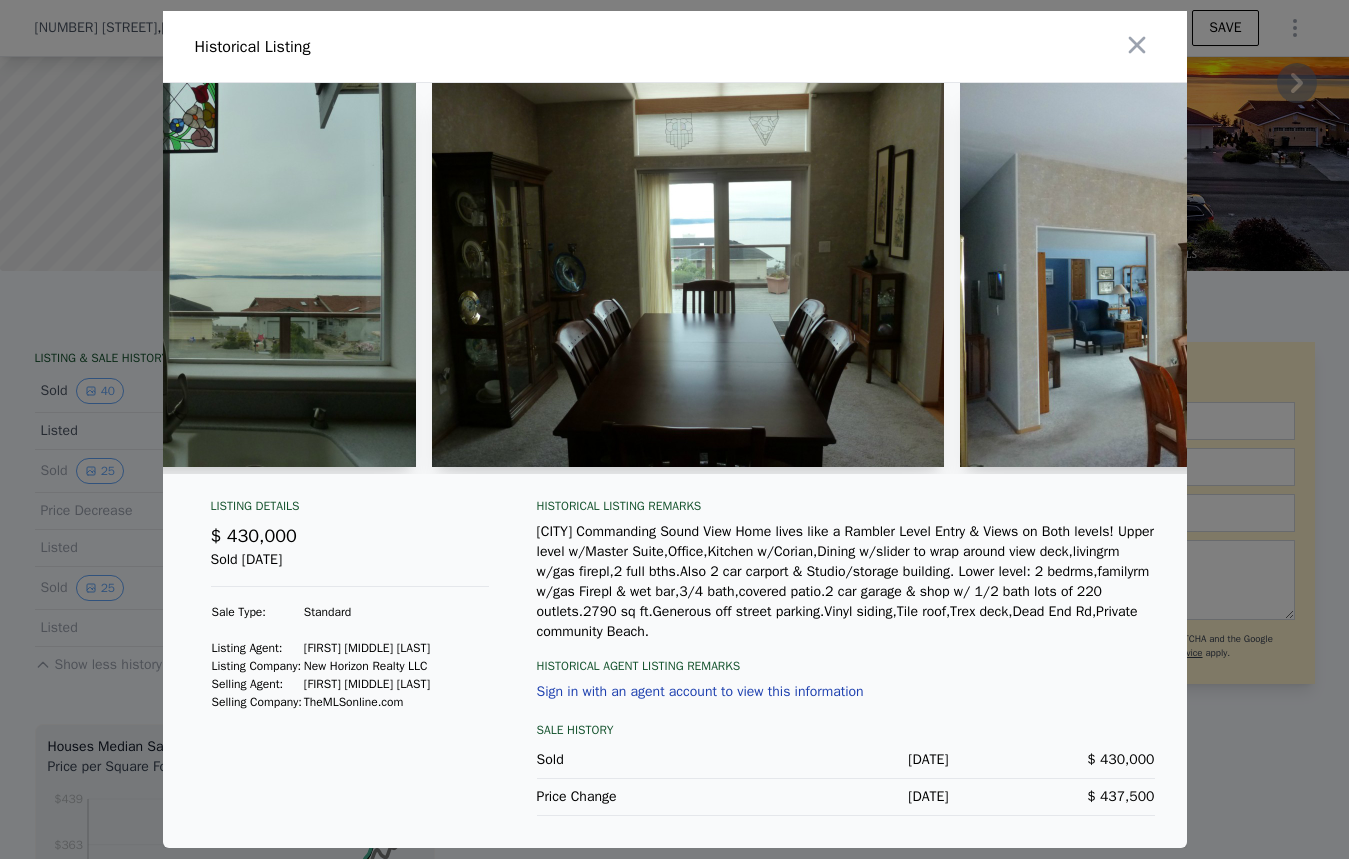click on "Sold   [DATE]" at bounding box center [350, 568] 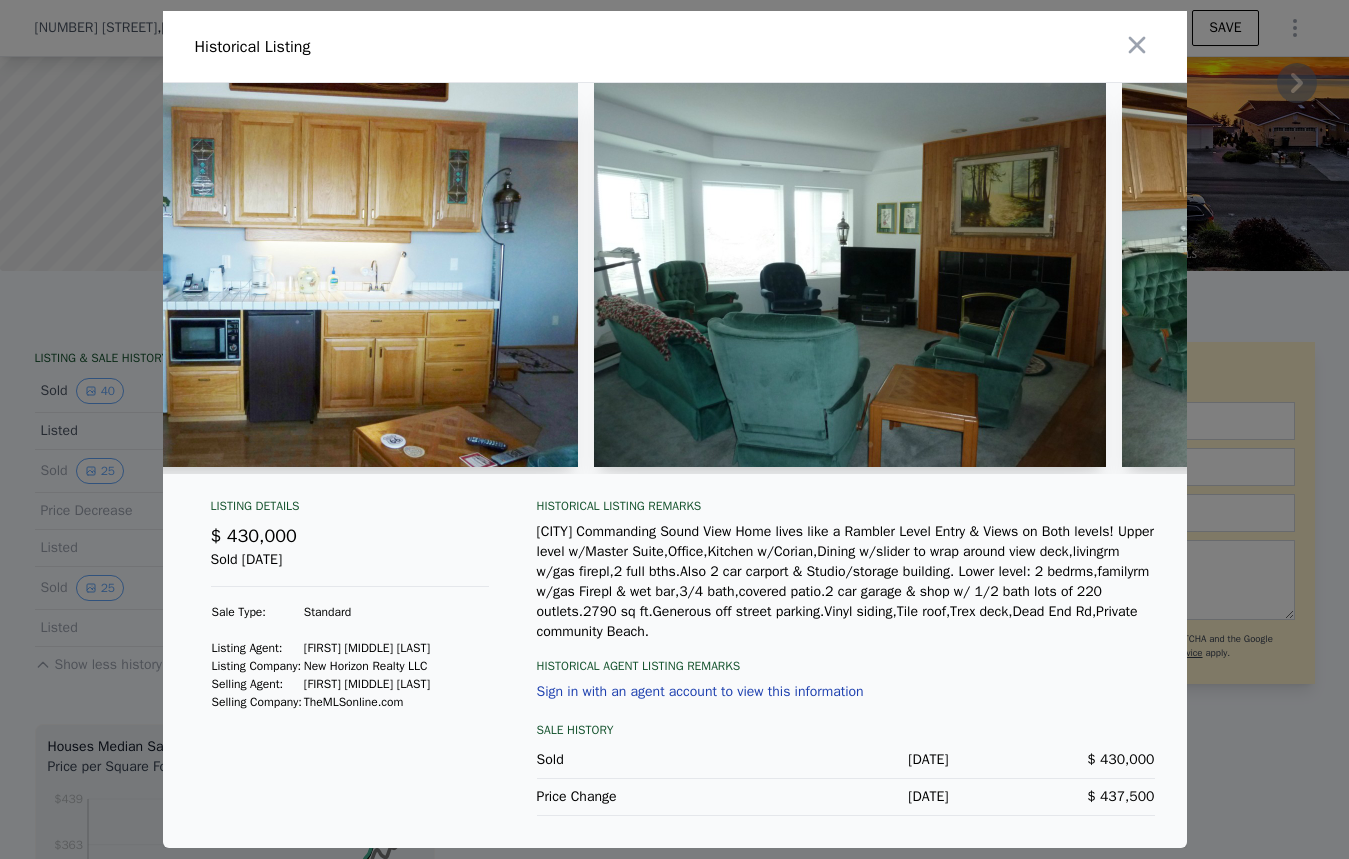 scroll, scrollTop: 0, scrollLeft: 10462, axis: horizontal 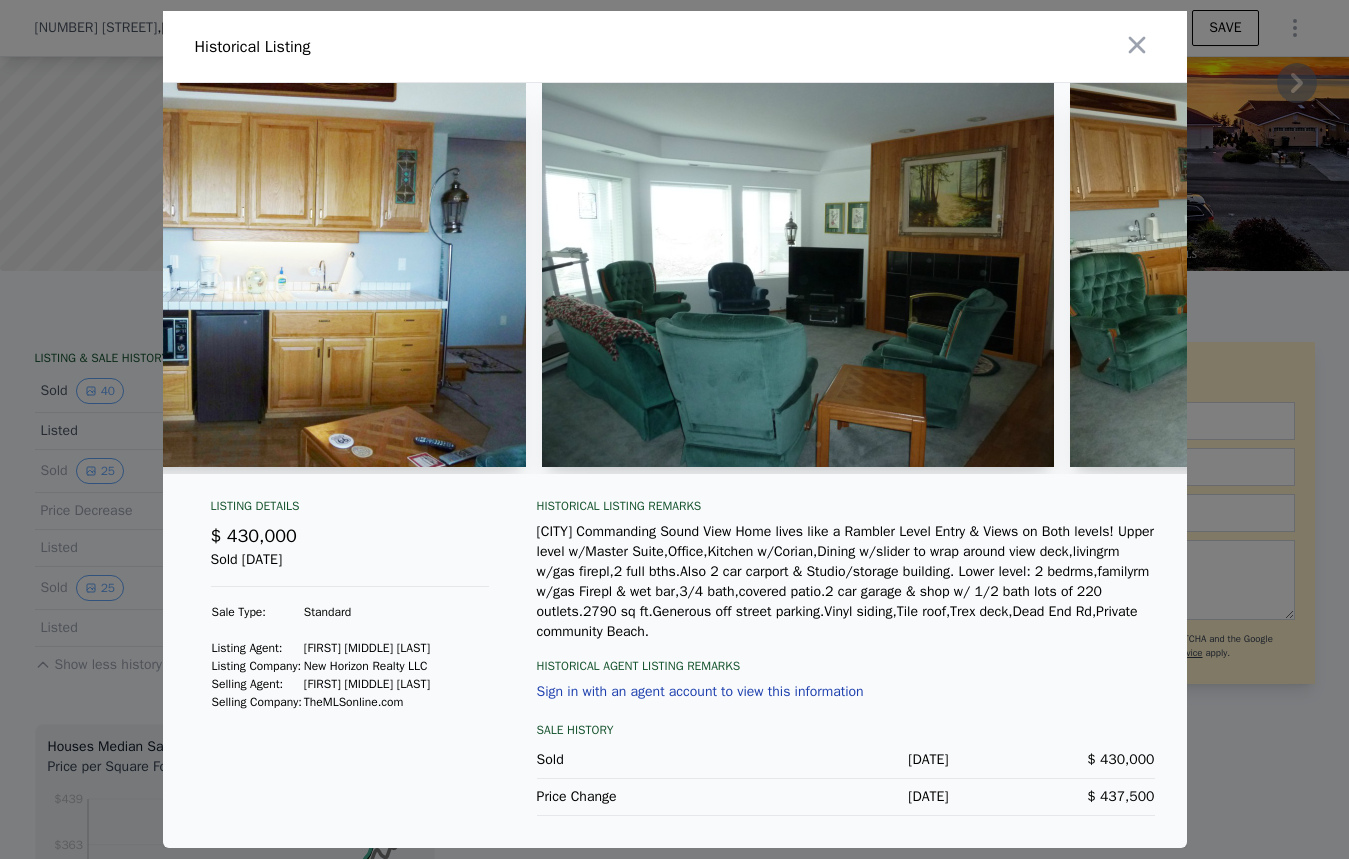 click on "Listing Details" at bounding box center [350, 510] 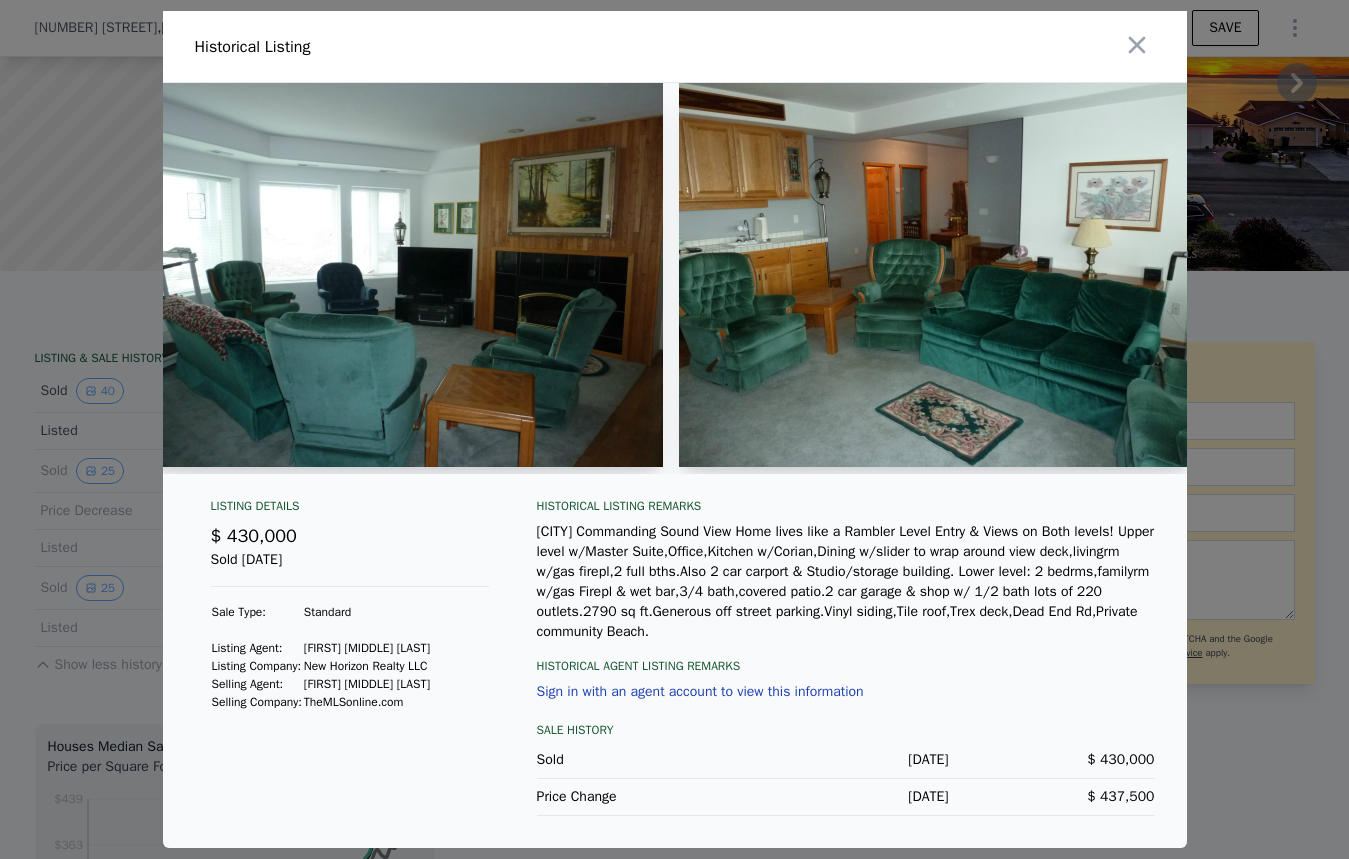 scroll, scrollTop: 0, scrollLeft: 11010, axis: horizontal 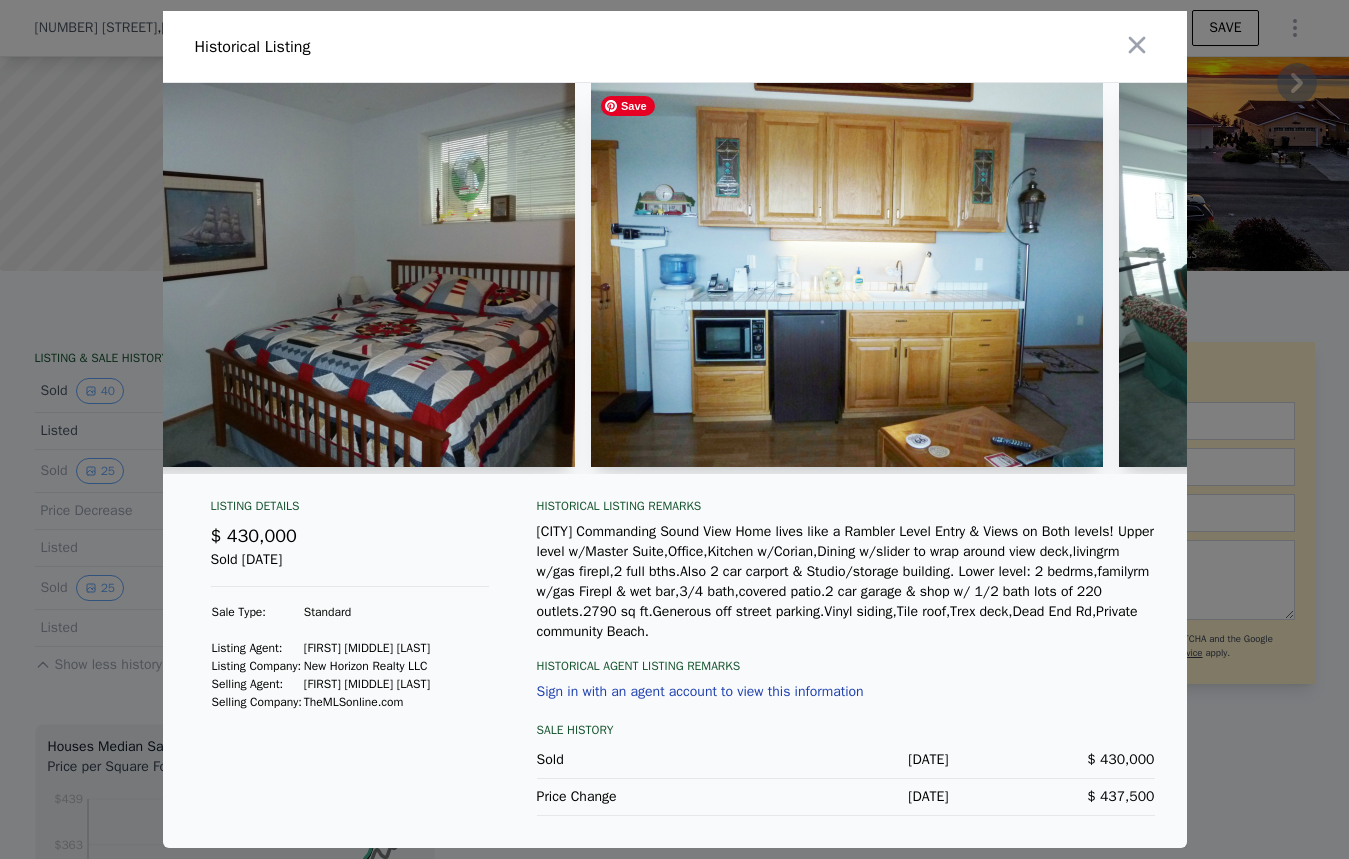 click at bounding box center (847, 275) 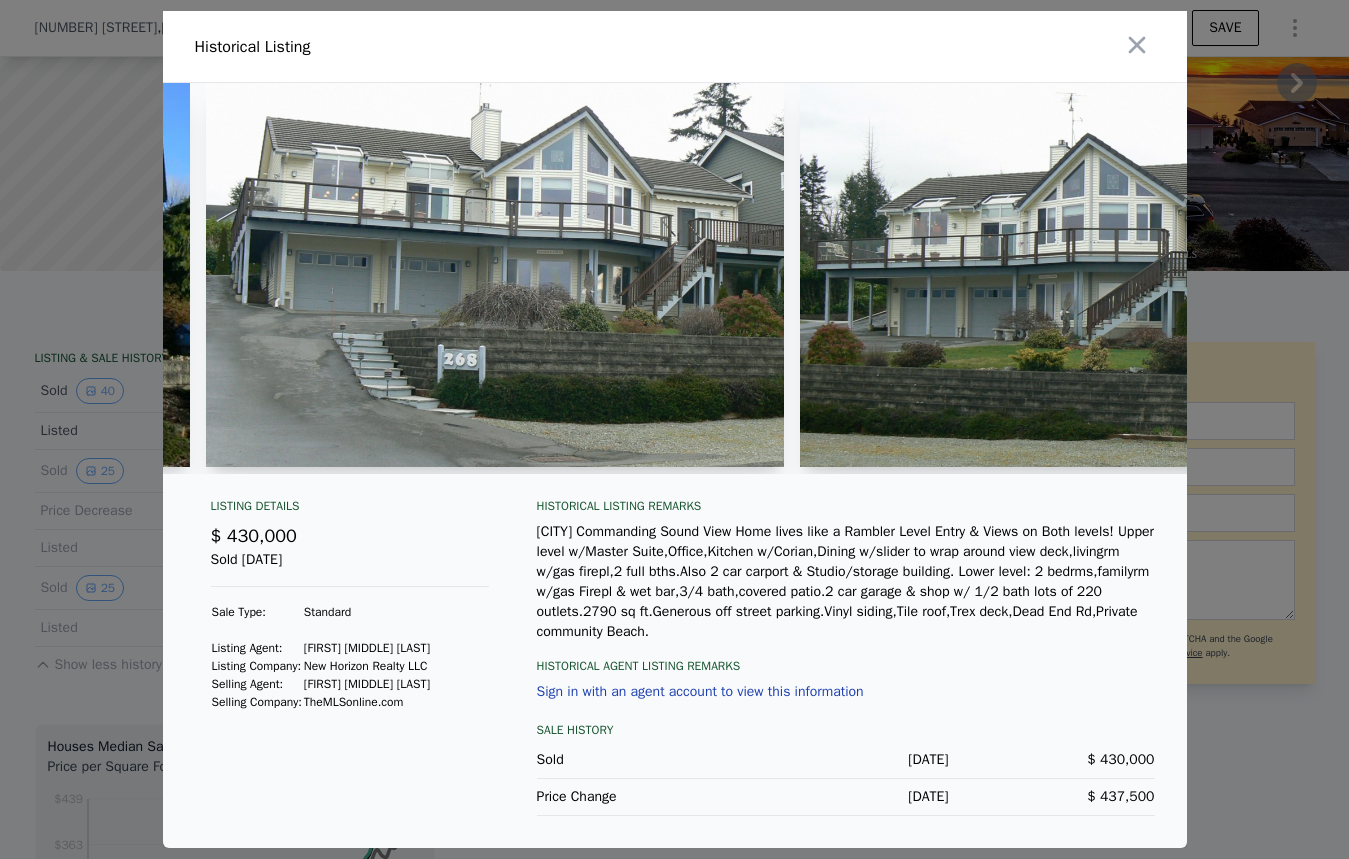 scroll, scrollTop: 0, scrollLeft: 448, axis: horizontal 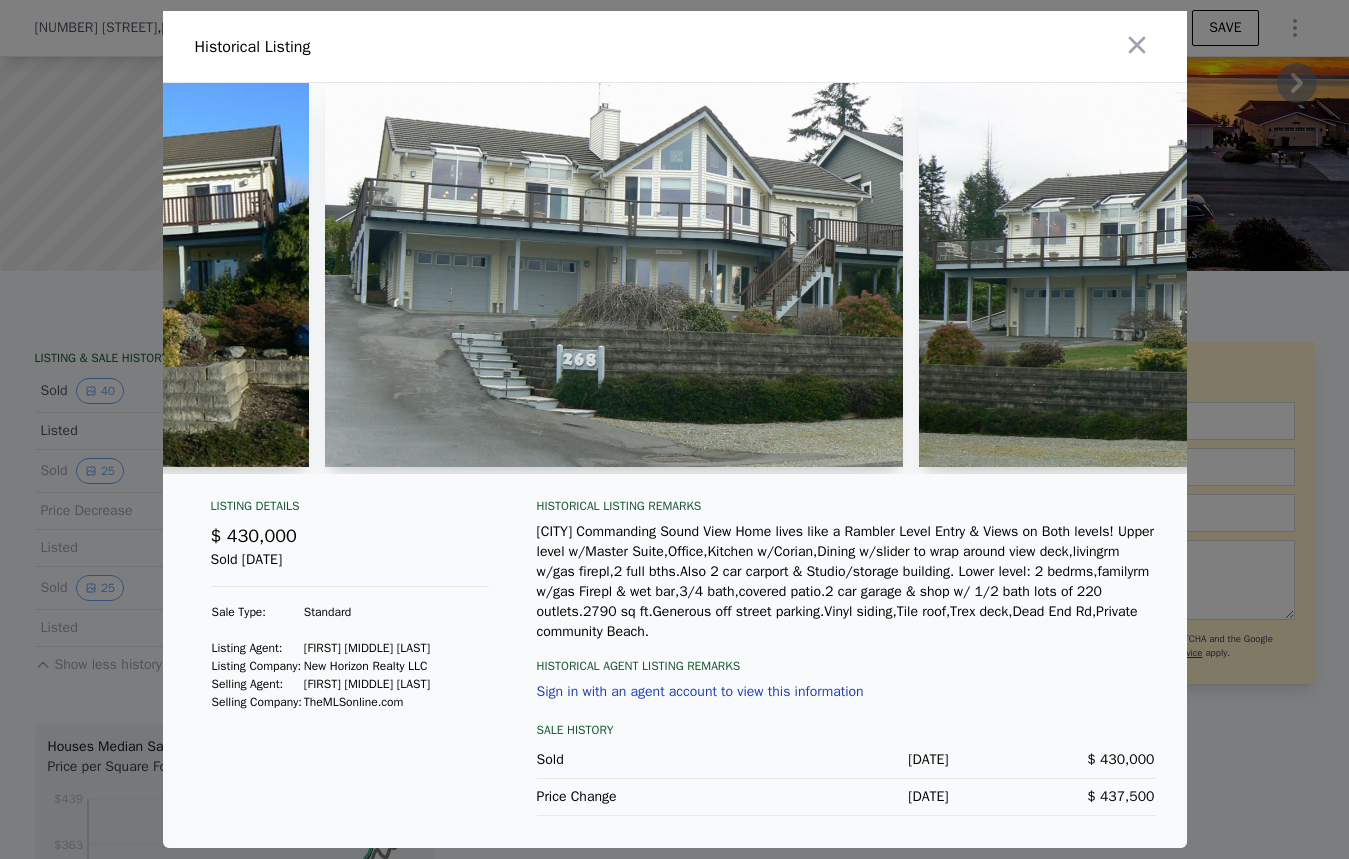 click on "New Horizon Realty LLC" at bounding box center (367, 666) 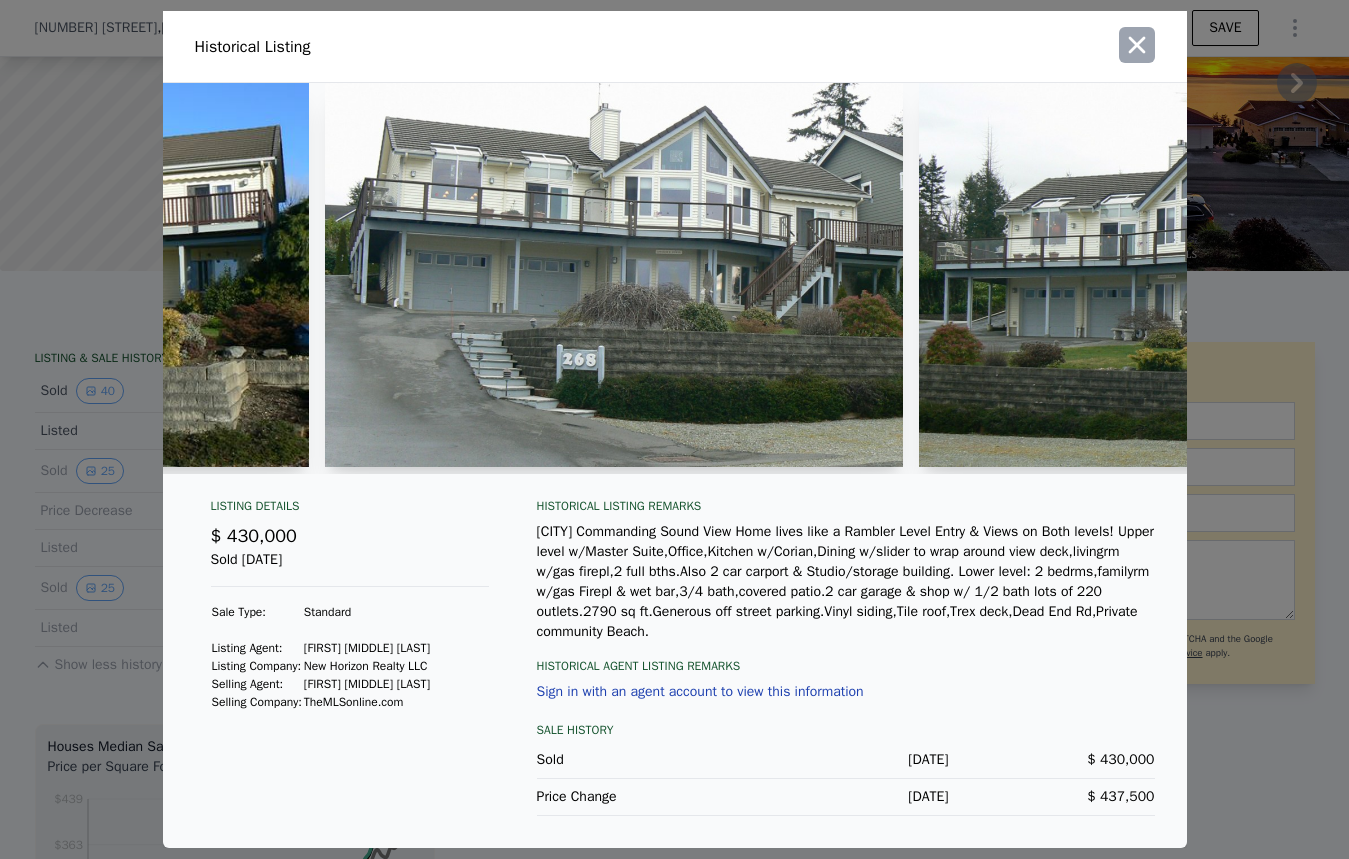 click 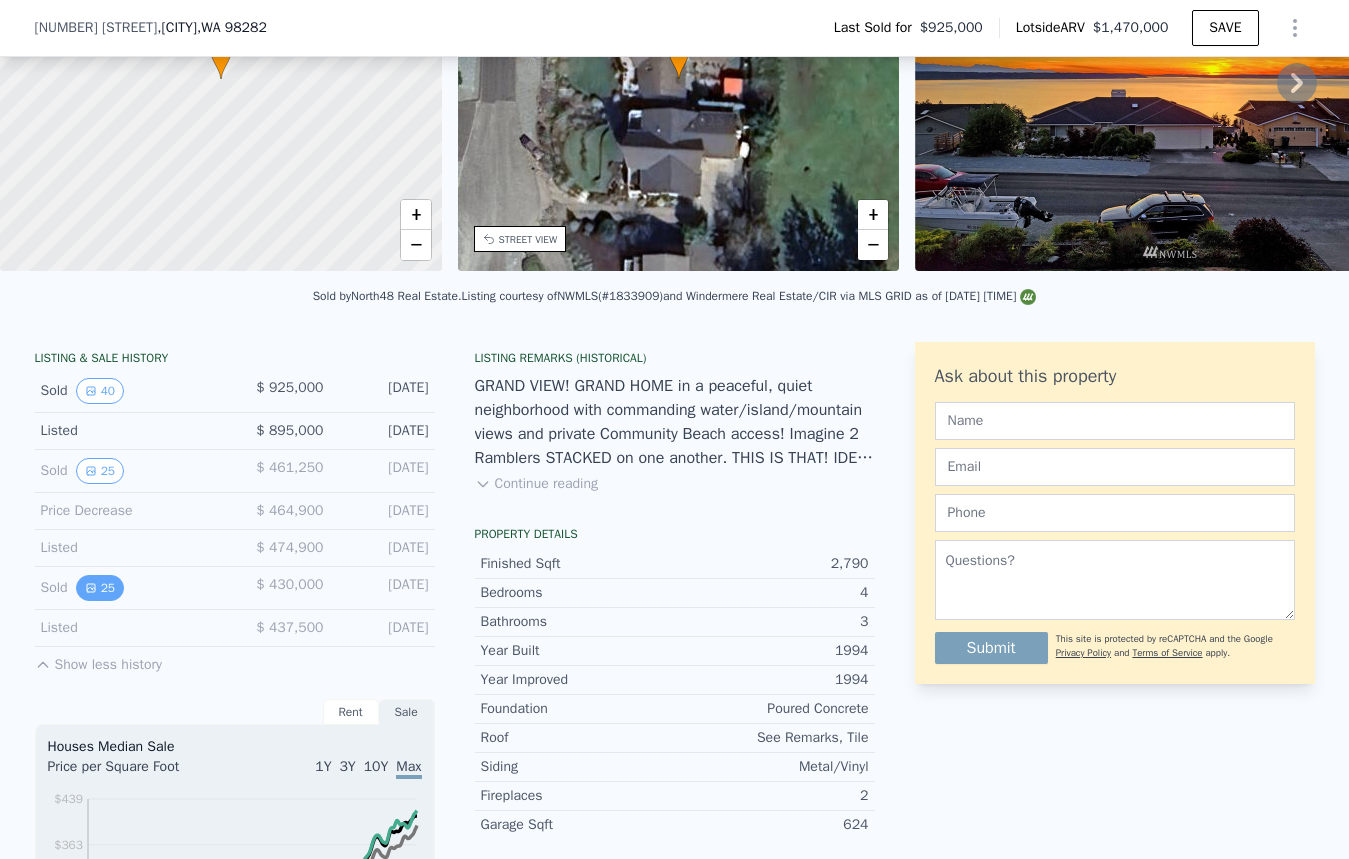 click 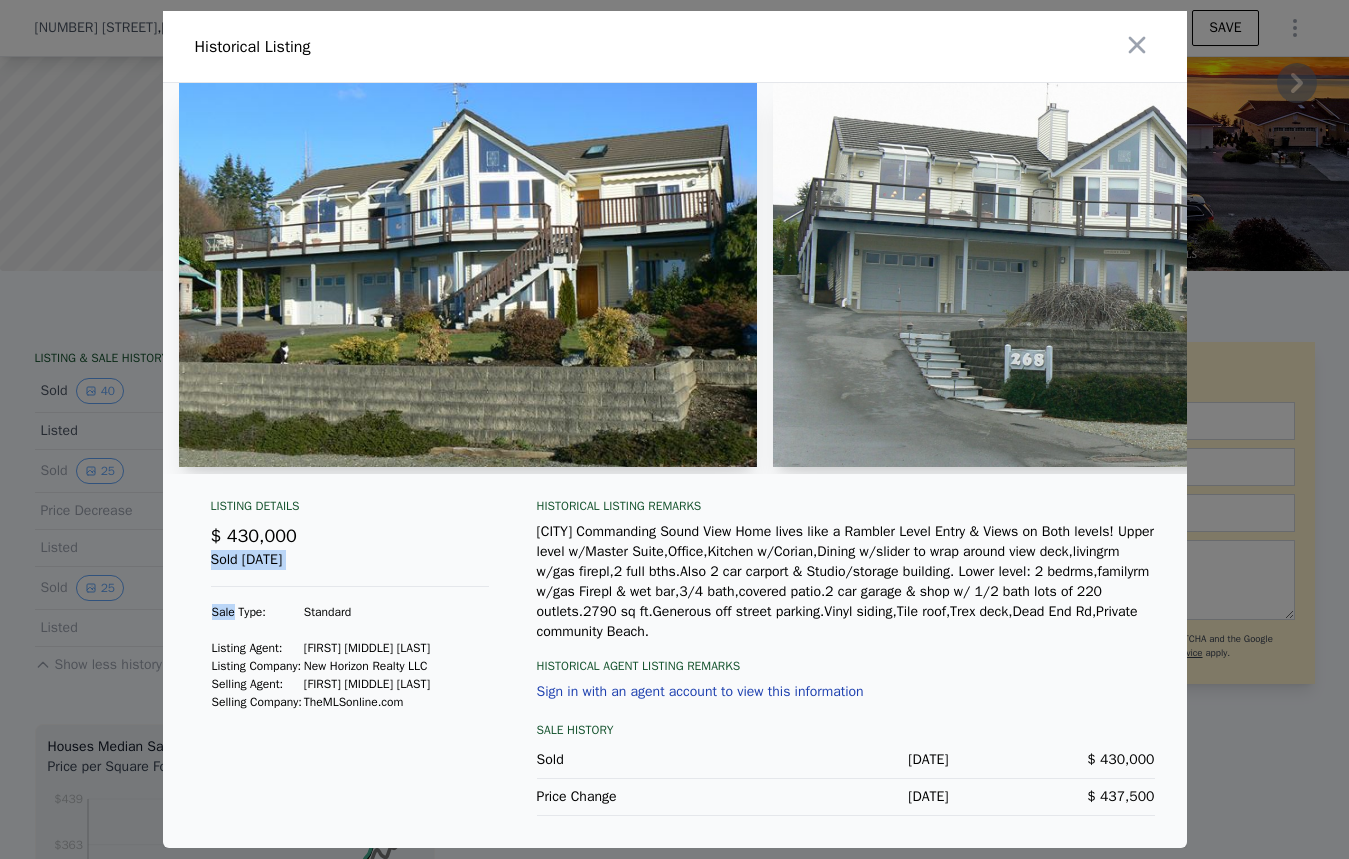 click on "Listing Details $ 430,000 Sold   [DATE] Sale Type: Standard   Listing Agent:   [FIRST] [MIDDLE] [LAST] Listing Company:   New Horizon Realty LLC Selling Agent:   [FIRST] [MIDDLE] [LAST] Selling Company:   TheMLSonline.com" at bounding box center [350, 657] 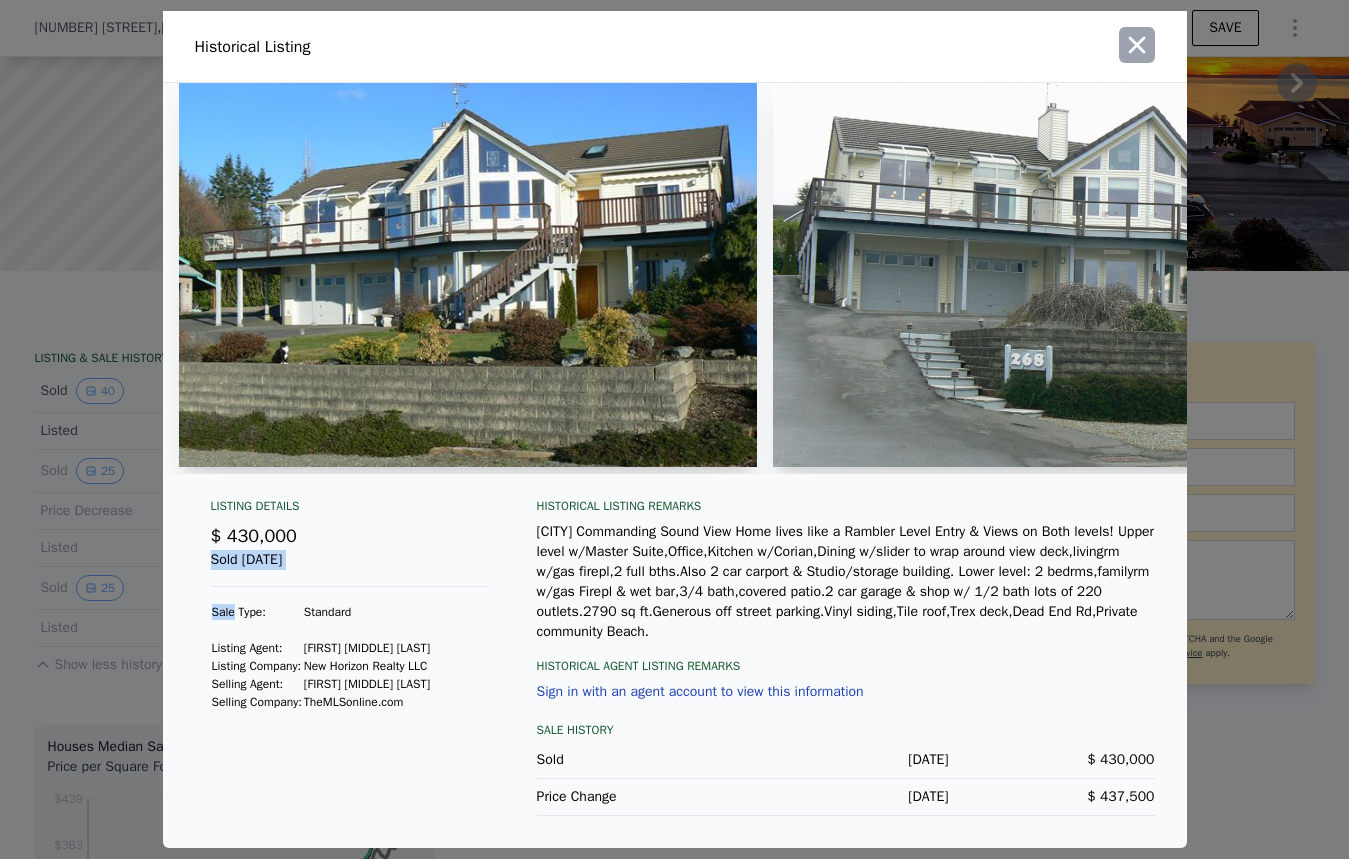 click 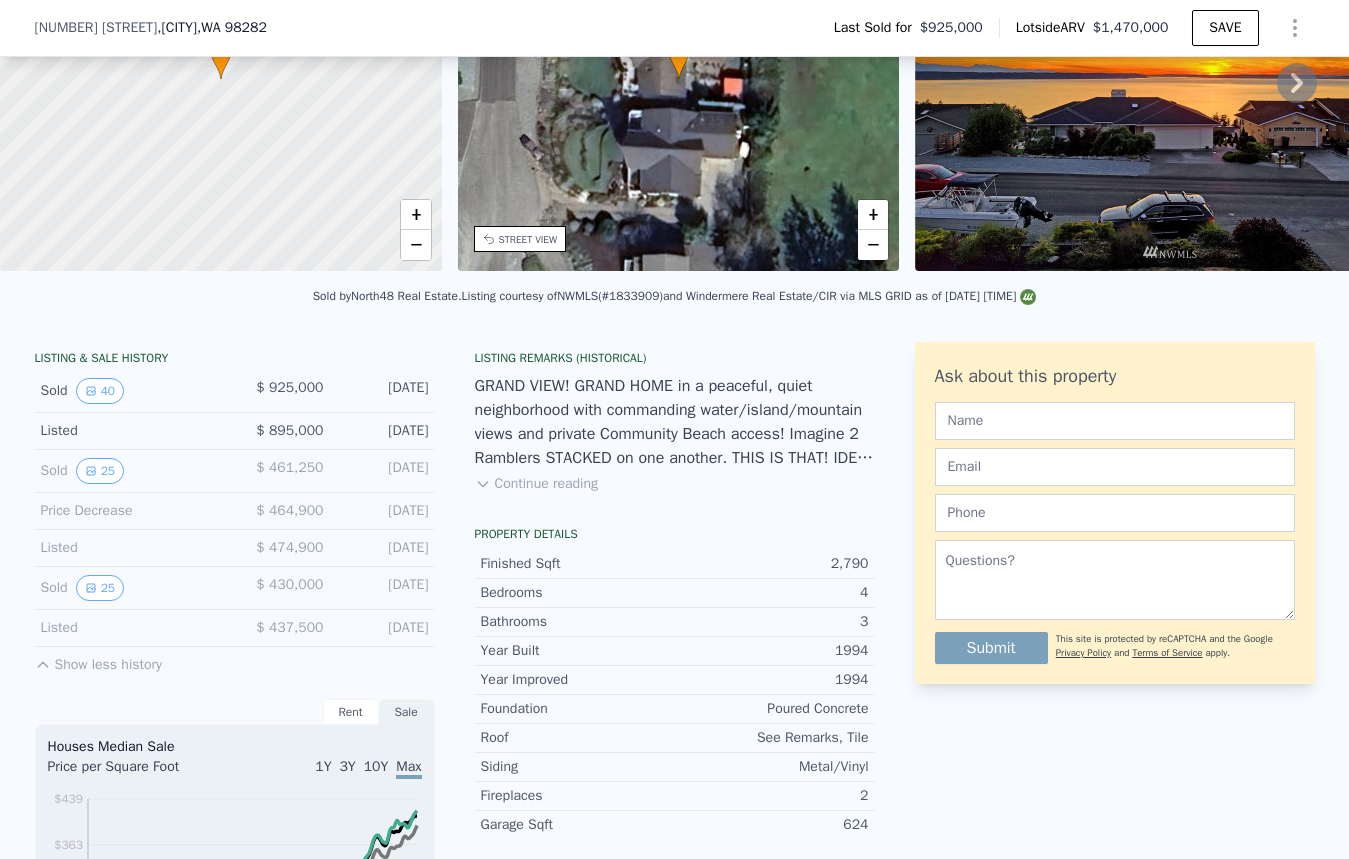 scroll, scrollTop: 7, scrollLeft: 0, axis: vertical 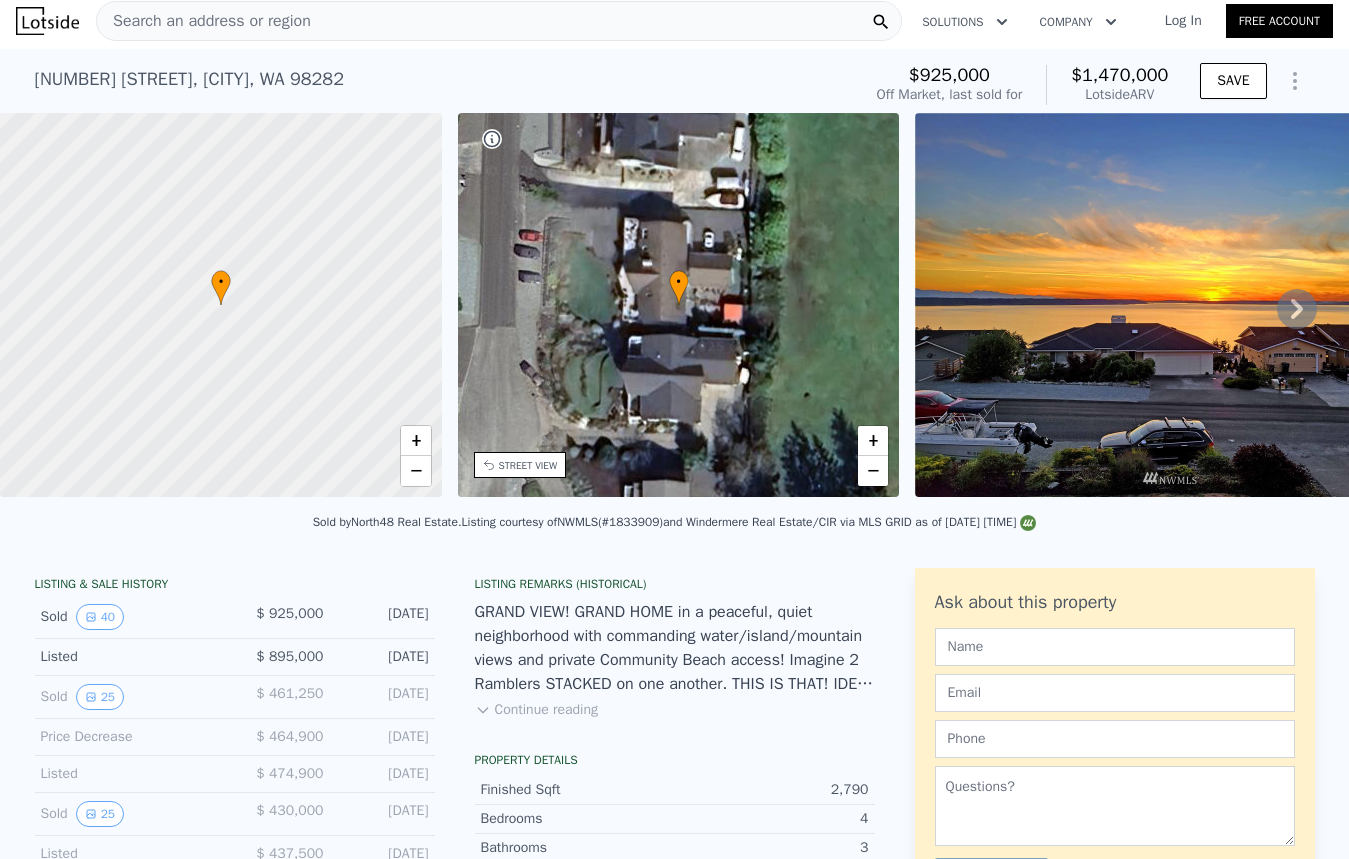 click on "GRAND VIEW! GRAND HOME in a peaceful, quiet neighborhood with commanding water/island/mountain views and private Community Beach access! Imagine 2 Ramblers STACKED on one another. THIS IS THAT! IDEAL MIL home on lower level! Dual 2-car Garages, dual private entrances, dual kitchens, dual utility rooms. Quality Craftsmanship! Features: New Carpet, New Paint, Central Vac, Retractable Deck Awning, SS Appliances, Inlaid Oak Cabinetry, Casablanca Ceiling Fan in SPACIOUS dining room. Exterior: New Outdoor entertaining space w/ PERGOLA, Reinforced deck (for hot-tub weight) off Master BR. Full wrap-around deck. Covered patio below. Disabled access. Pre-Inspection performed: SOLID. Excellent High speed Internet (Ziply)." at bounding box center [675, 648] 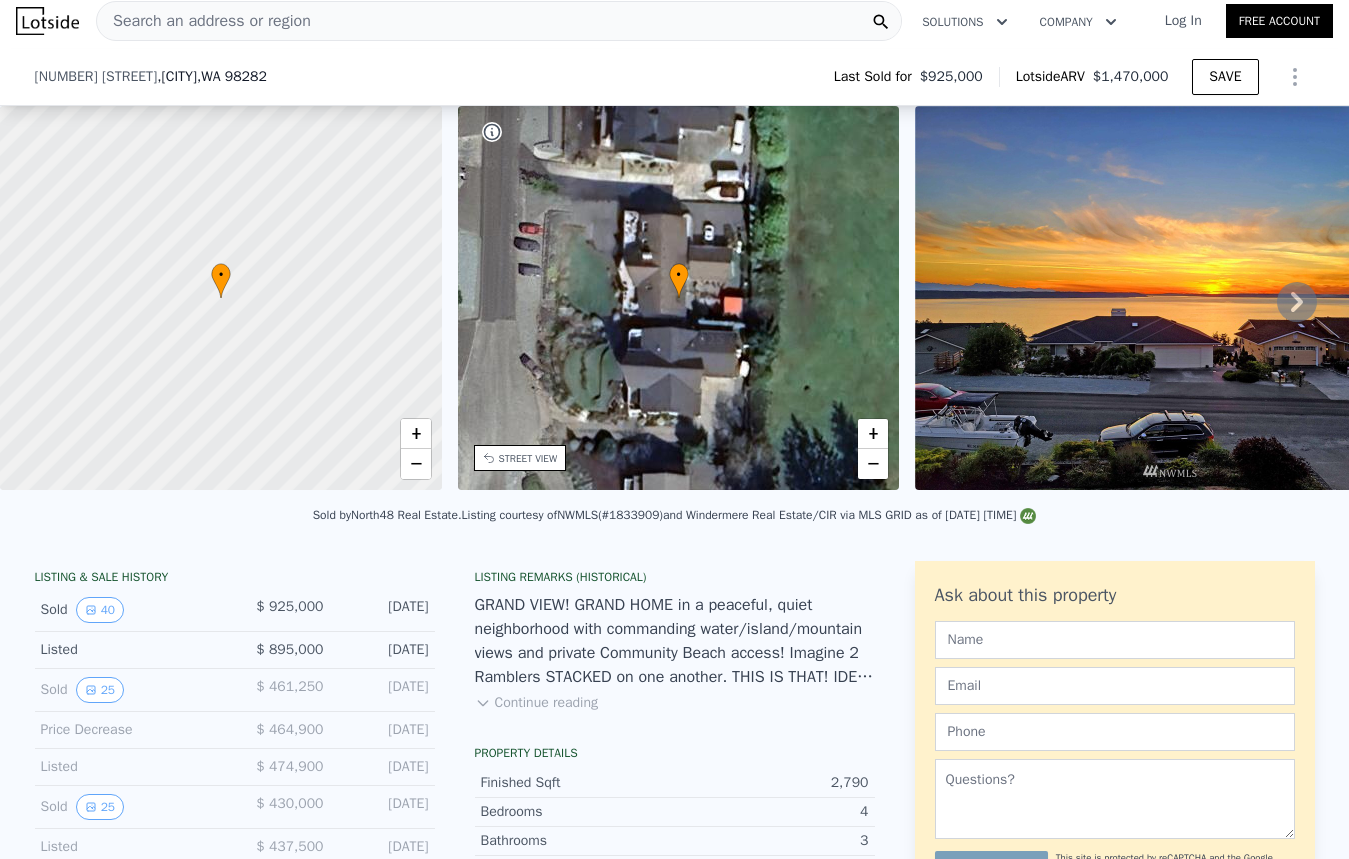 scroll, scrollTop: 233, scrollLeft: 0, axis: vertical 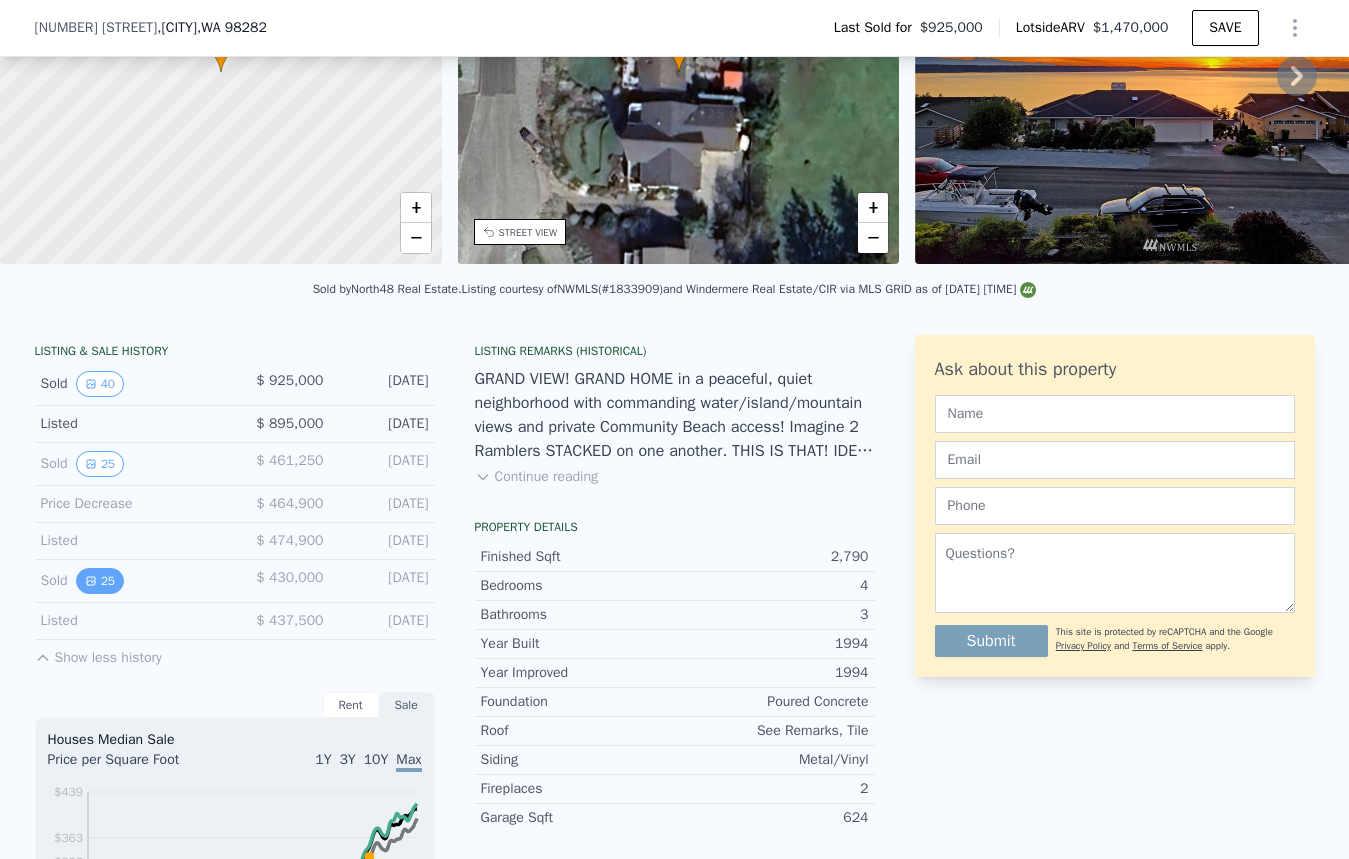 click 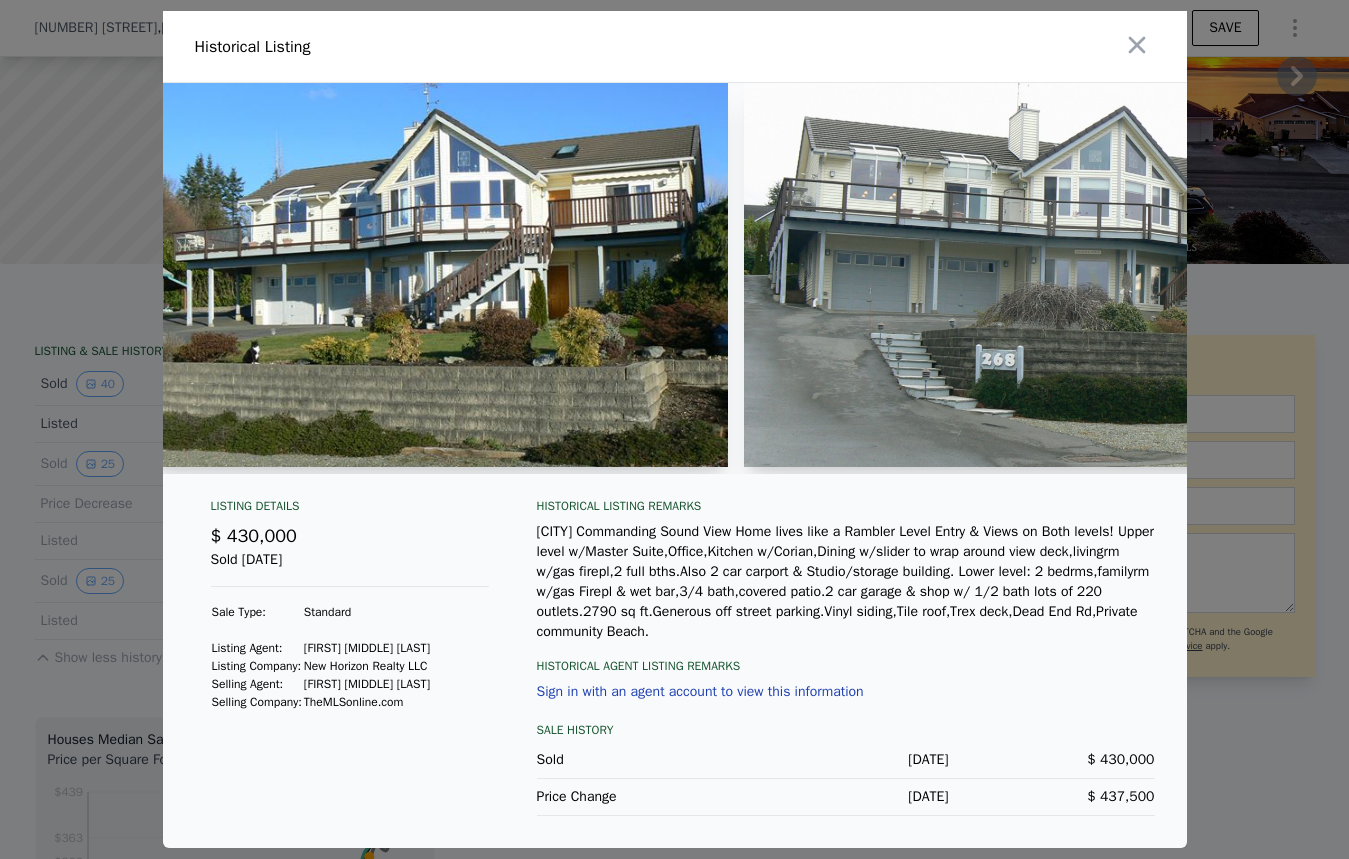 scroll, scrollTop: 0, scrollLeft: 0, axis: both 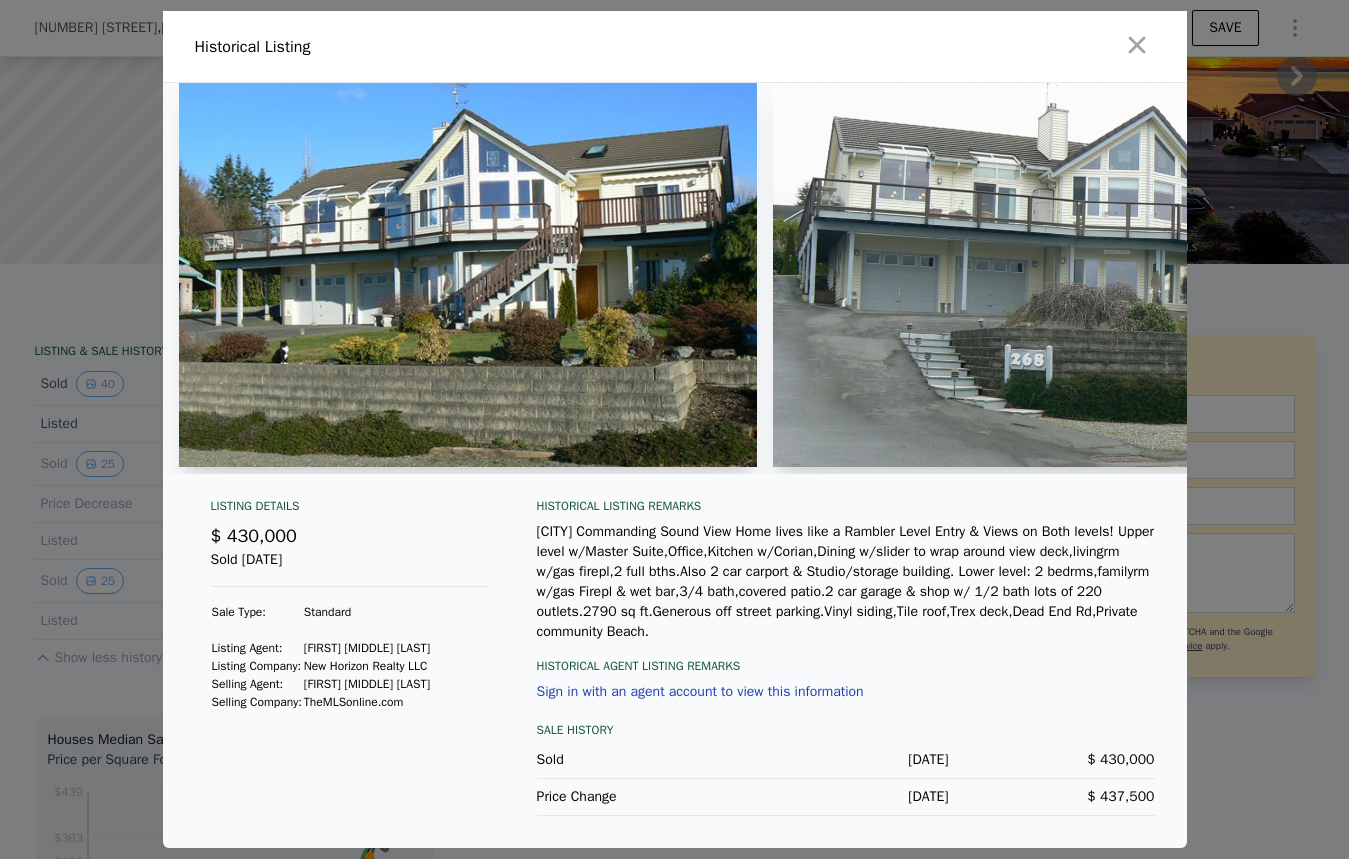 drag, startPoint x: 268, startPoint y: 482, endPoint x: 666, endPoint y: 625, distance: 422.91016 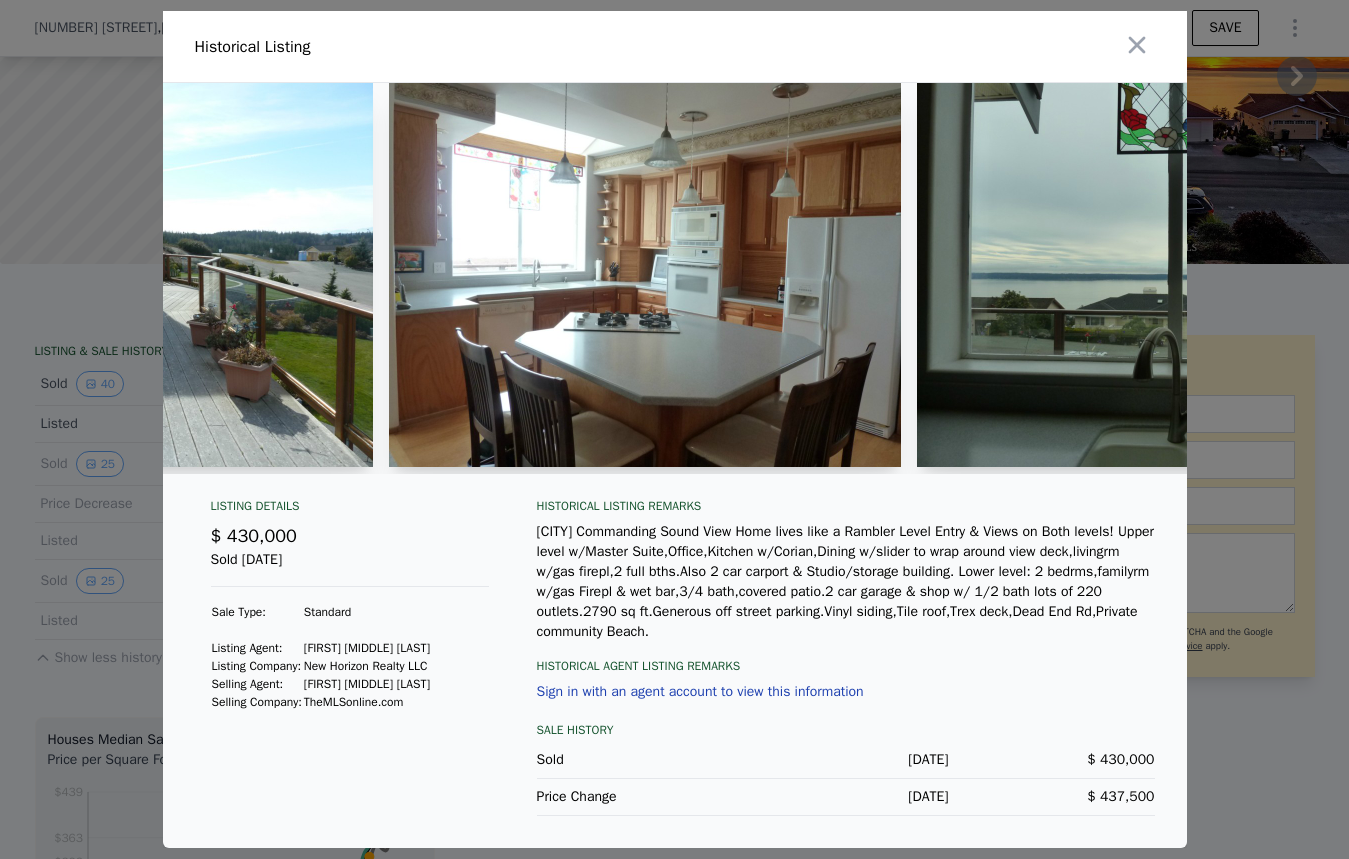 scroll, scrollTop: 0, scrollLeft: 4829, axis: horizontal 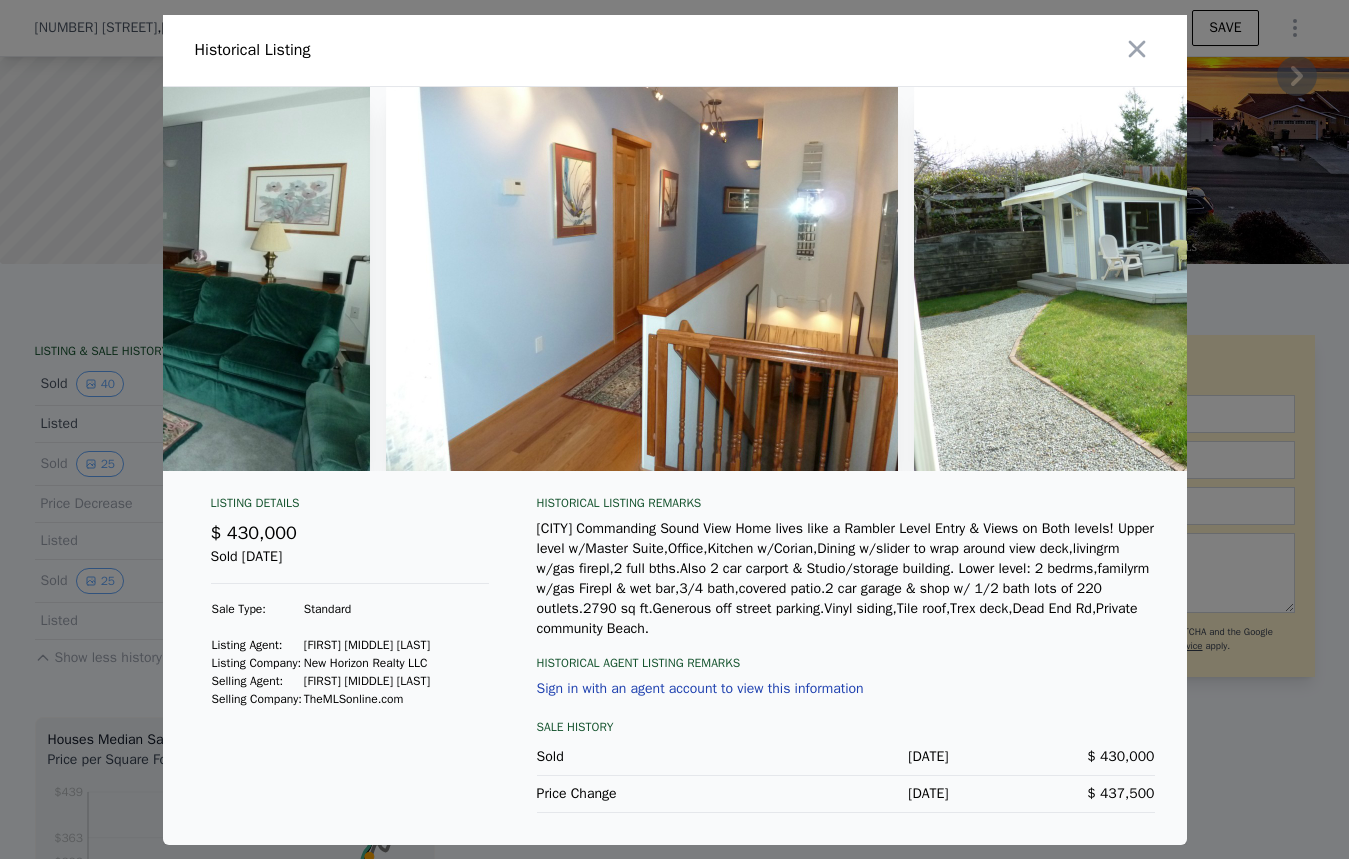click at bounding box center [114, 279] 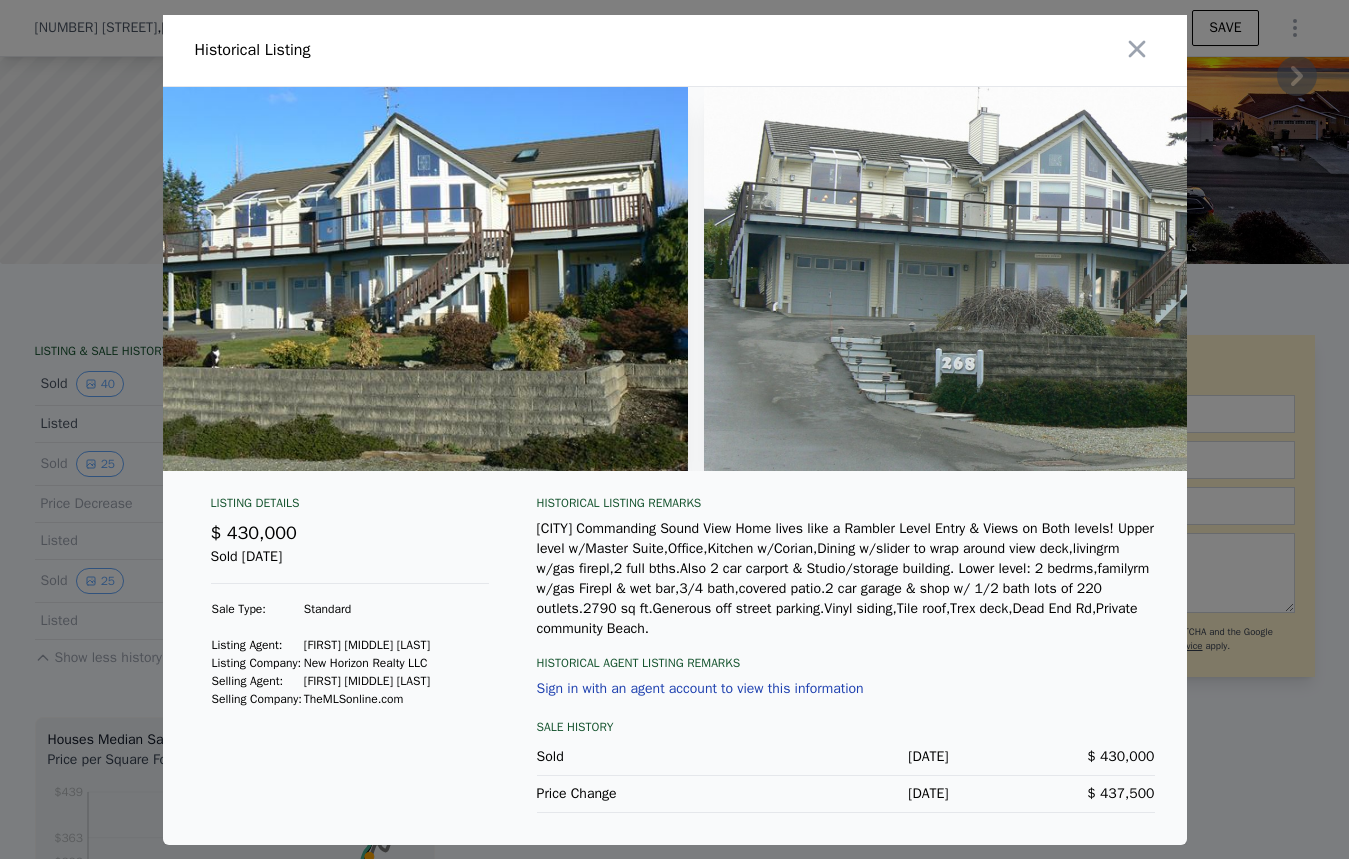 scroll, scrollTop: 0, scrollLeft: 0, axis: both 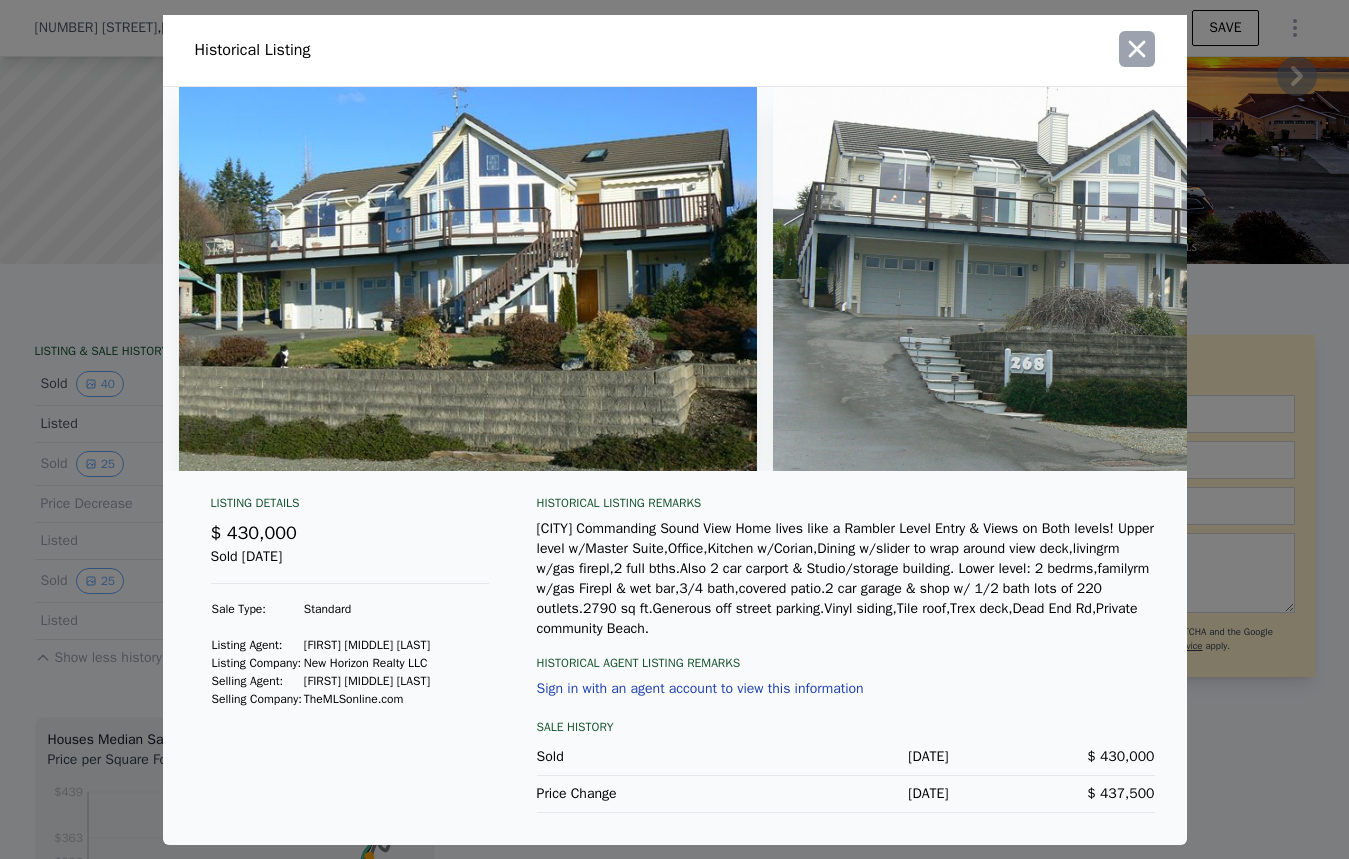 click 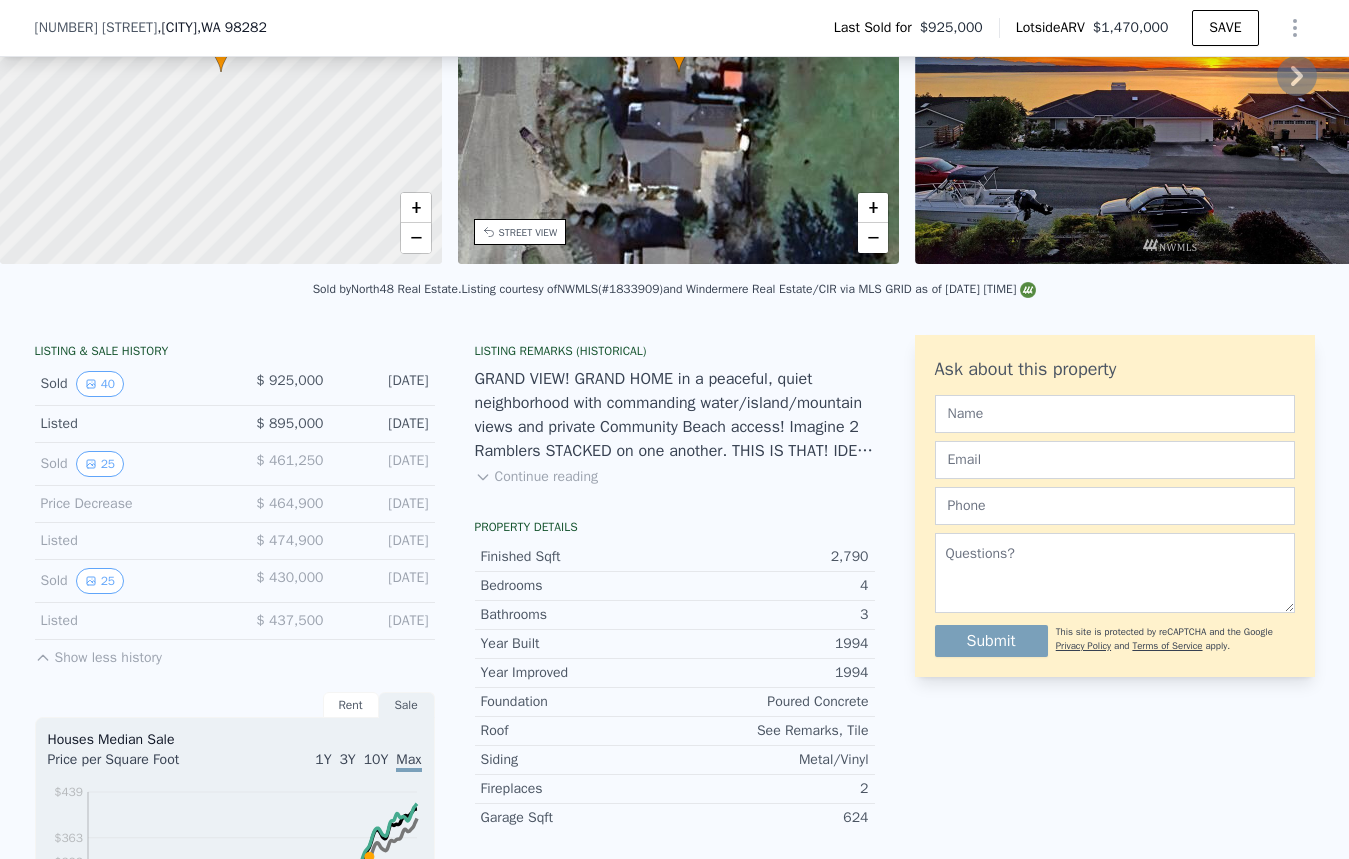scroll, scrollTop: 7, scrollLeft: 0, axis: vertical 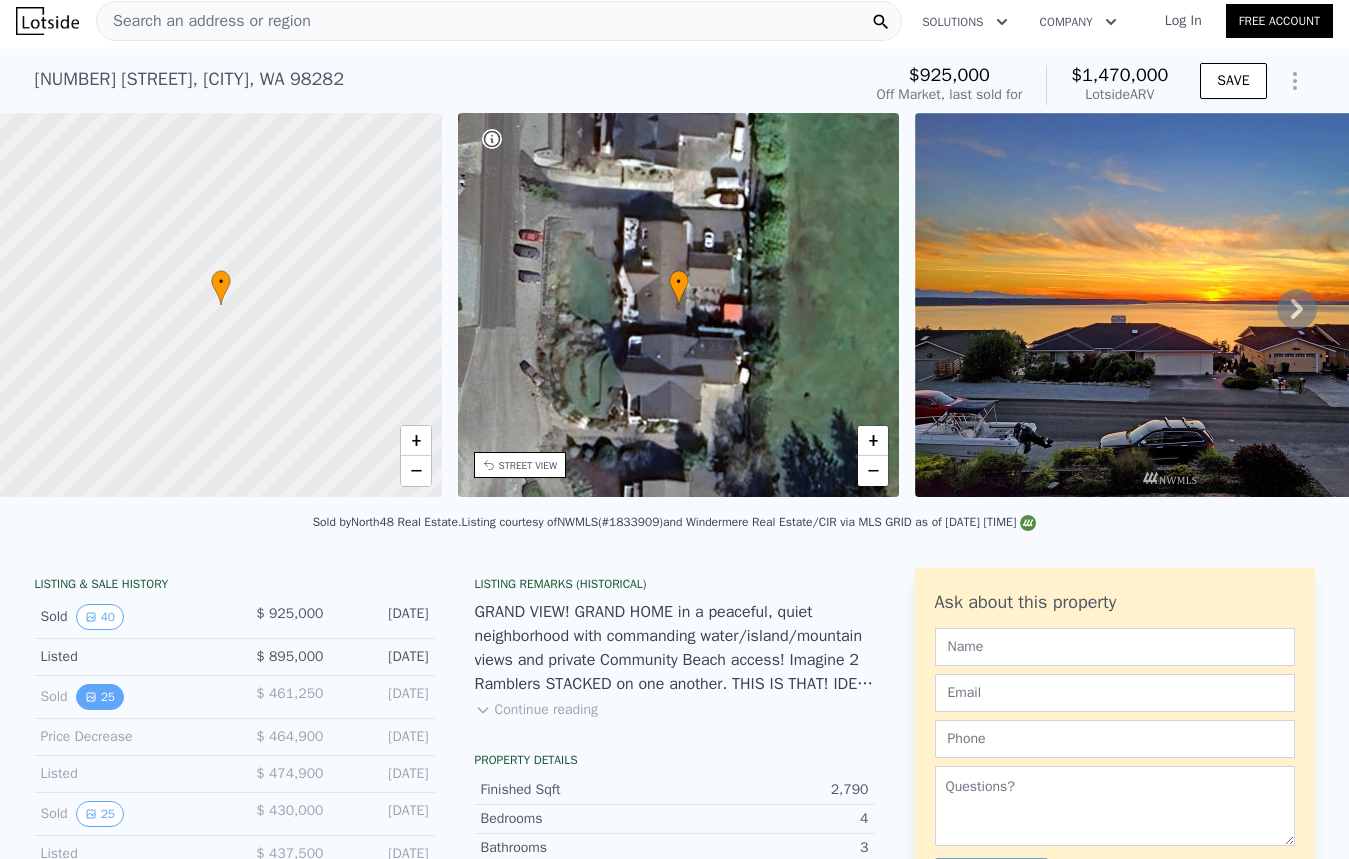 click on "25" at bounding box center (100, 697) 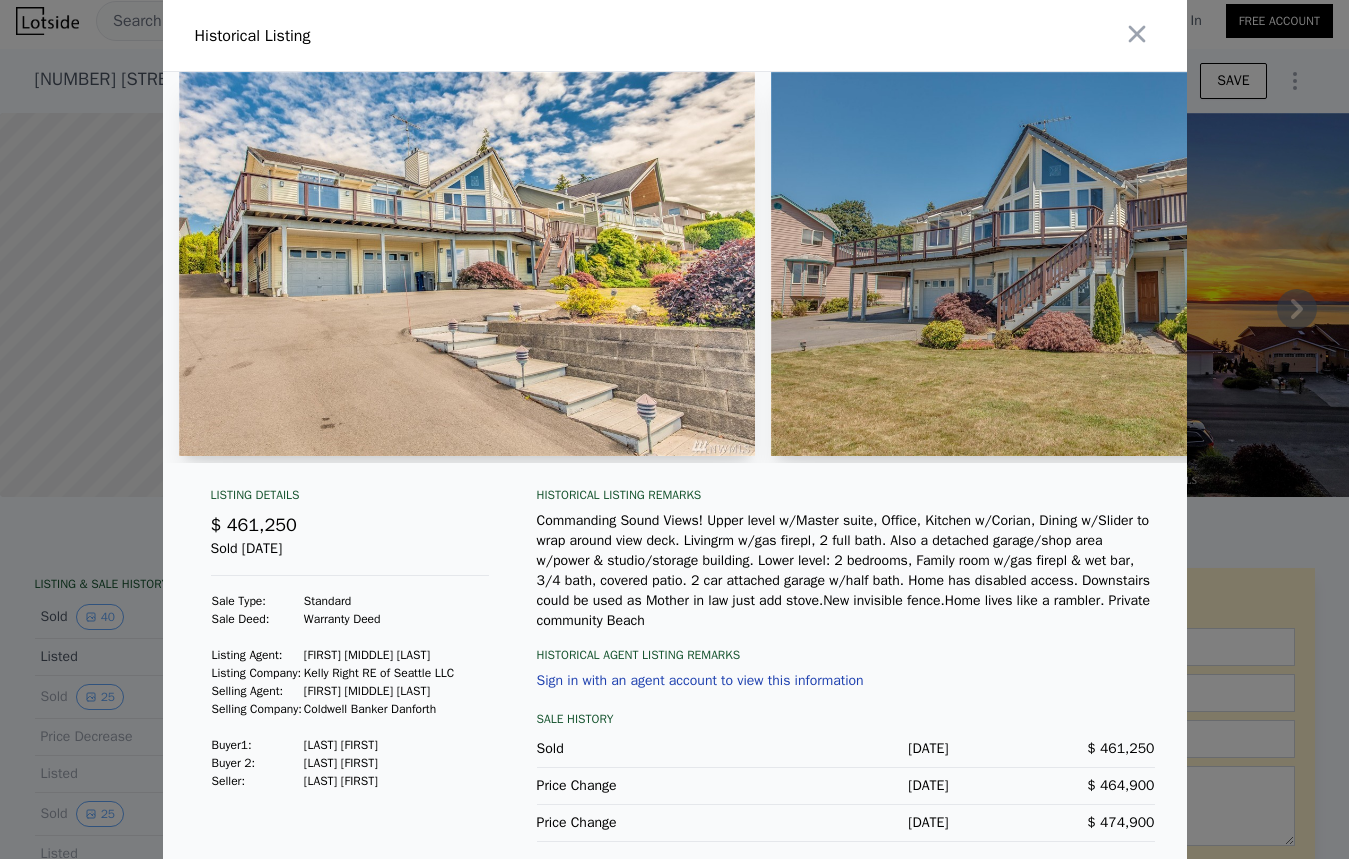 scroll, scrollTop: 8, scrollLeft: 0, axis: vertical 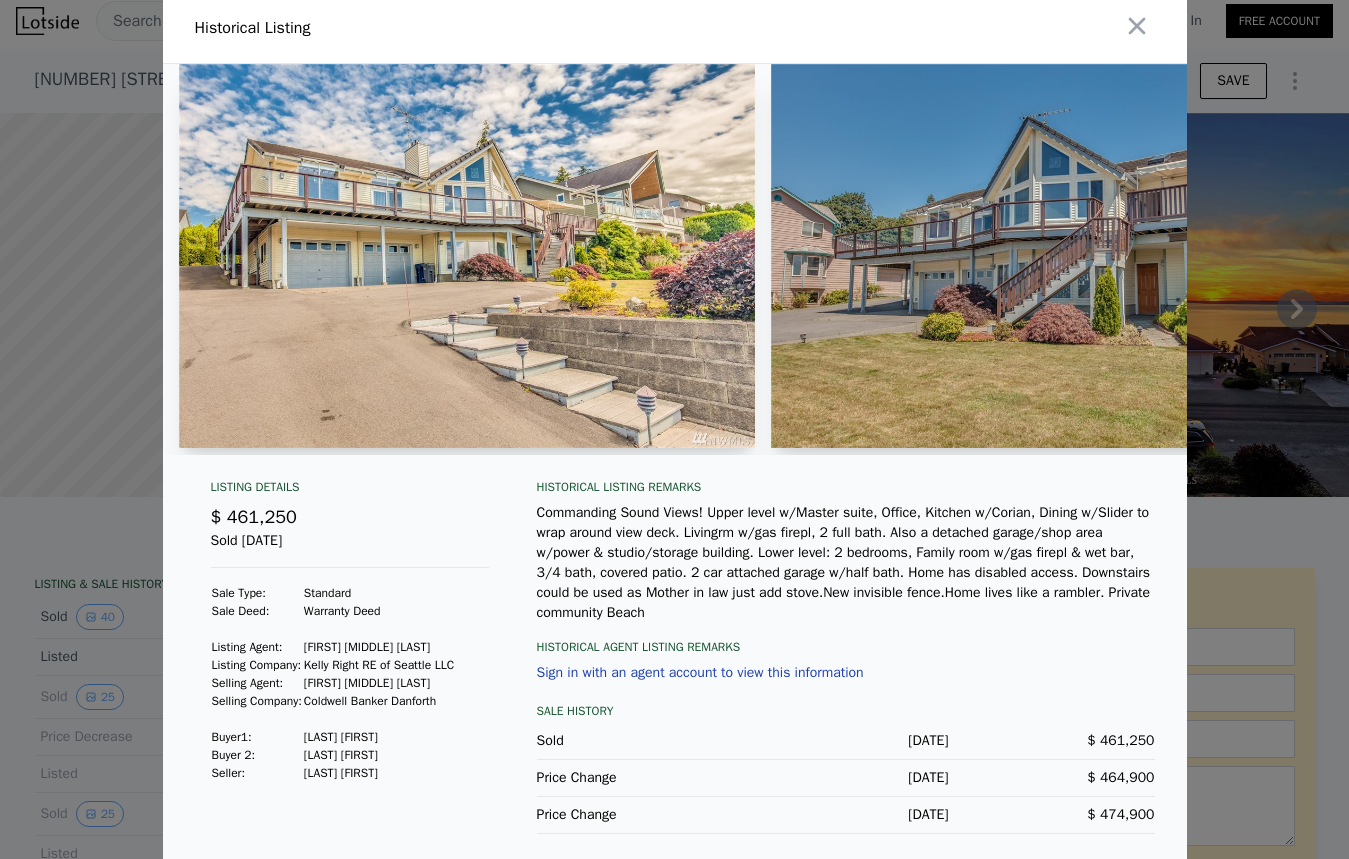 click on "Commanding Sound Views! Upper level w/Master suite, Office, Kitchen w/Corian, Dining w/Slider to wrap around view deck. Livingrm w/gas firepl, 2 full bath. Also a detached garage/shop area w/power & studio/storage building. Lower level: 2 bedrooms, Family room w/gas firepl & wet bar, 3/4 bath, covered patio. 2 car attached garage w/half bath. Home has disabled access. Downstairs could be used as Mother in law just add stove.New invisible fence.Home lives like a rambler. Private community Beach" at bounding box center [846, 563] 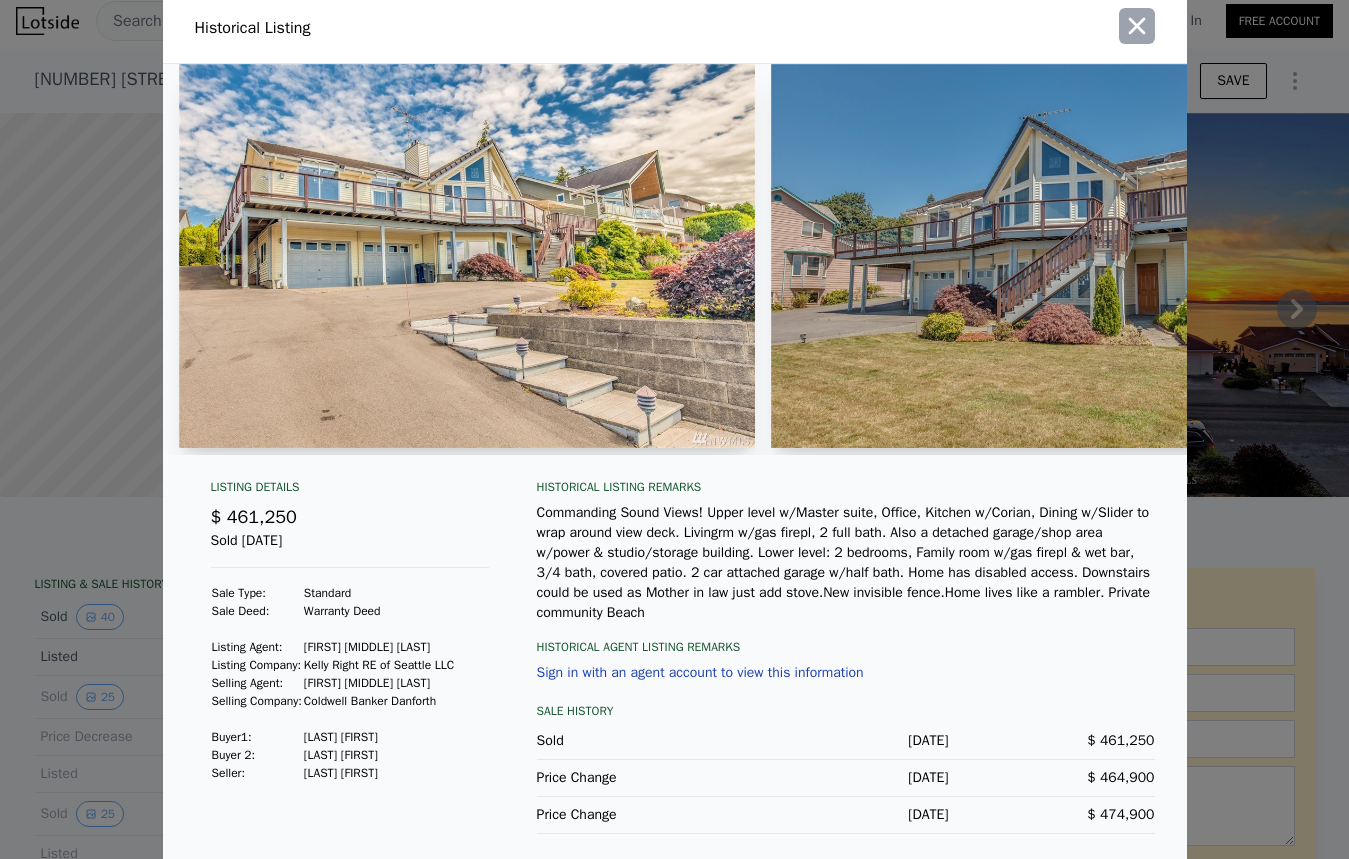 click 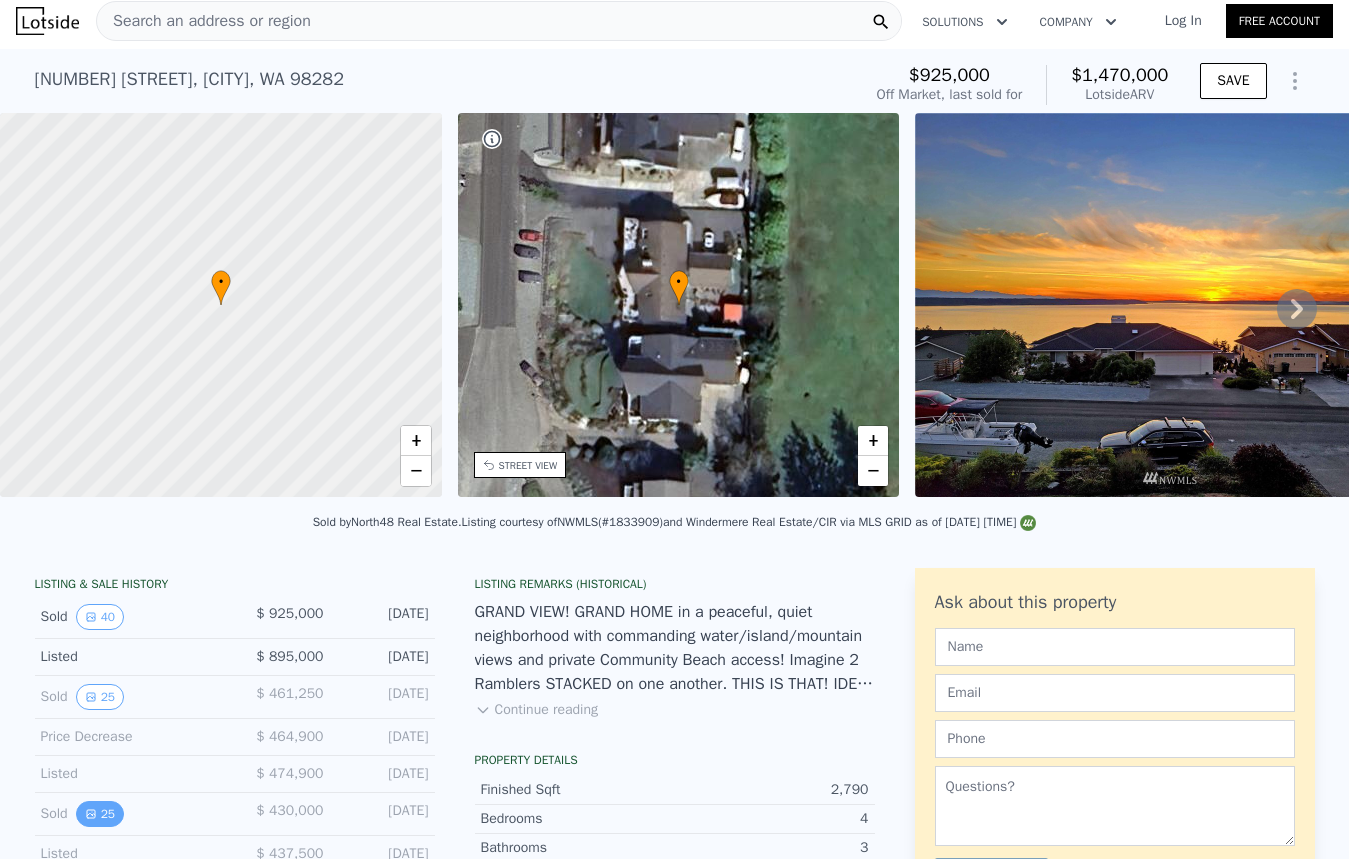 click on "25" at bounding box center (100, 814) 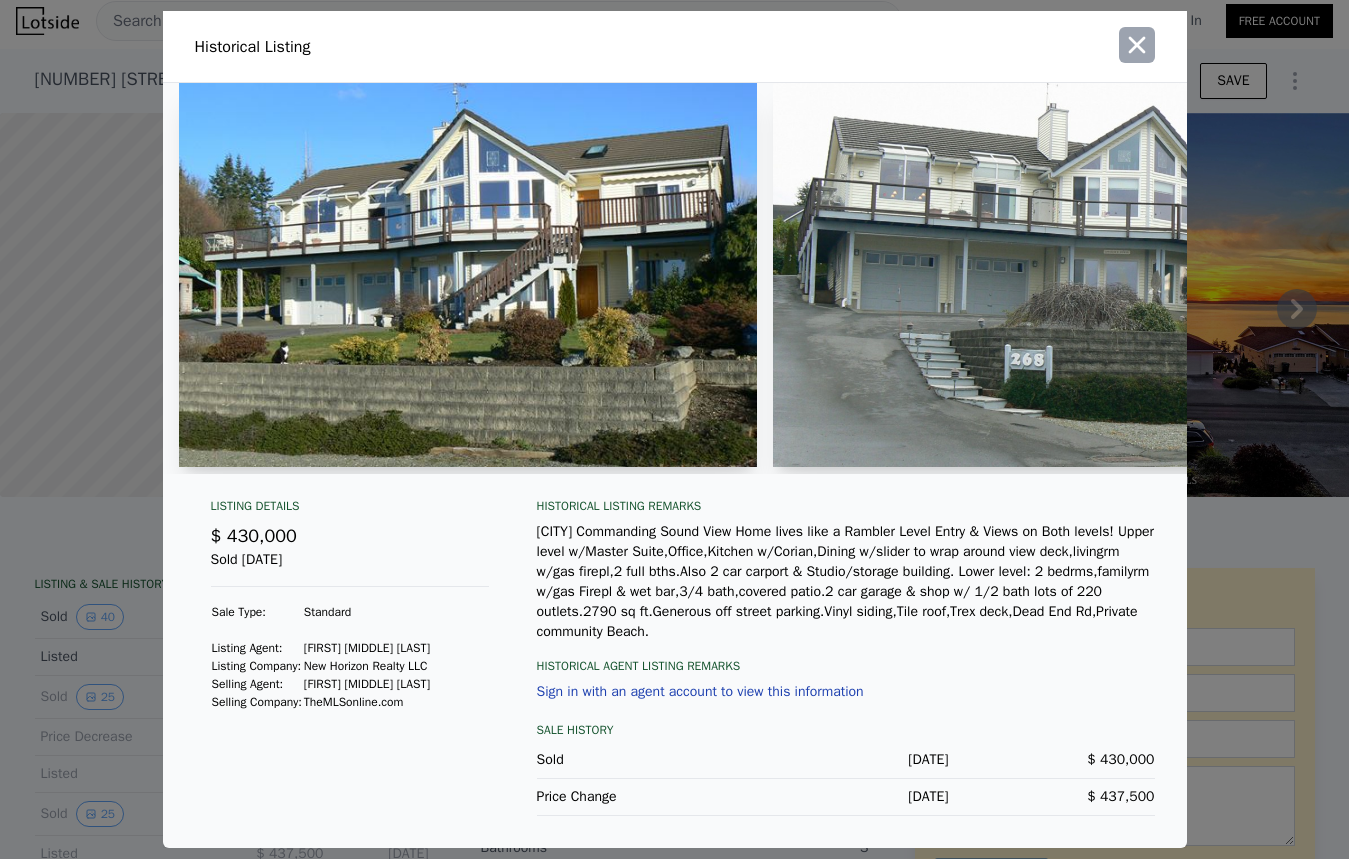 click 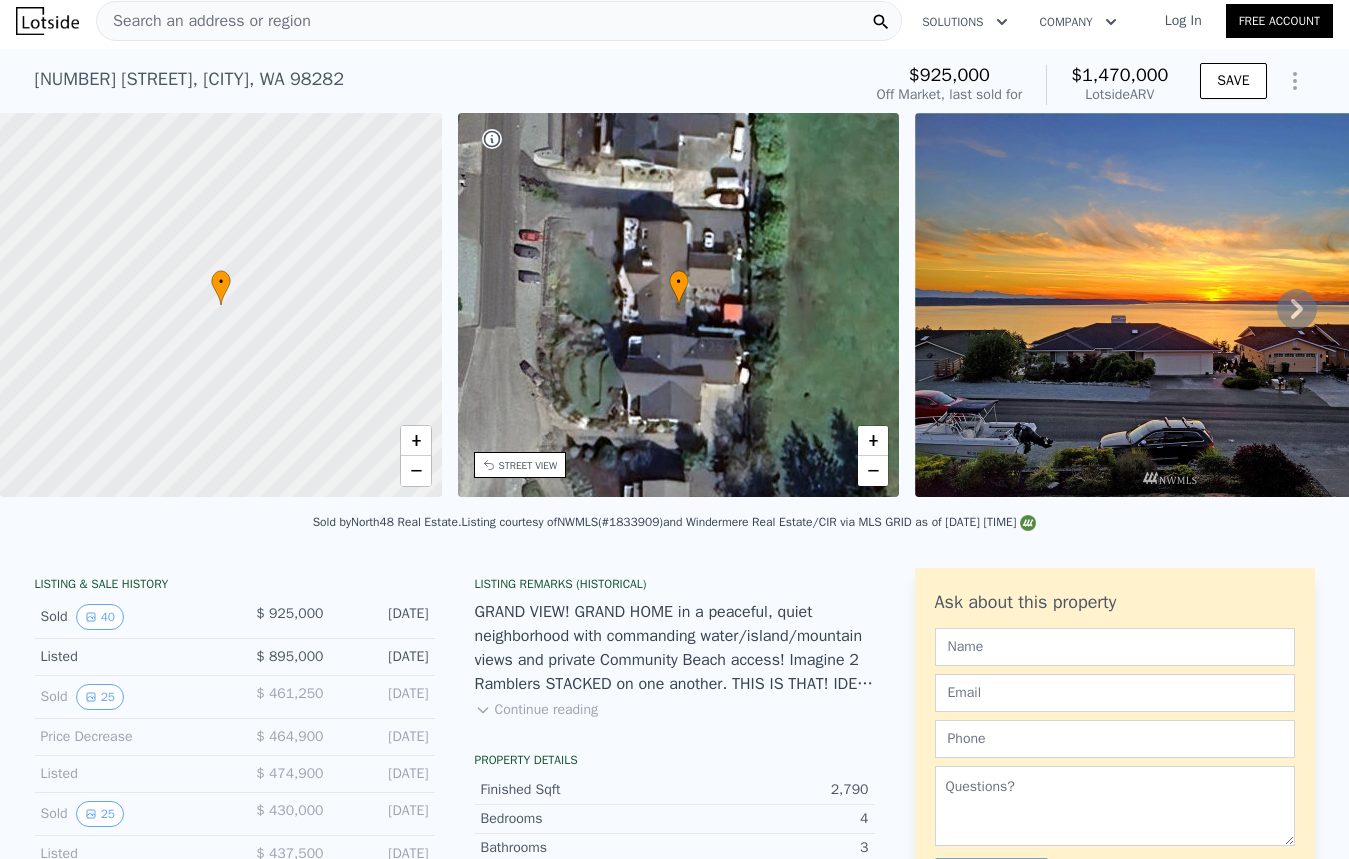 scroll, scrollTop: 0, scrollLeft: 0, axis: both 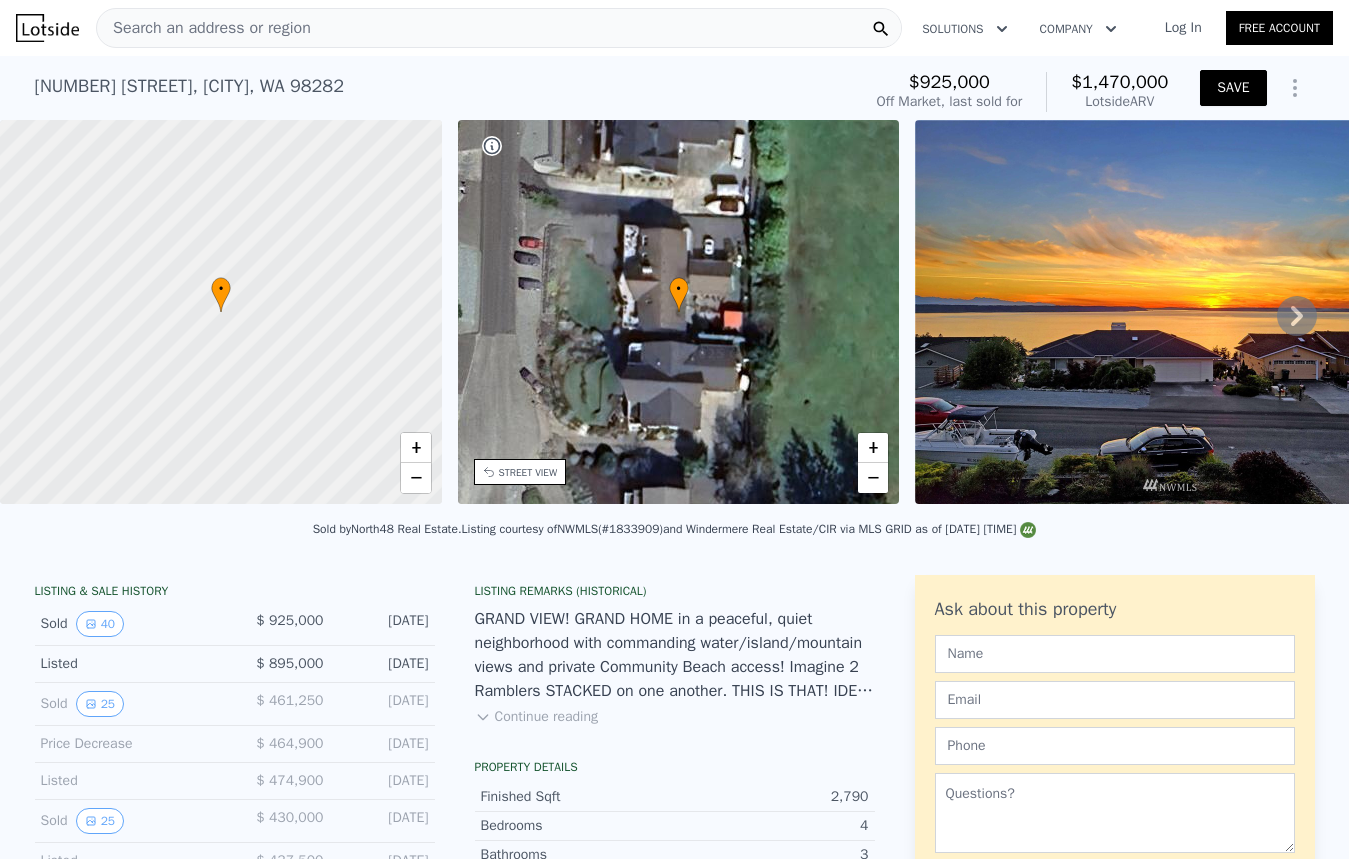 click on "SAVE" at bounding box center [1233, 88] 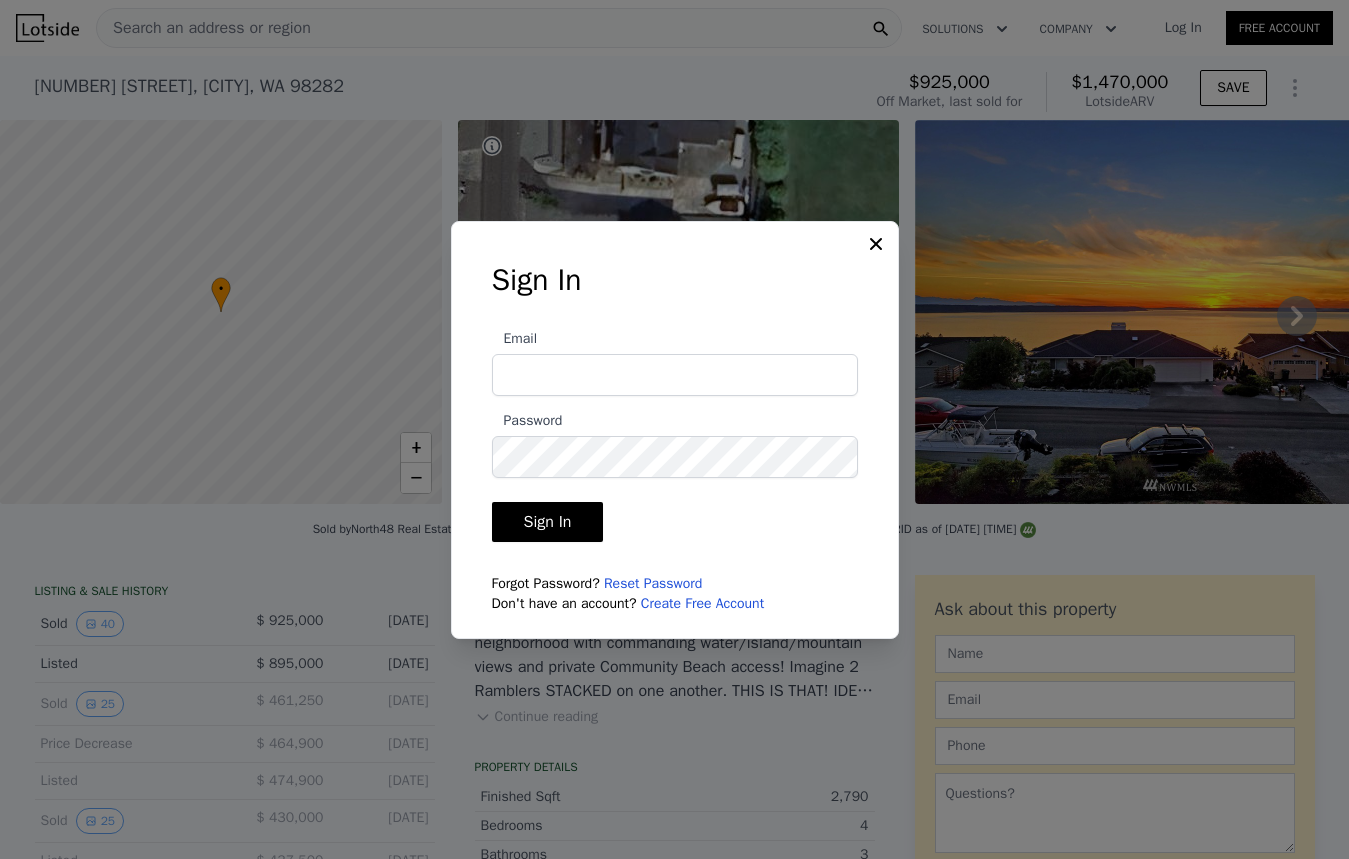 click on "Create Free Account" at bounding box center [702, 603] 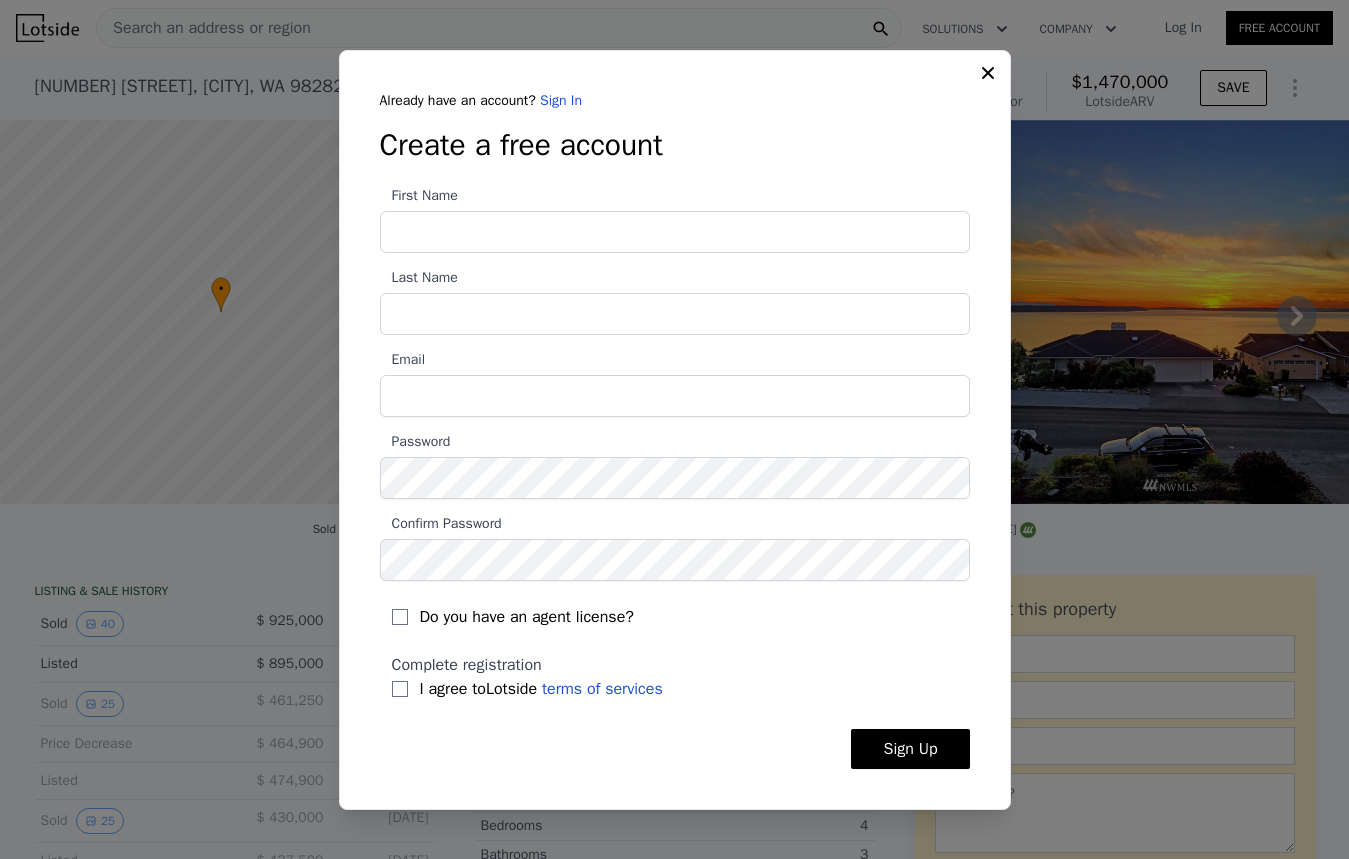 click on "First Name" at bounding box center [675, 232] 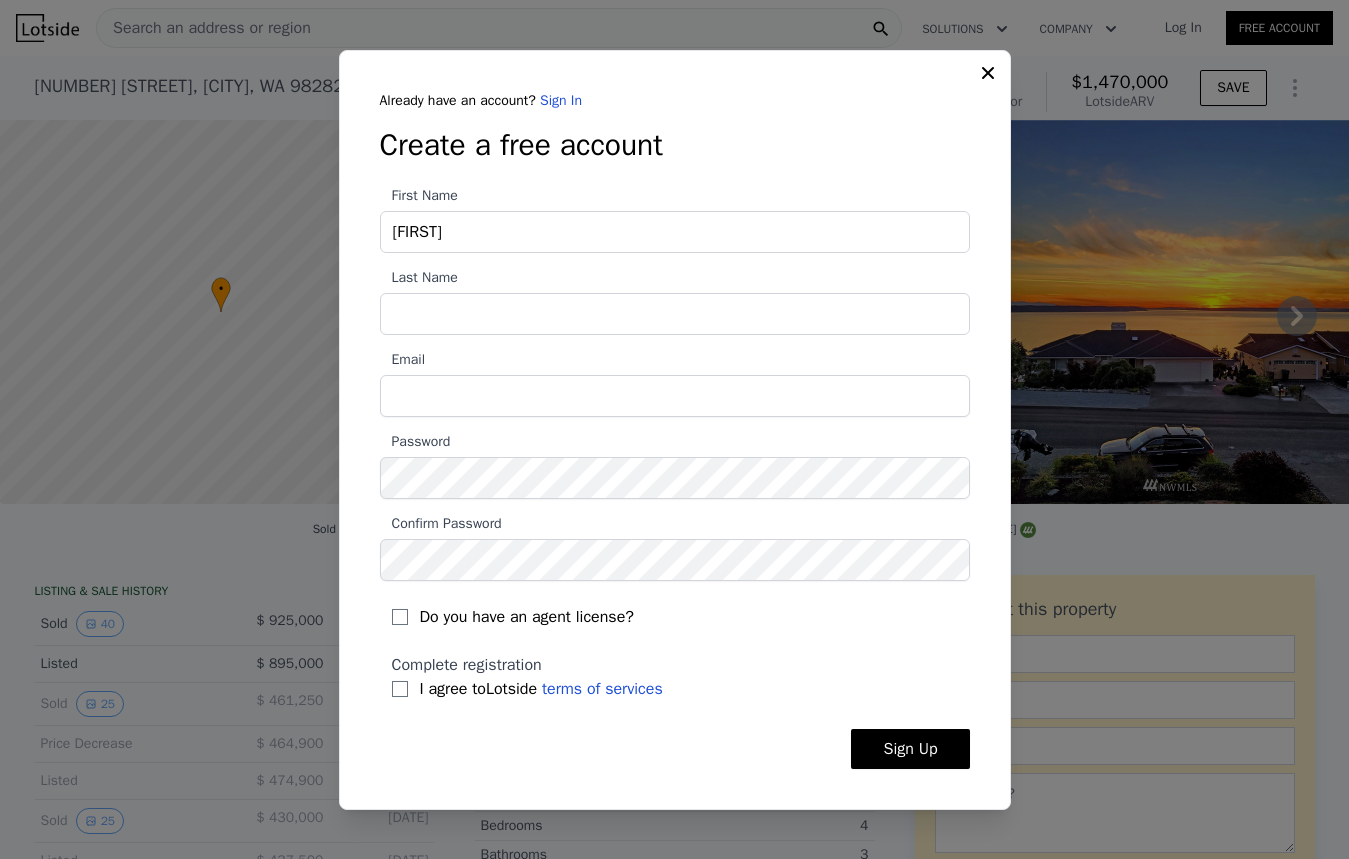 type on "[LAST]" 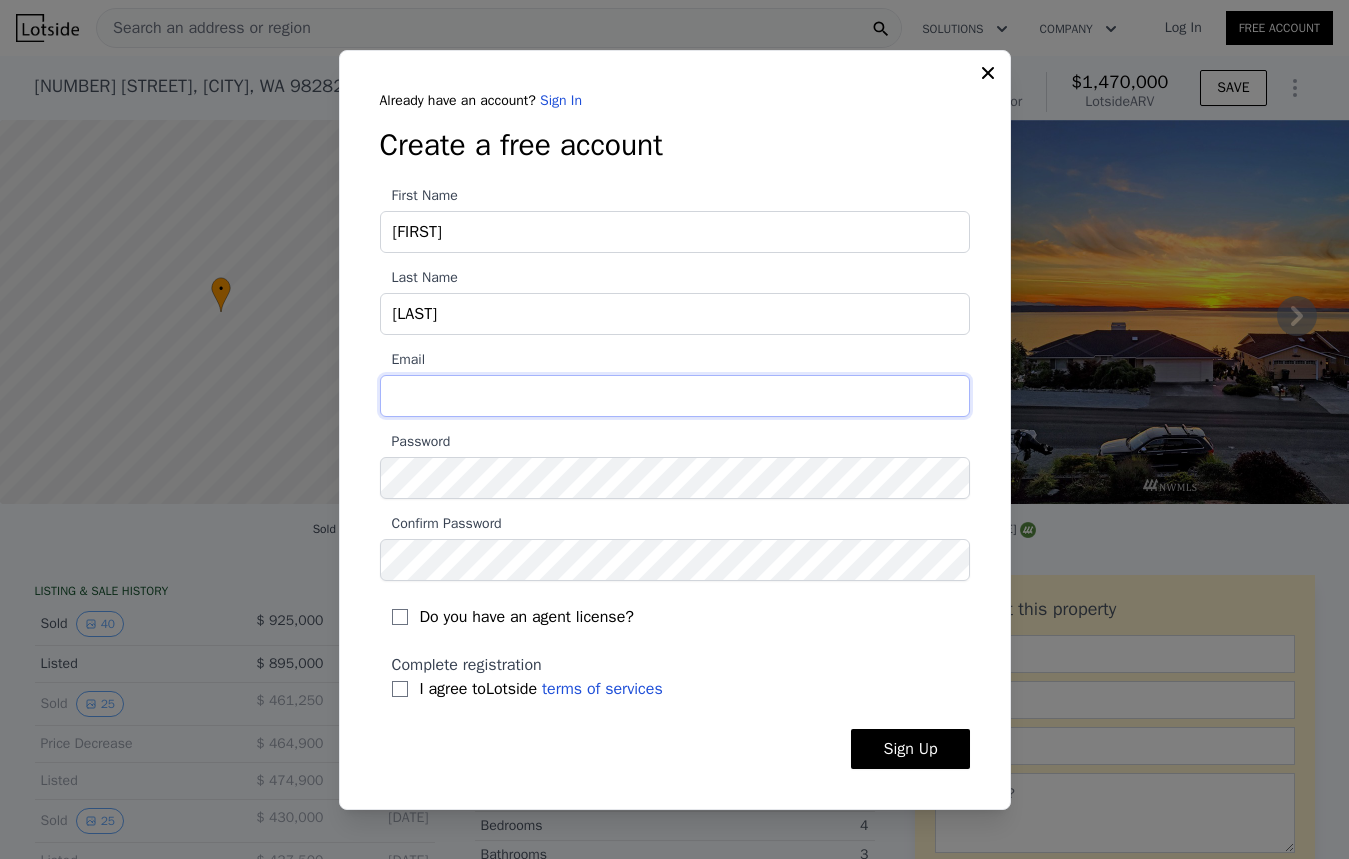 type on "[EMAIL]" 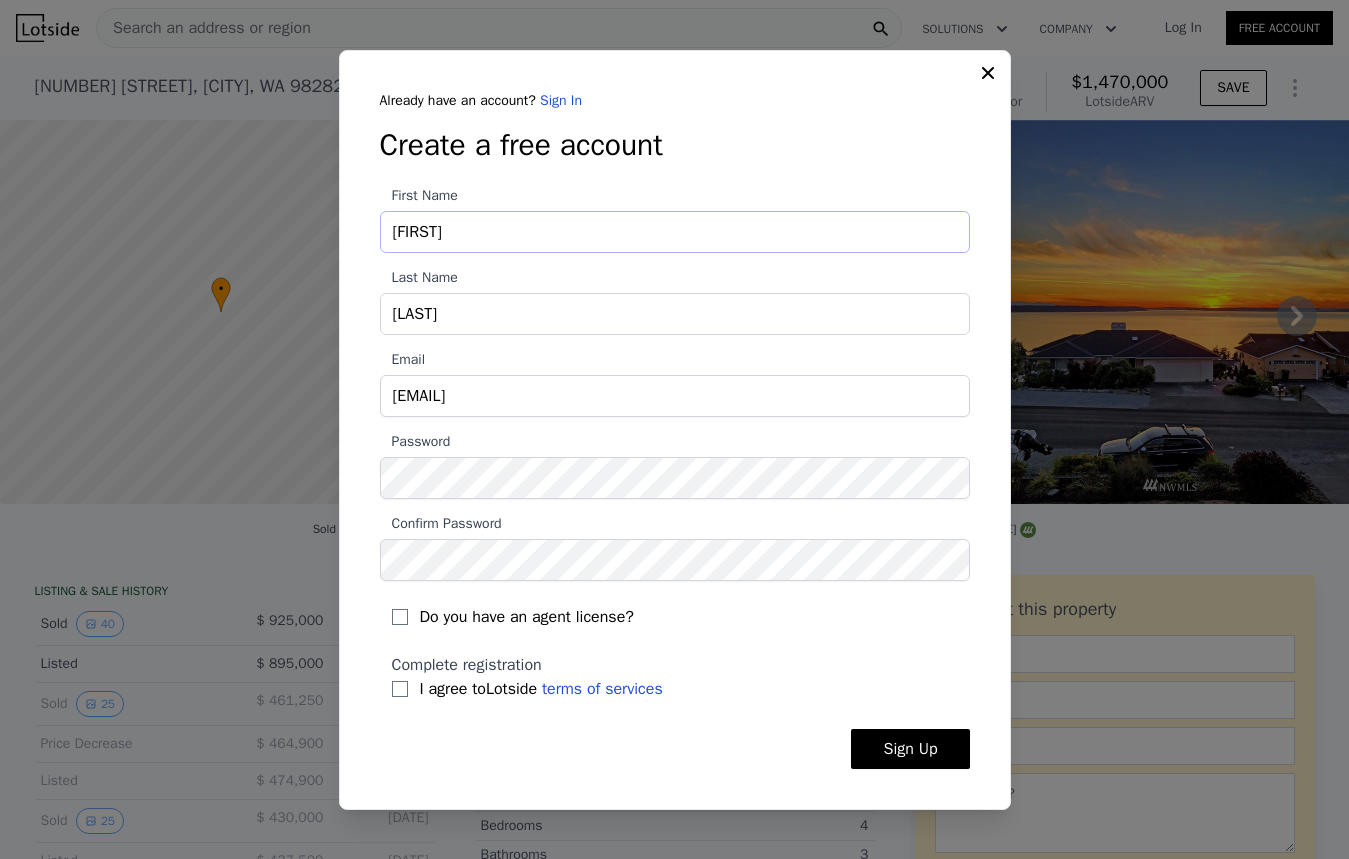 click on "[FIRST]" at bounding box center [675, 232] 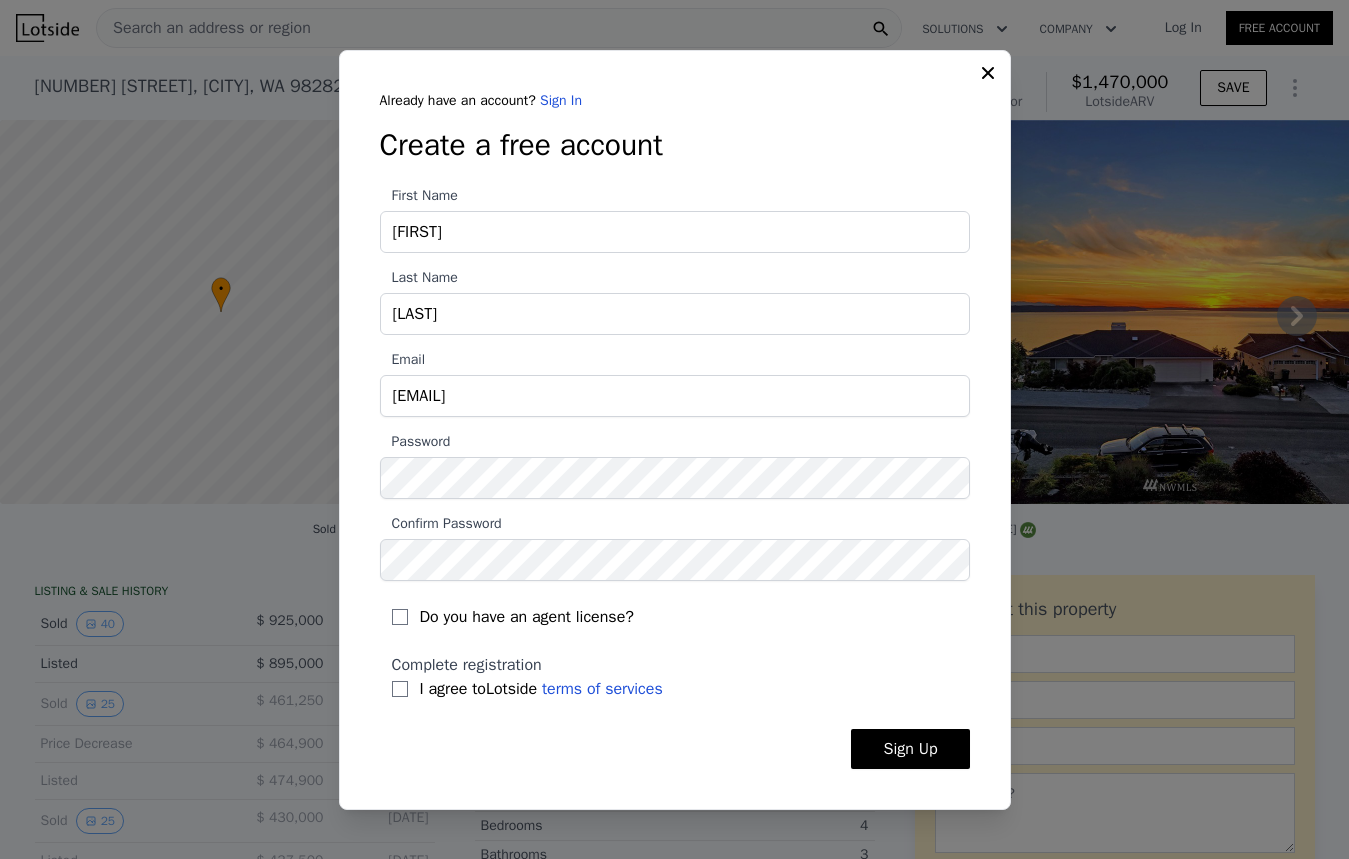 click on "Already have an account?   Sign In Create a free account First Name [FIRST] Last Name [LAST] Email [EMAIL] Password Confirm Password Do you have an agent license? Complete registration I agree to  Lotside   terms of services Sign Up" at bounding box center [675, 430] 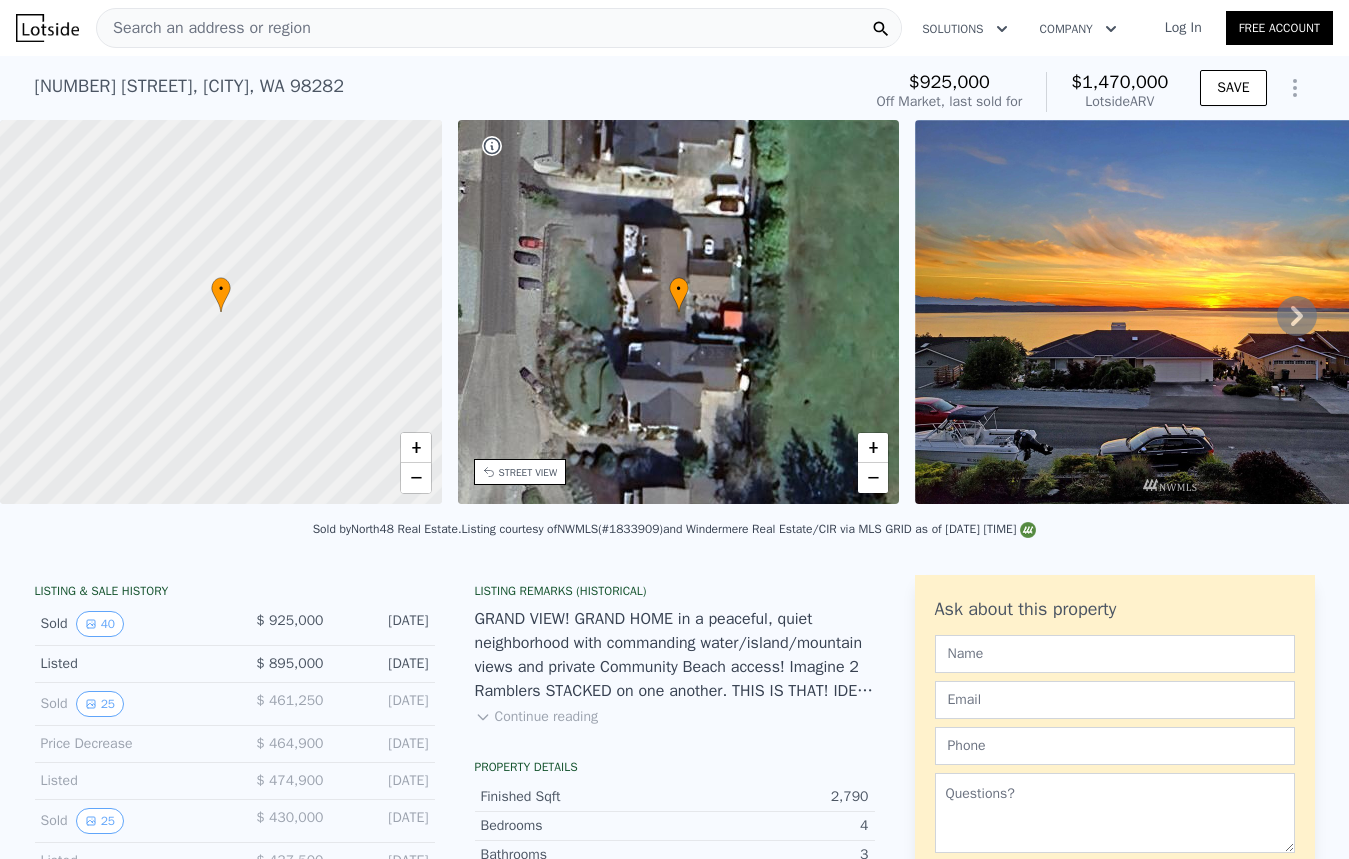 click on "Free Account" at bounding box center [1279, 28] 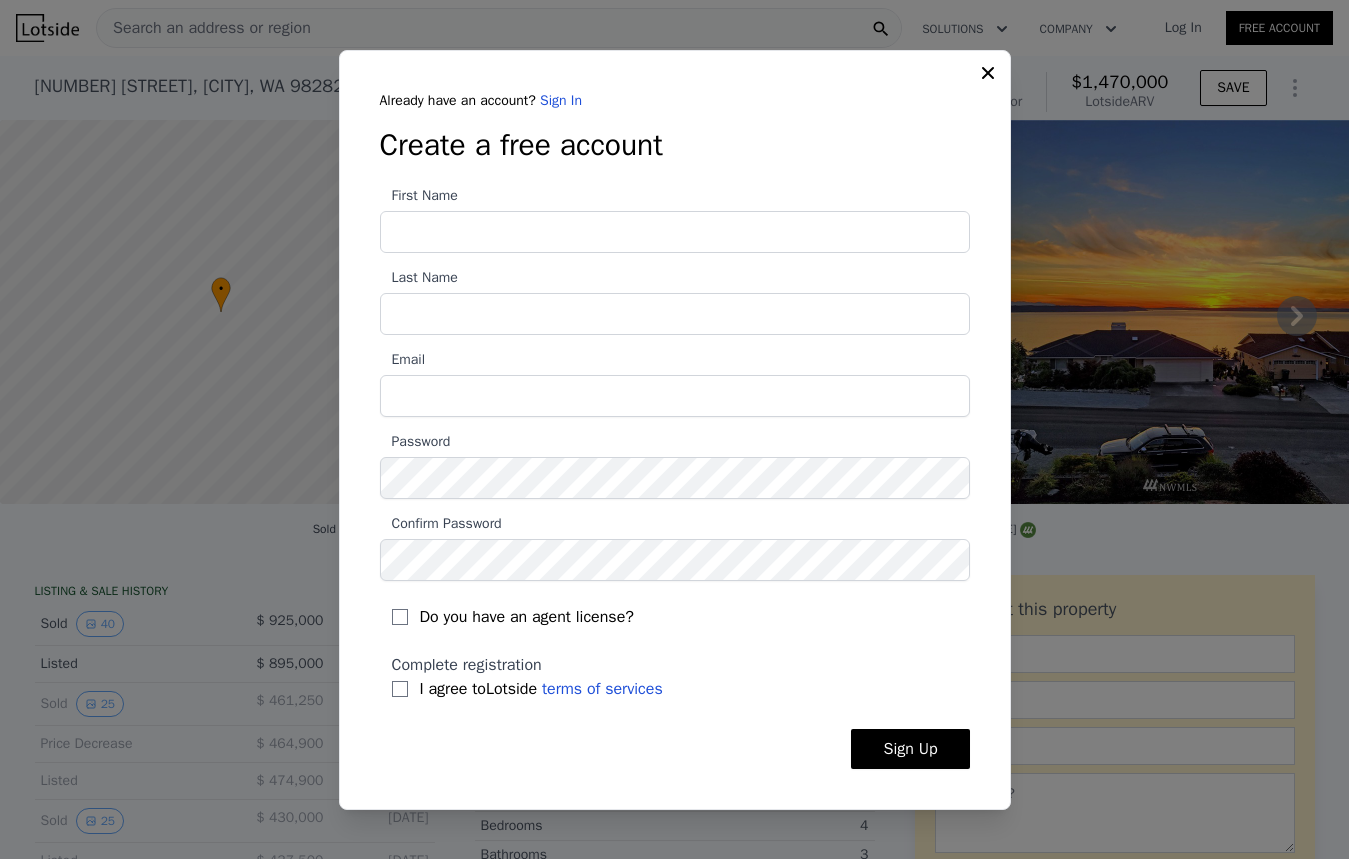 click on "First Name" at bounding box center (675, 232) 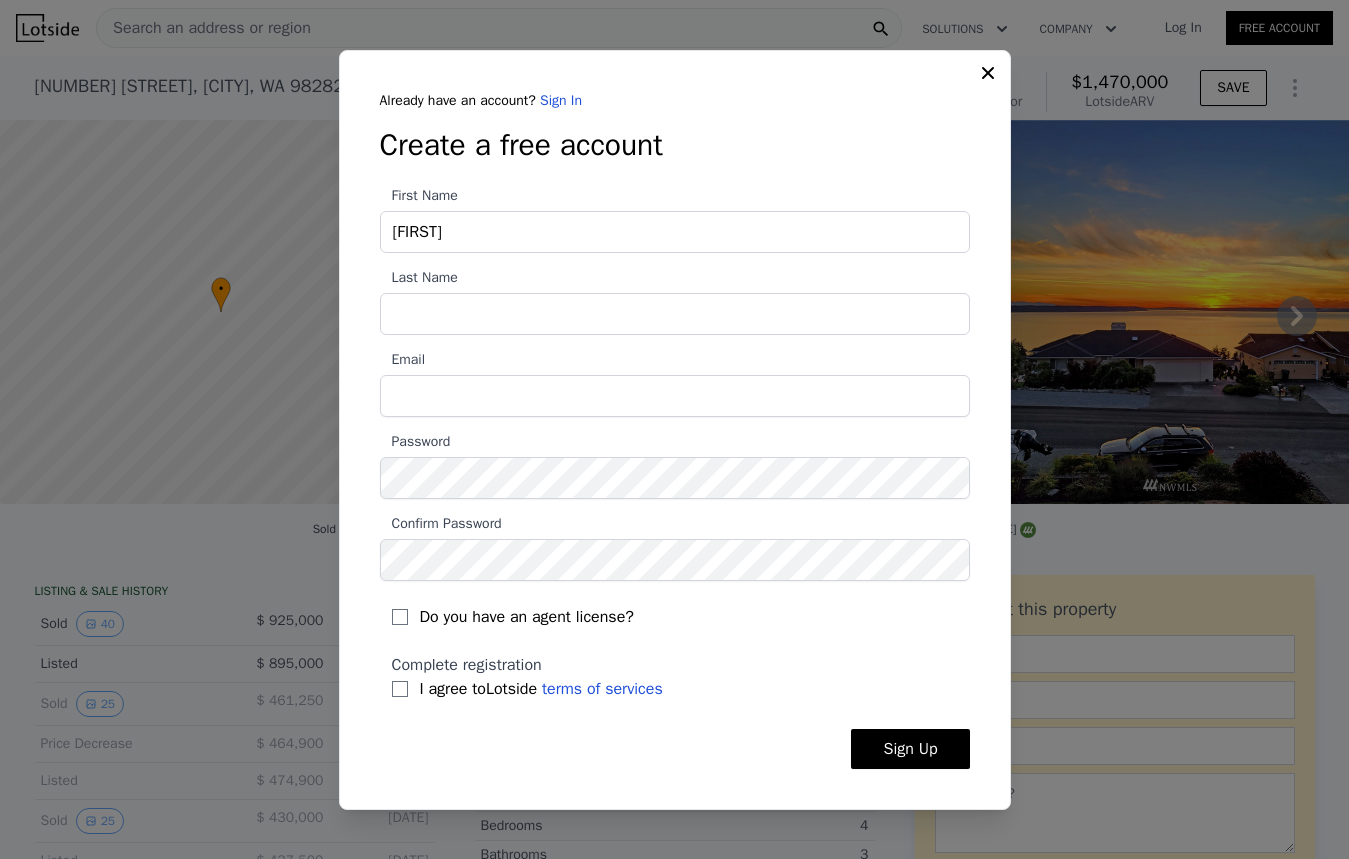 type on "[LAST]" 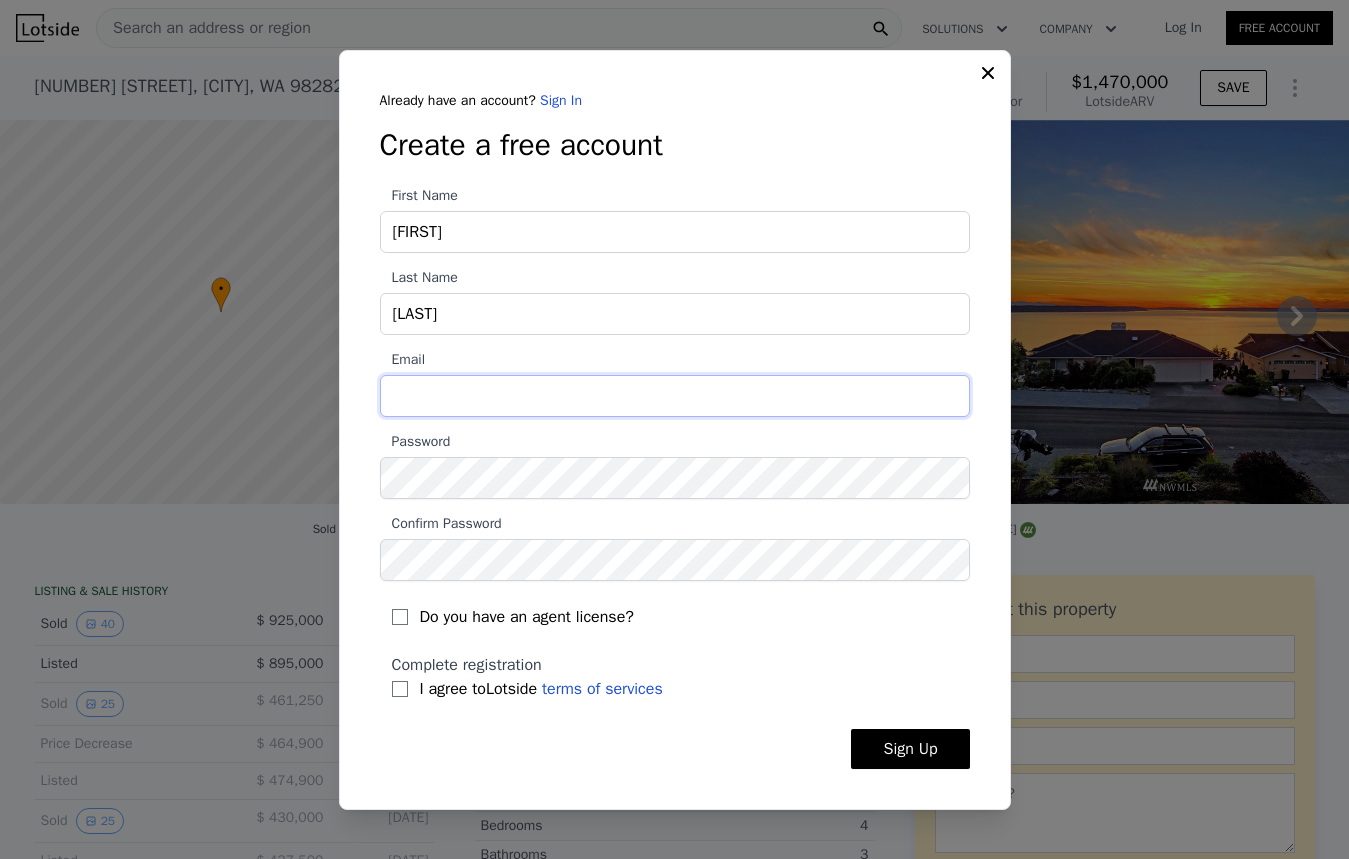 type on "[EMAIL]" 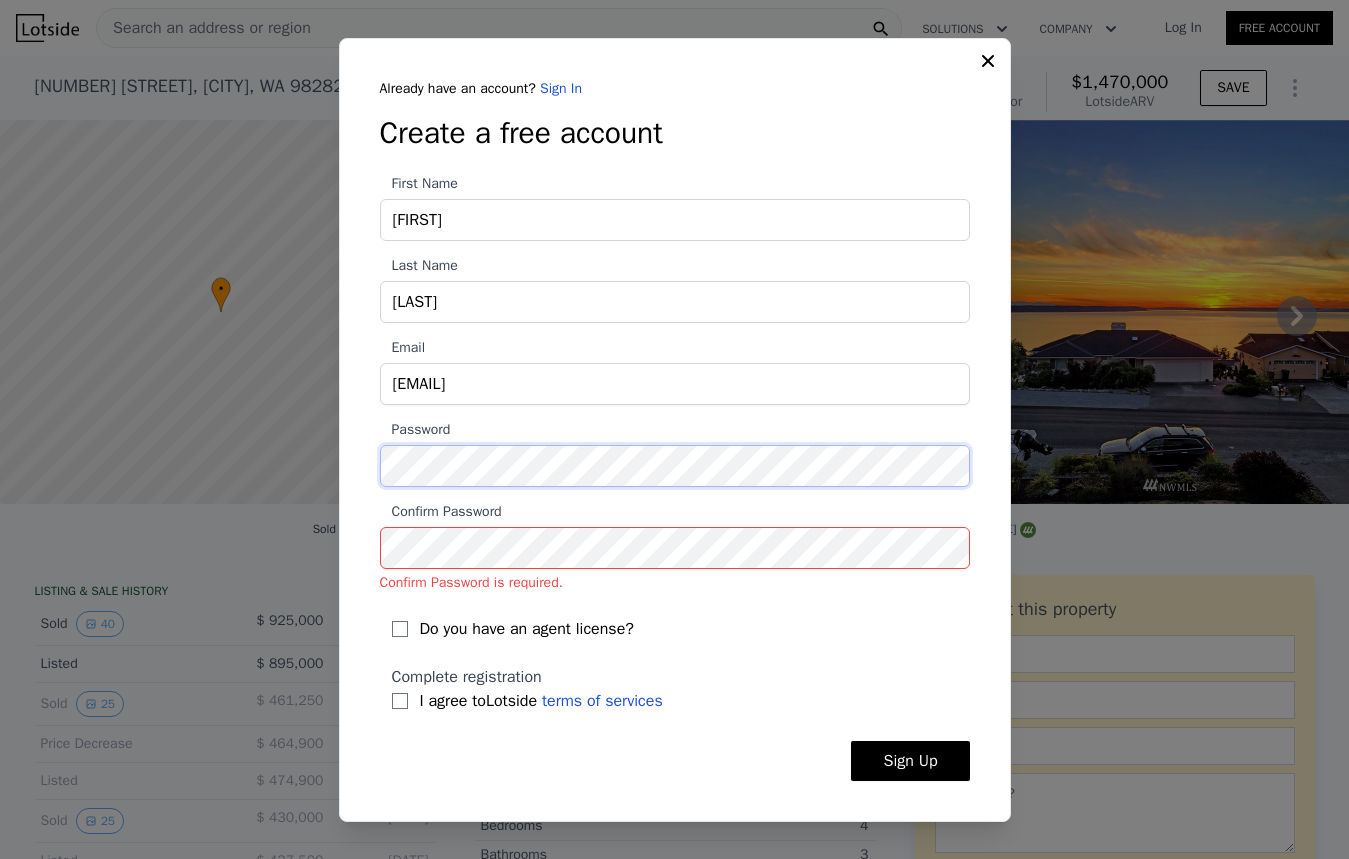 click on "​ Already have an account?   Sign In Create a free account First Name [FIRST] Last Name [LAST] Email [EMAIL] Password Confirm Password Confirm Password is required. Do you have an agent license? Complete registration I agree to  Lotside   terms of services Sign Up" at bounding box center (674, 429) 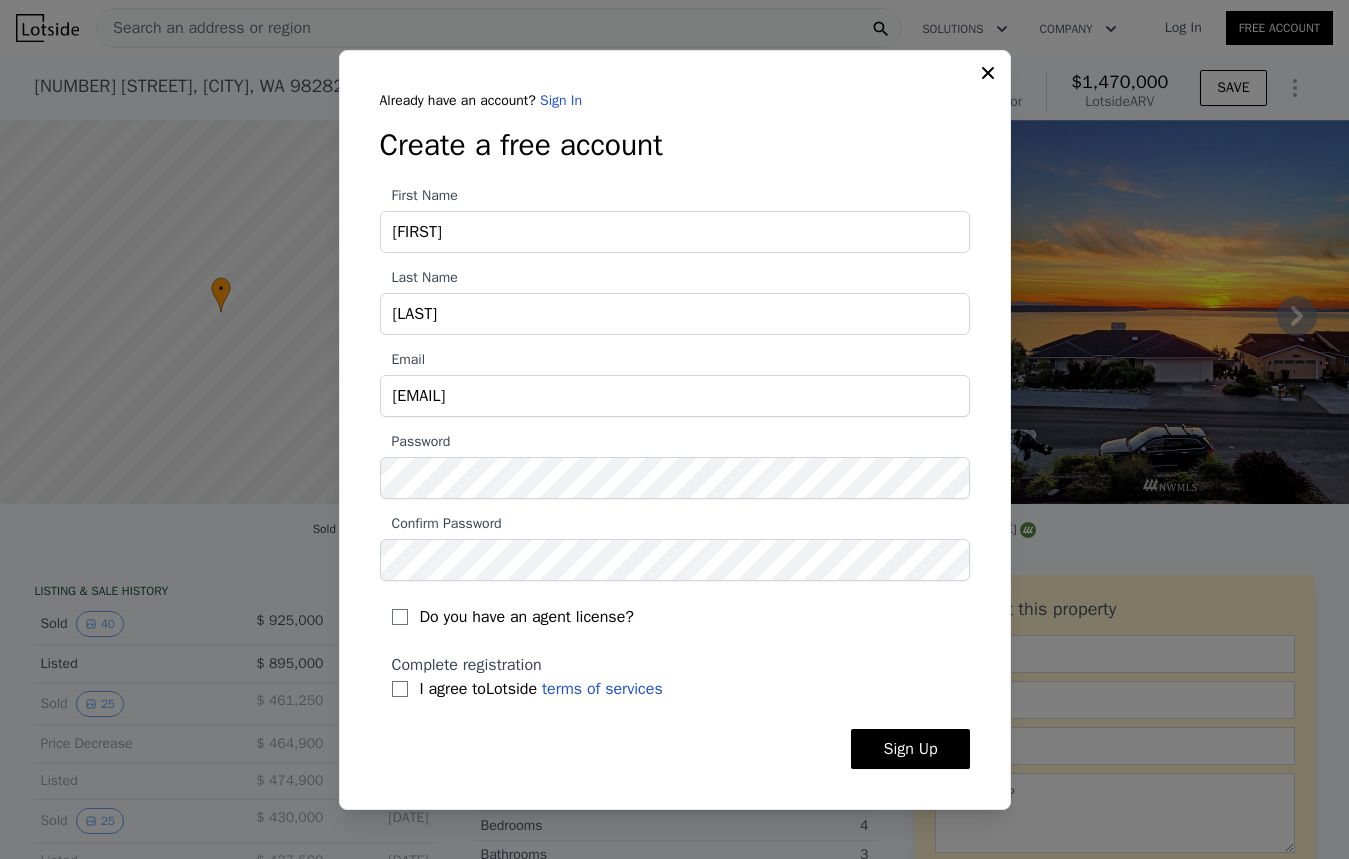 click on "I agree to  Lotside   terms of services" at bounding box center [675, 689] 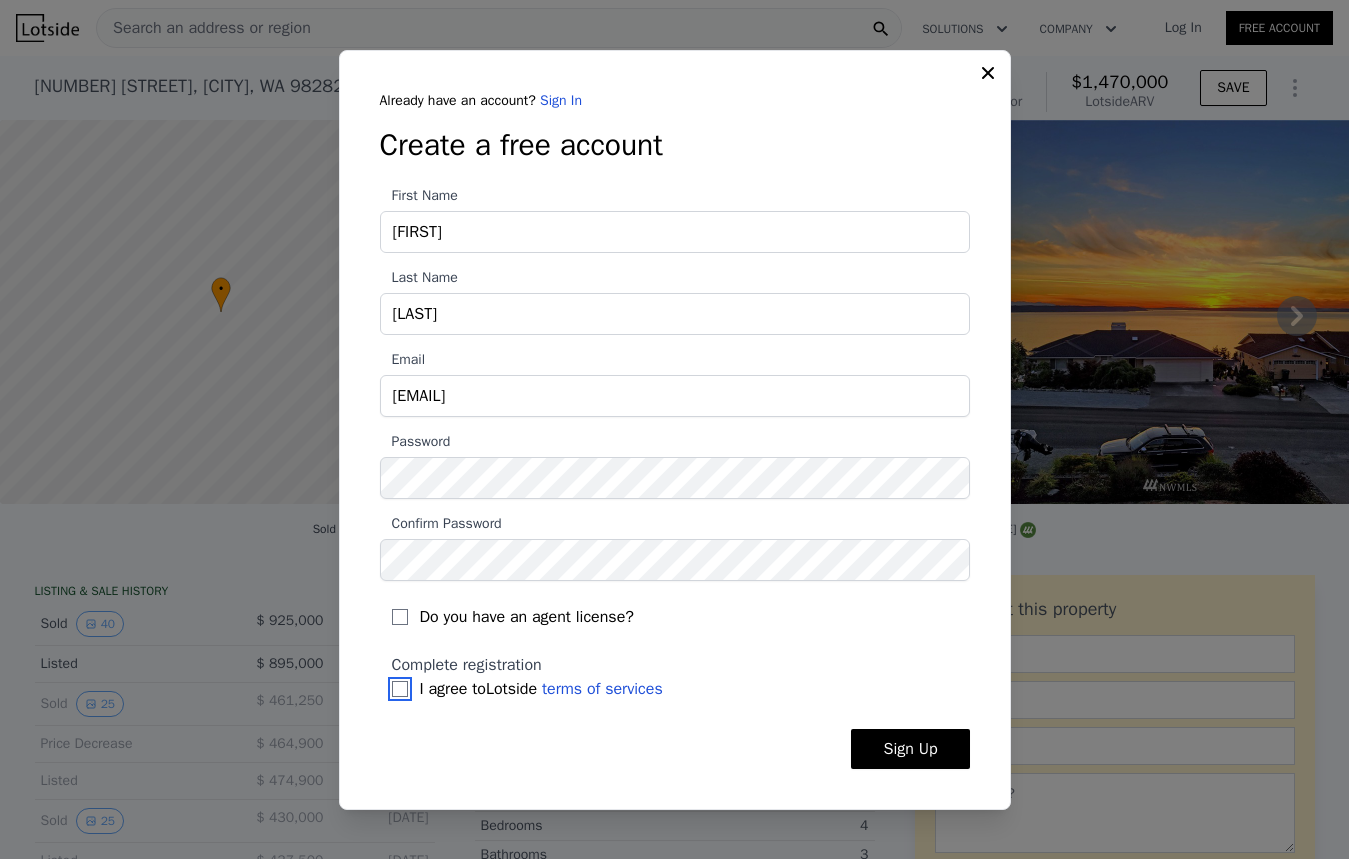 checkbox on "true" 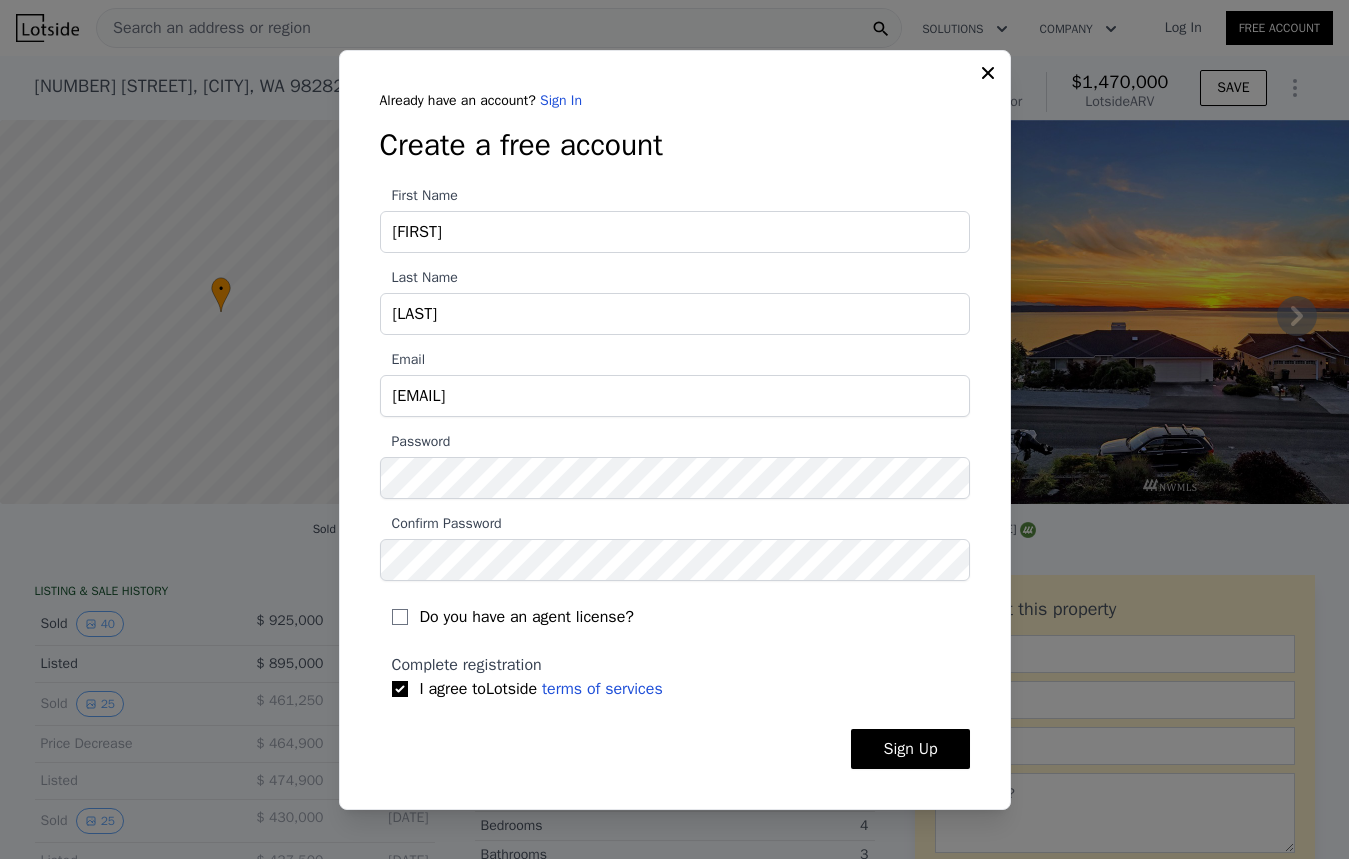 click on "Sign Up" at bounding box center [910, 749] 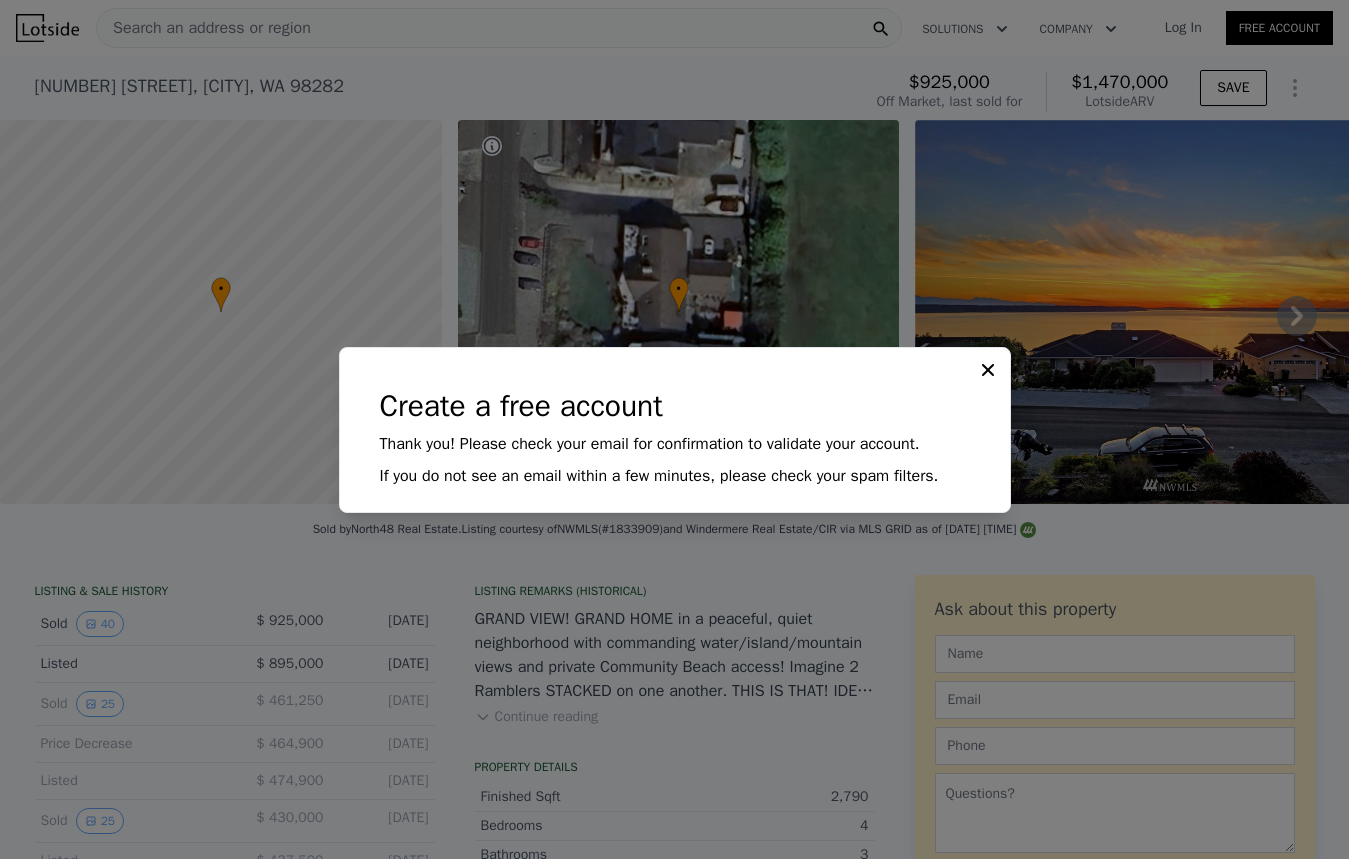 drag, startPoint x: 993, startPoint y: 371, endPoint x: 1100, endPoint y: 233, distance: 174.62245 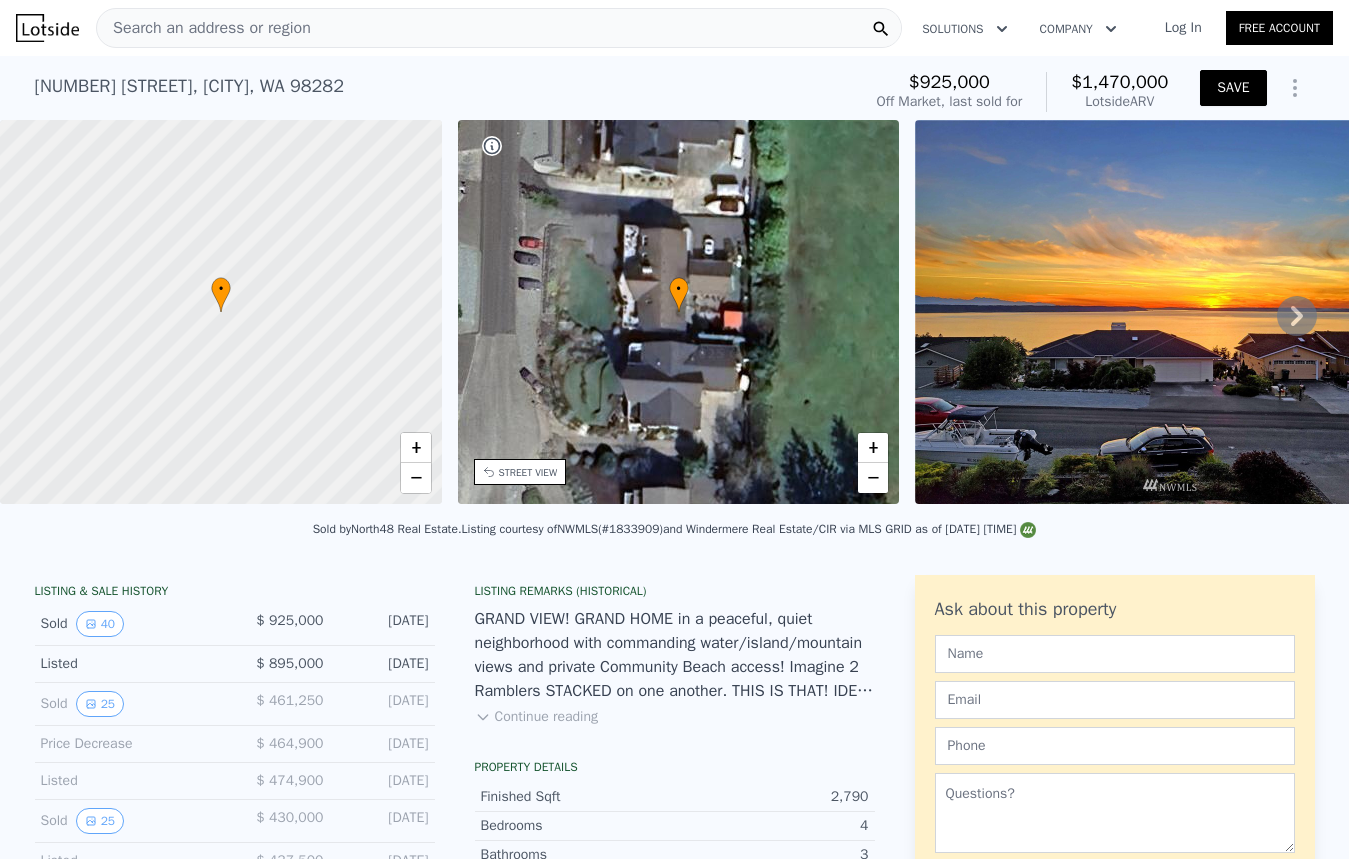 click on "SAVE" at bounding box center (1233, 88) 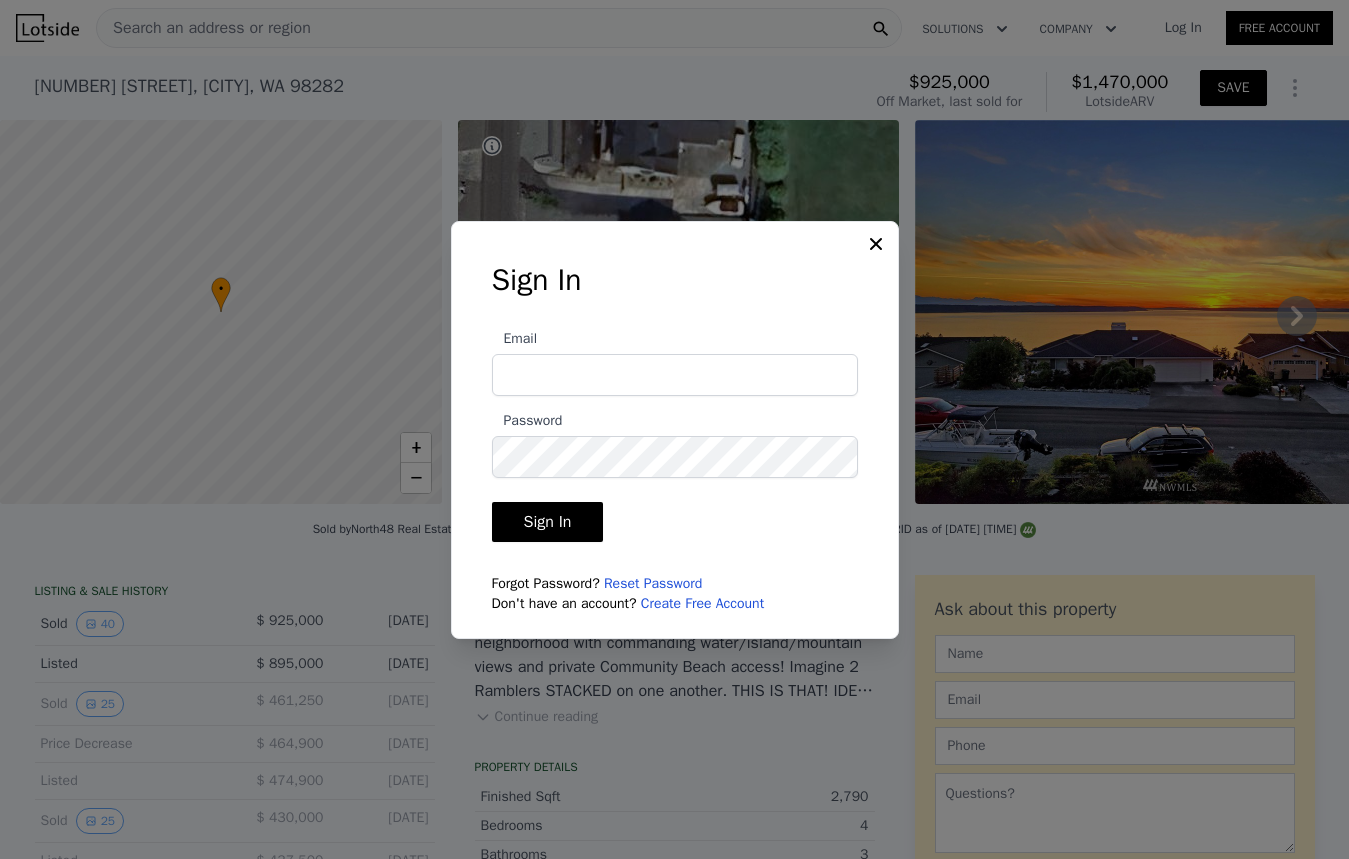 type on "[EMAIL]" 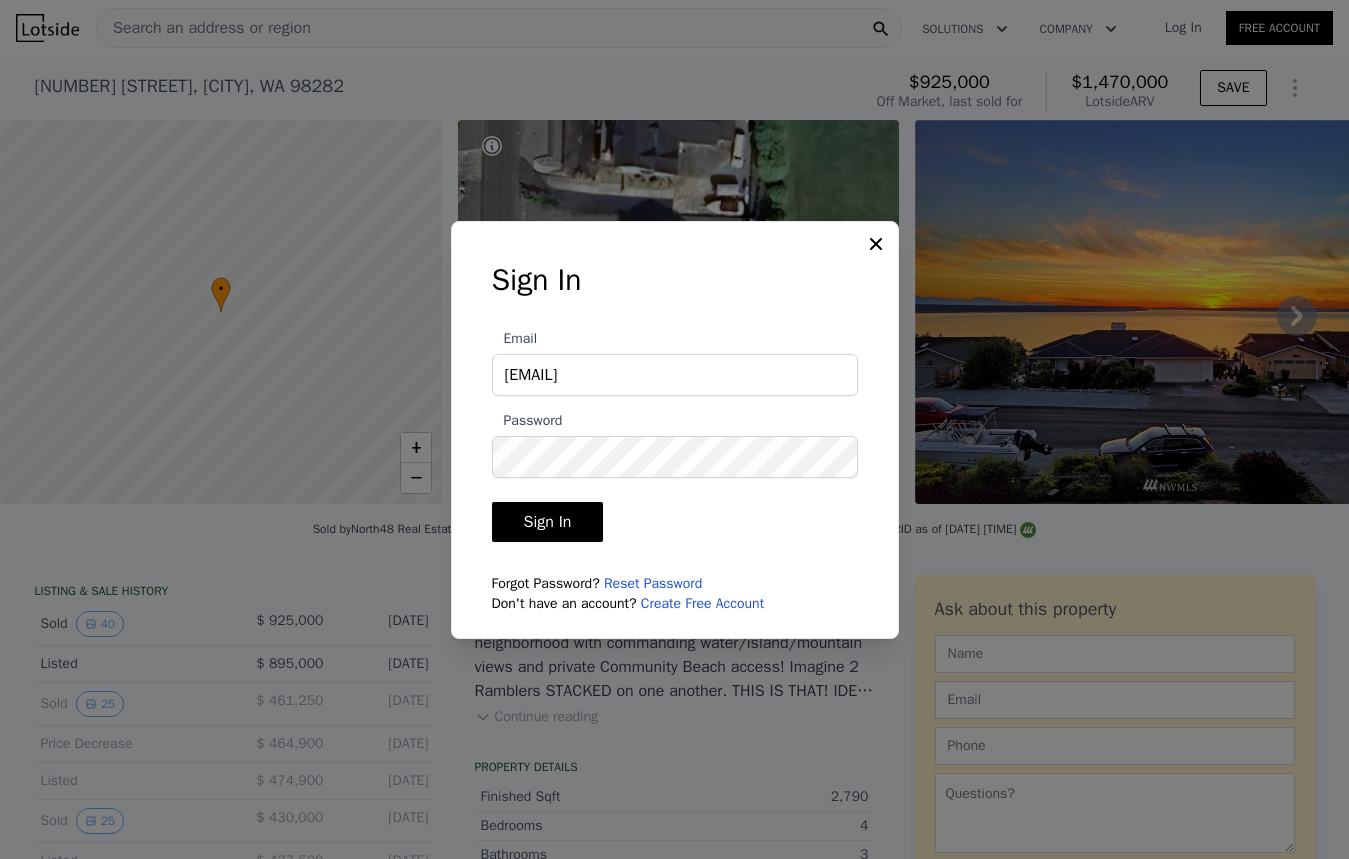 click on "Sign In" at bounding box center (548, 522) 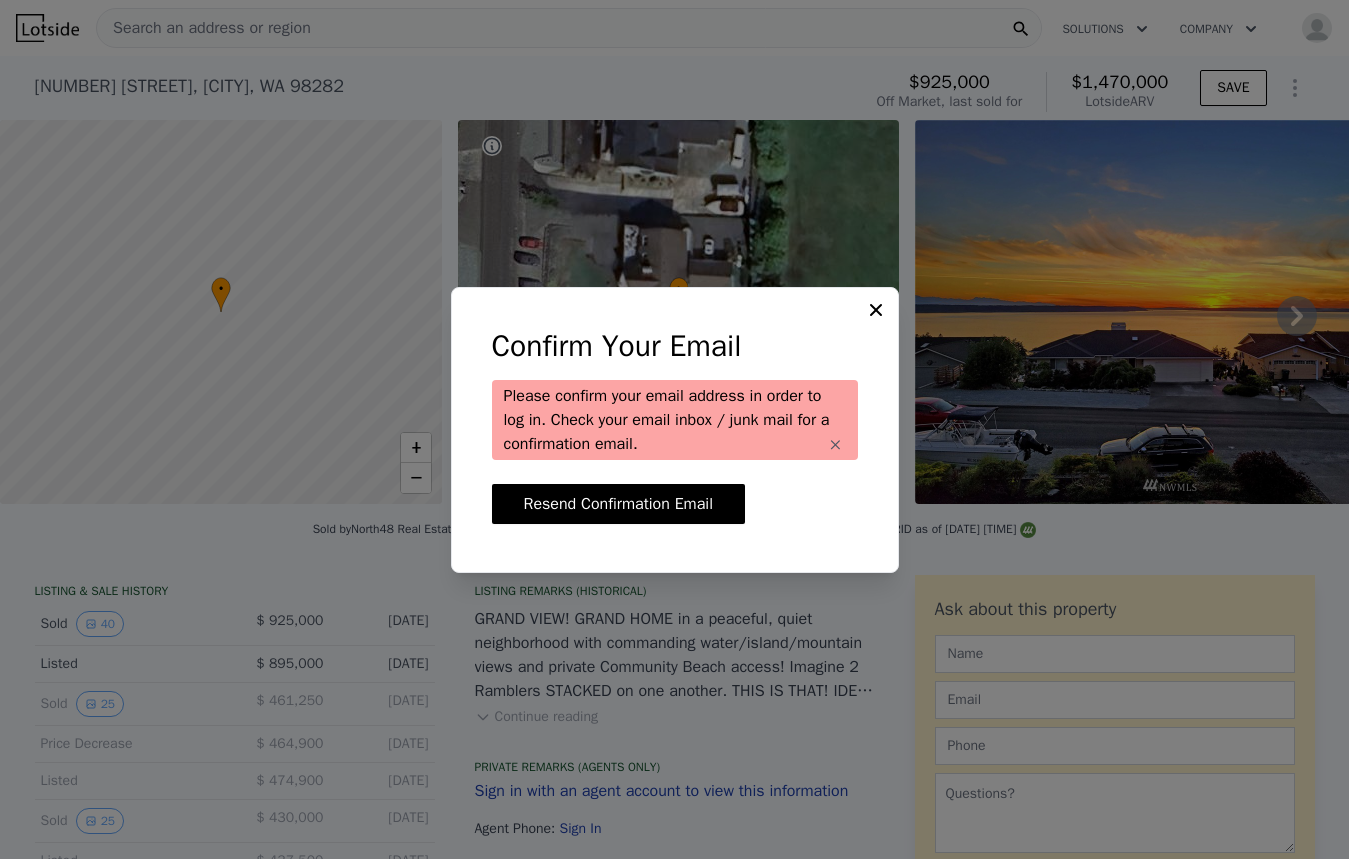 click 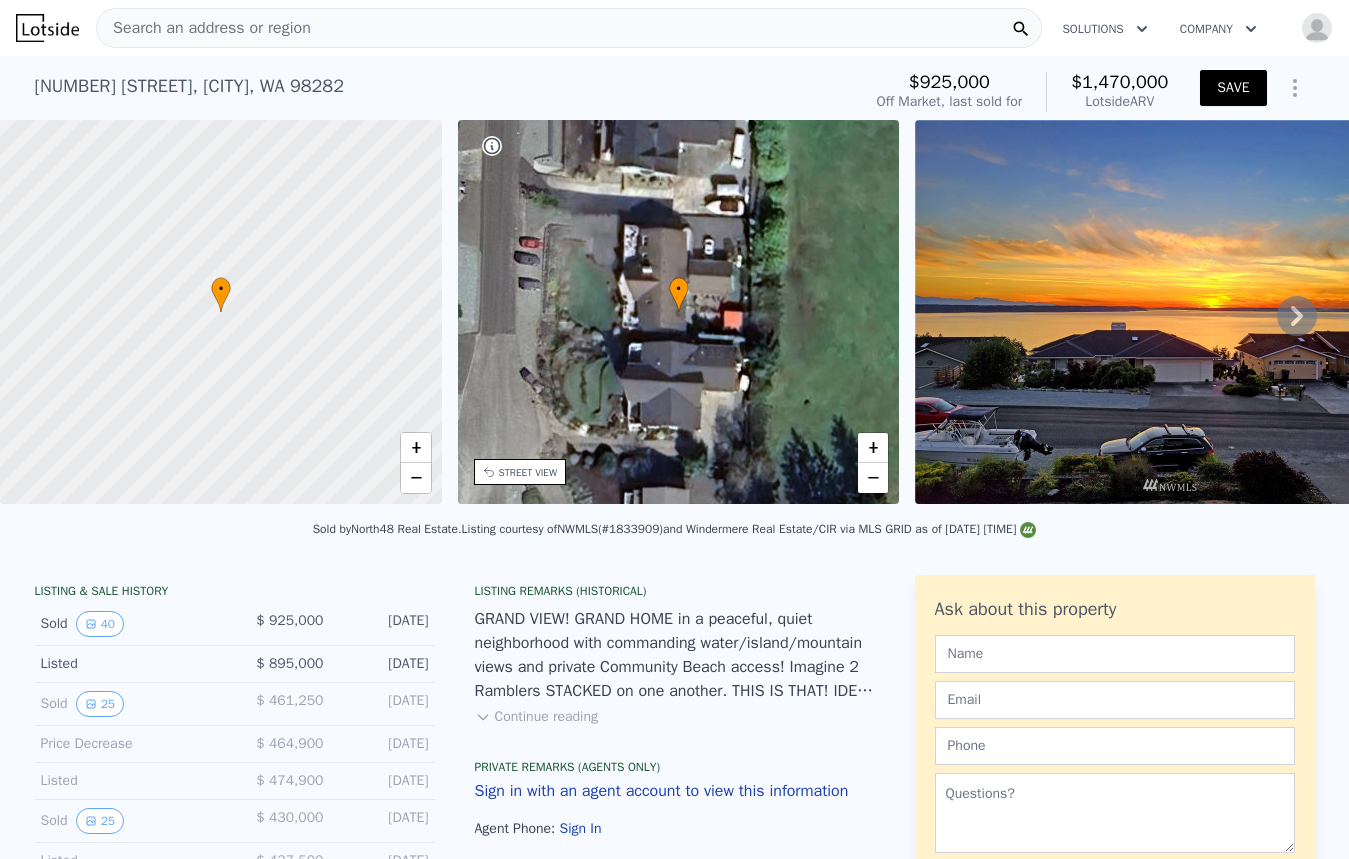 click on "SAVE" at bounding box center [1233, 88] 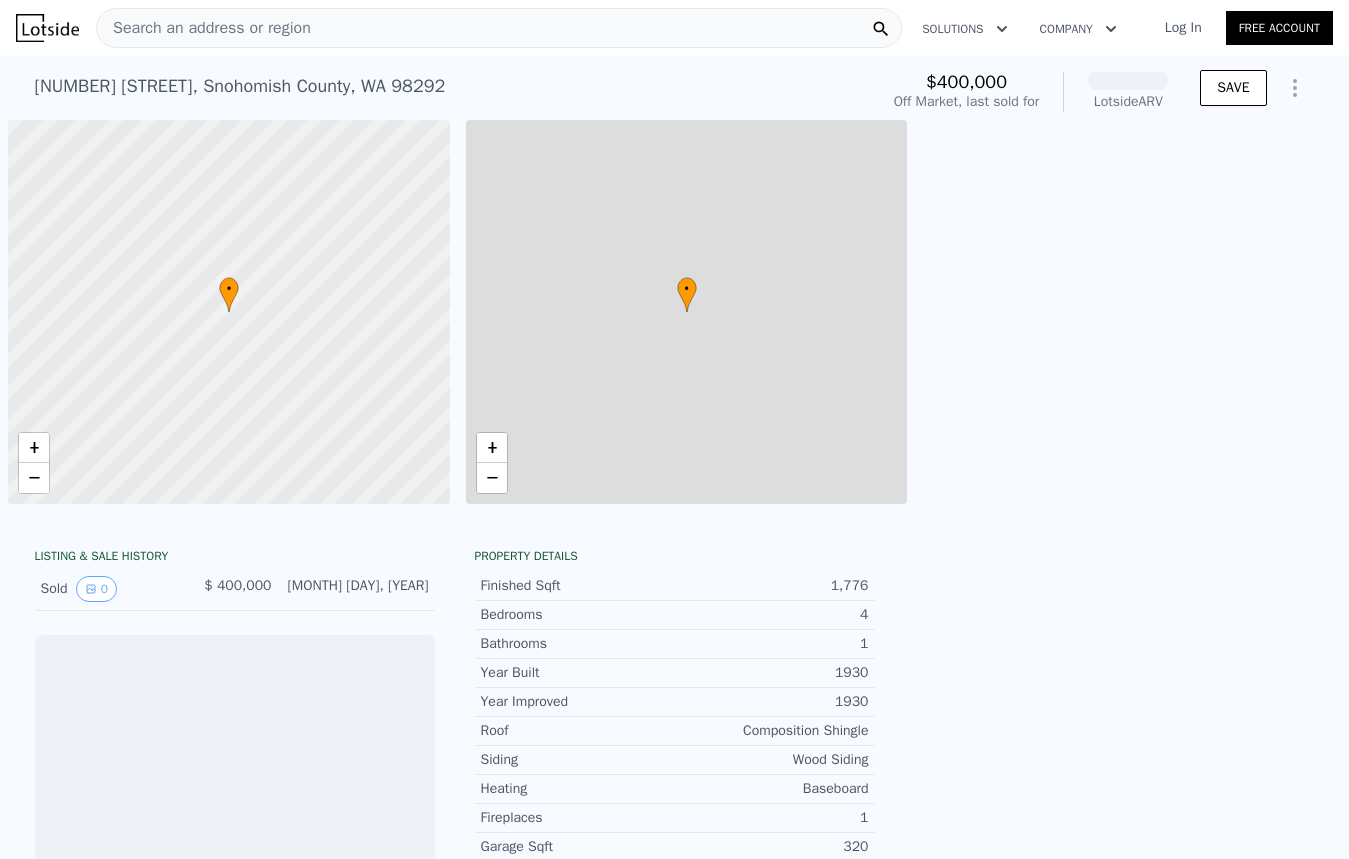 scroll, scrollTop: 0, scrollLeft: 0, axis: both 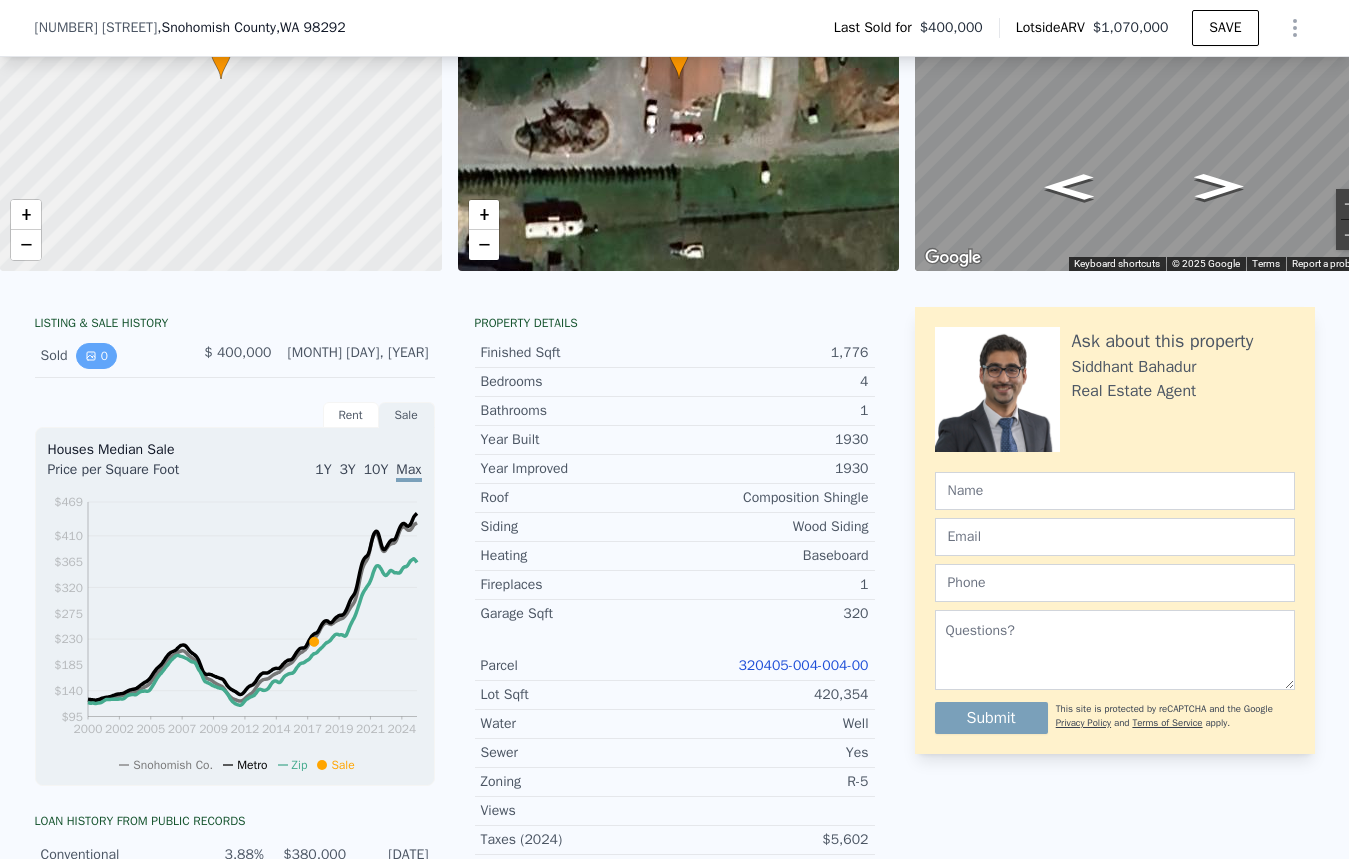 click 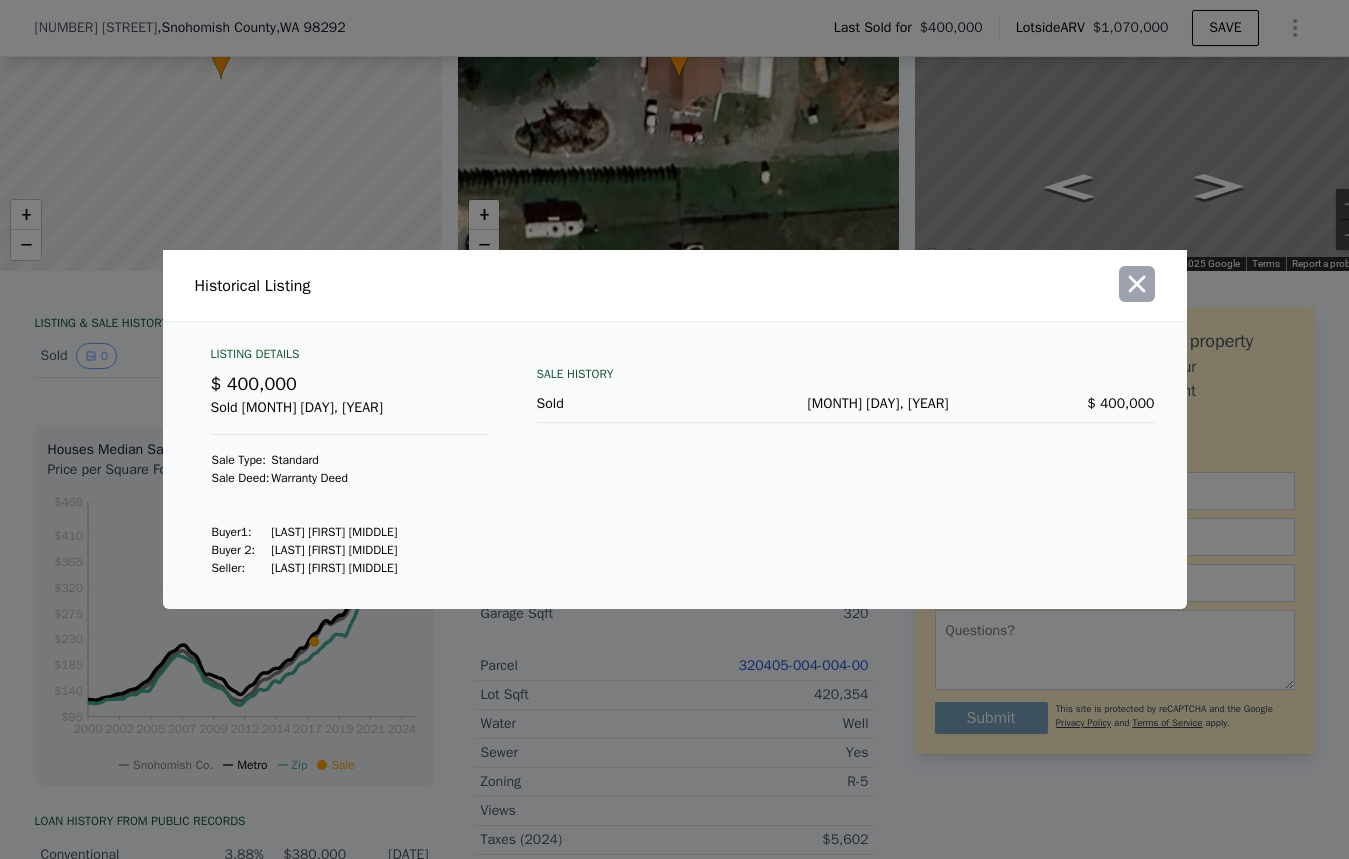 click 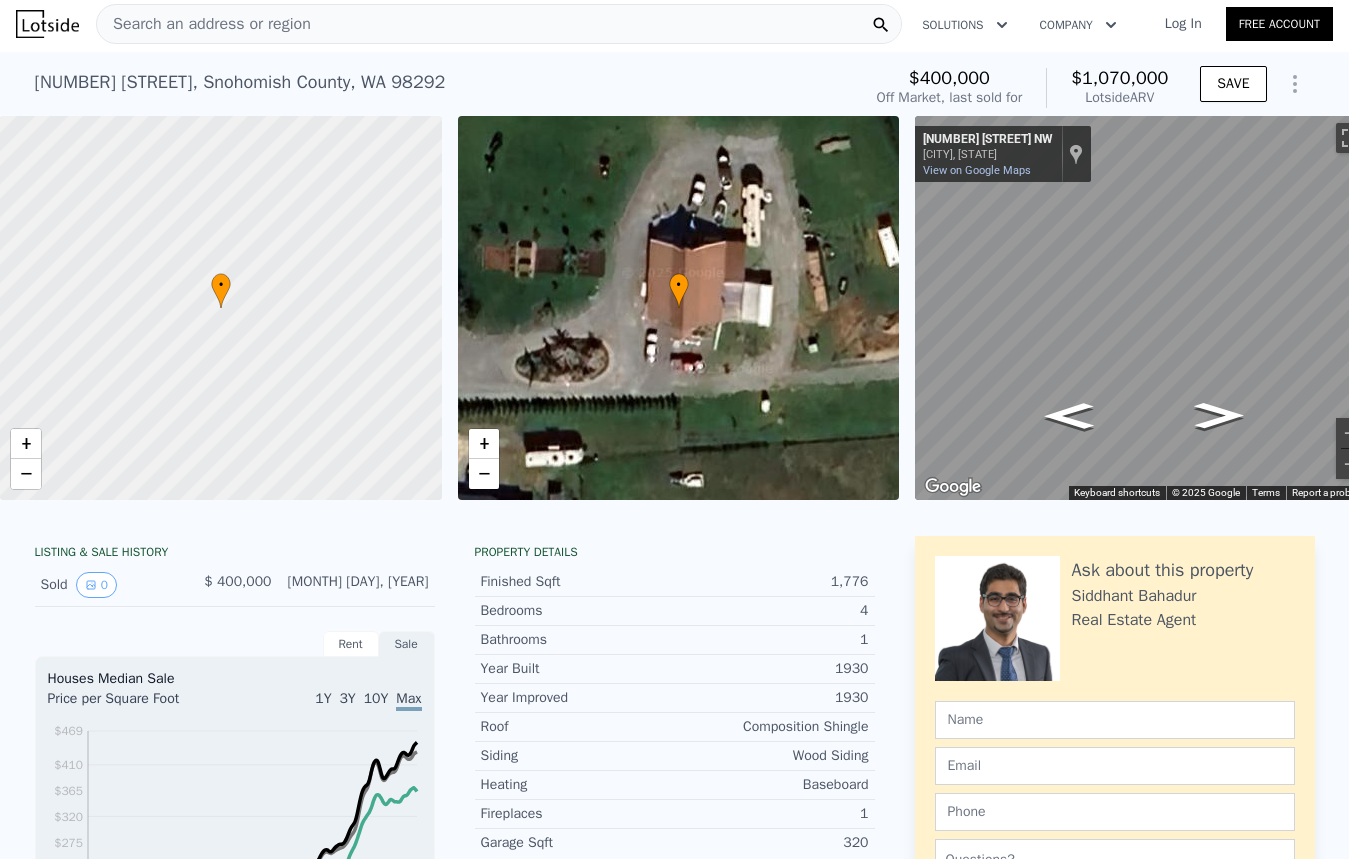 scroll, scrollTop: 0, scrollLeft: 0, axis: both 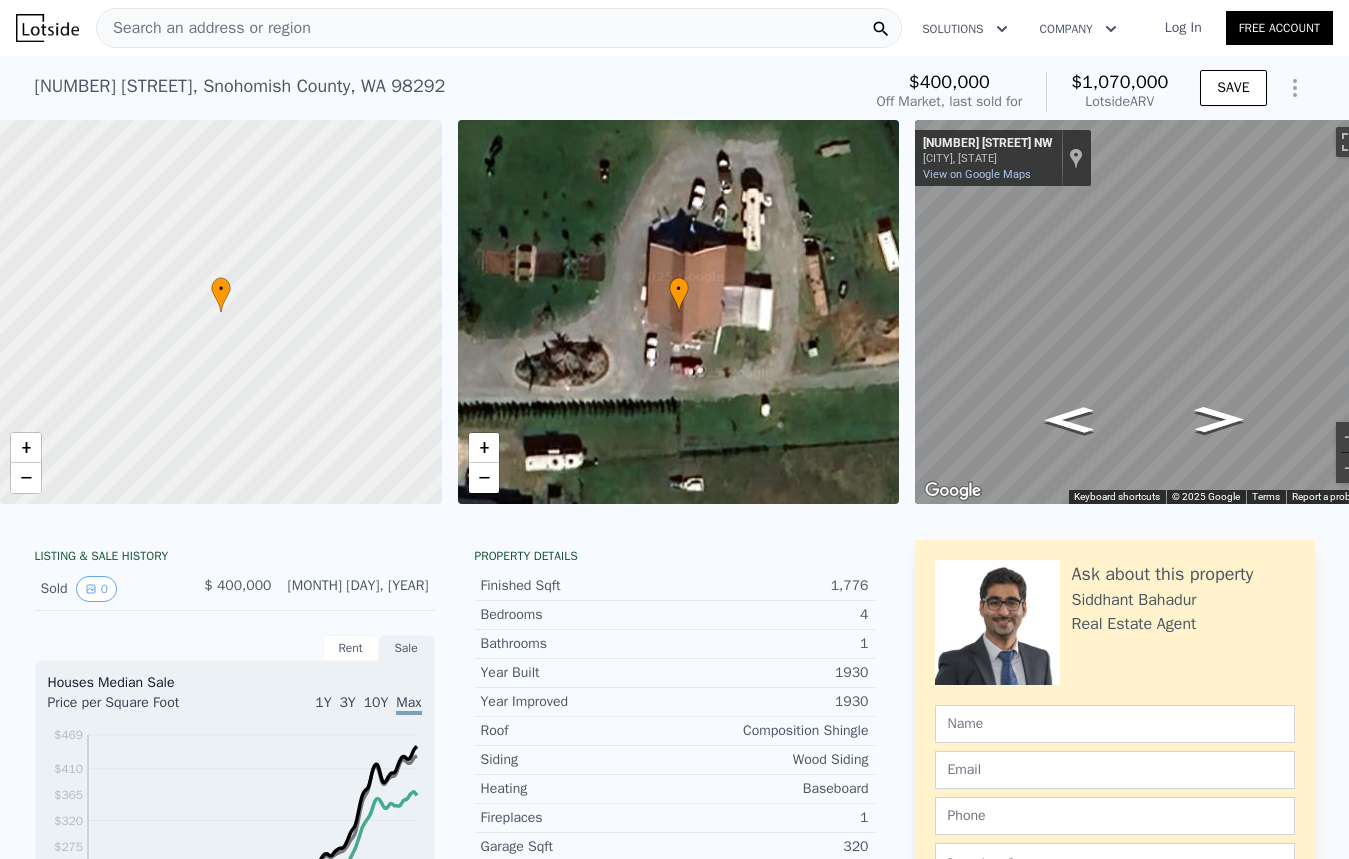 click on "Search an address or region" at bounding box center (499, 28) 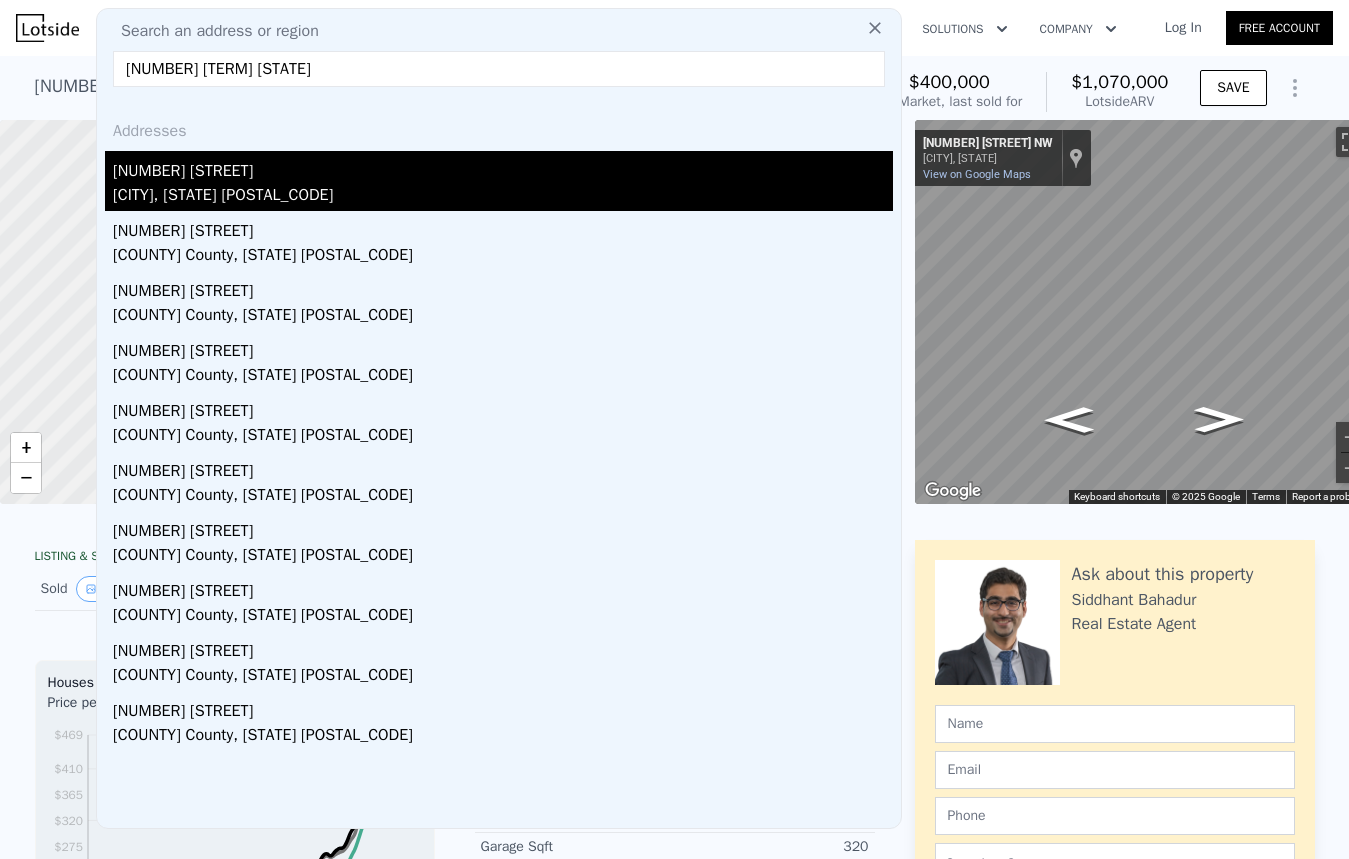 type on "45 lucky lane" 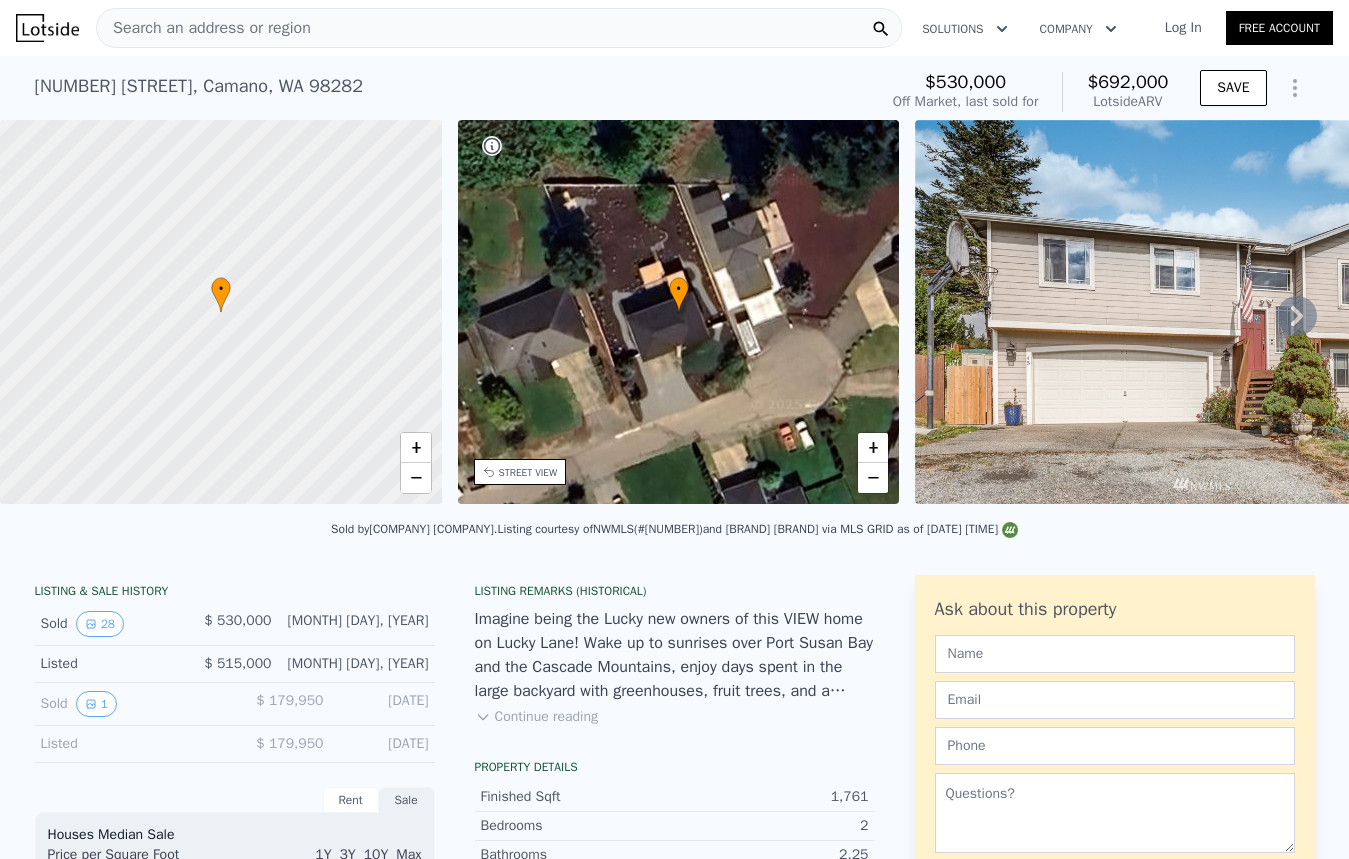 scroll, scrollTop: 226, scrollLeft: 0, axis: vertical 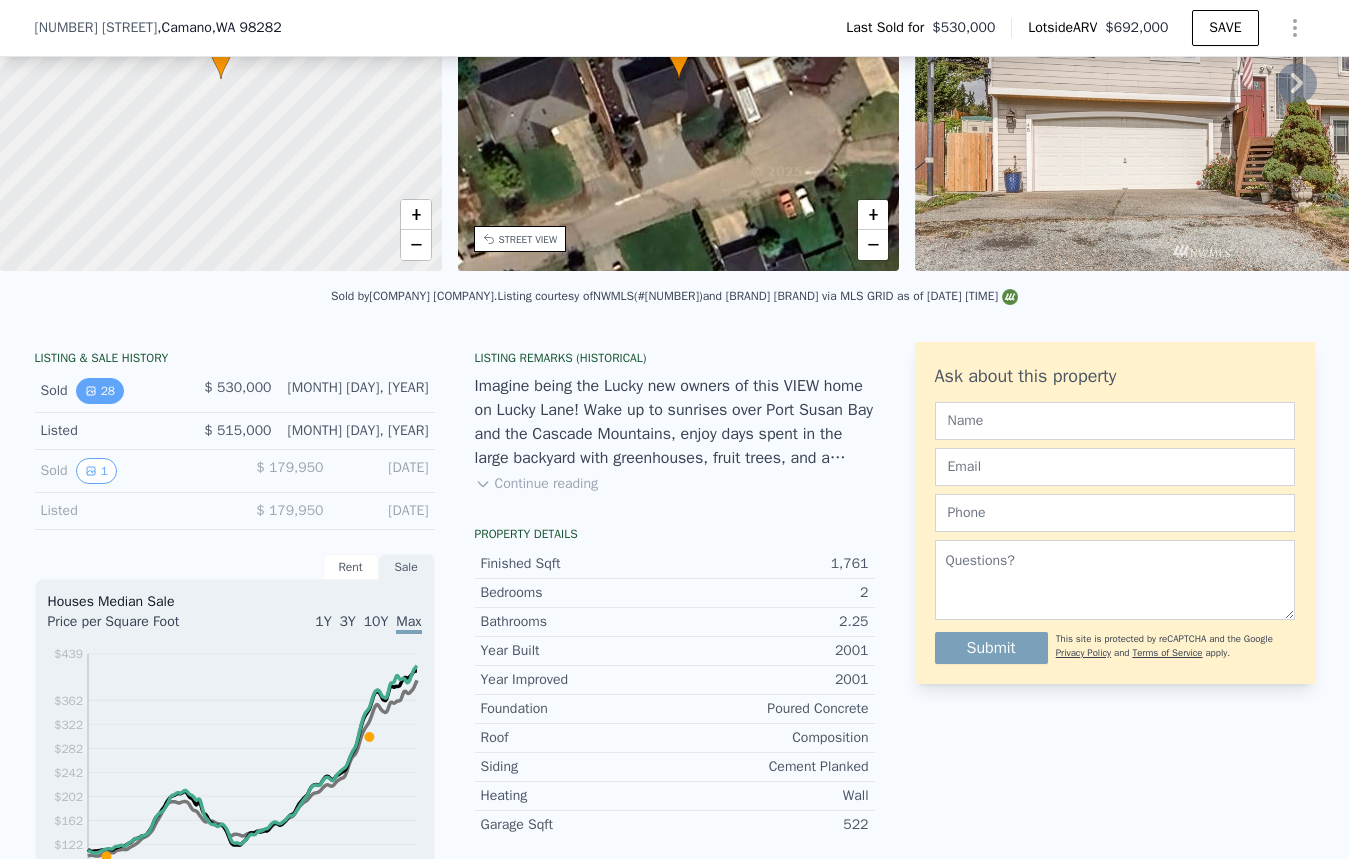 click 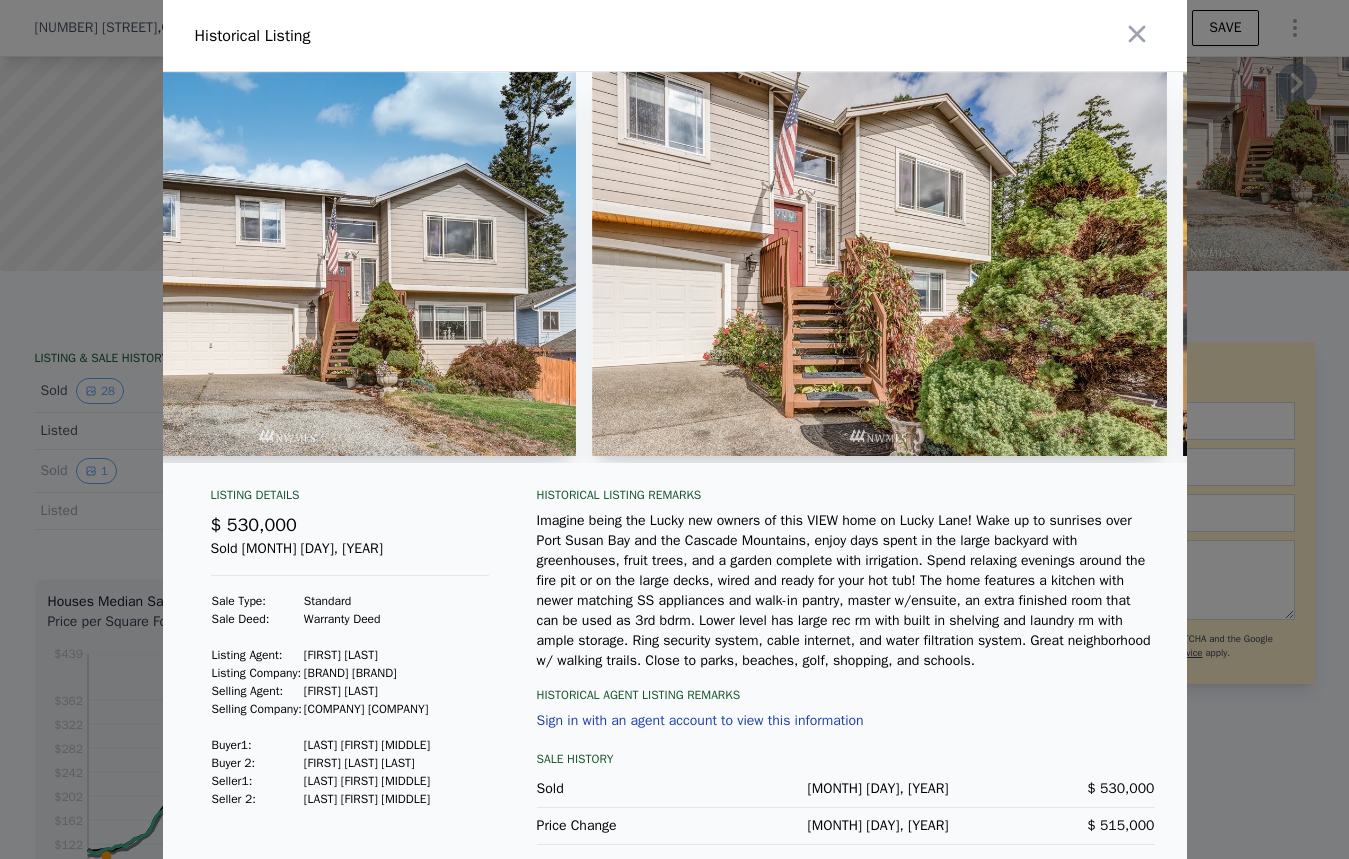 scroll, scrollTop: 0, scrollLeft: 0, axis: both 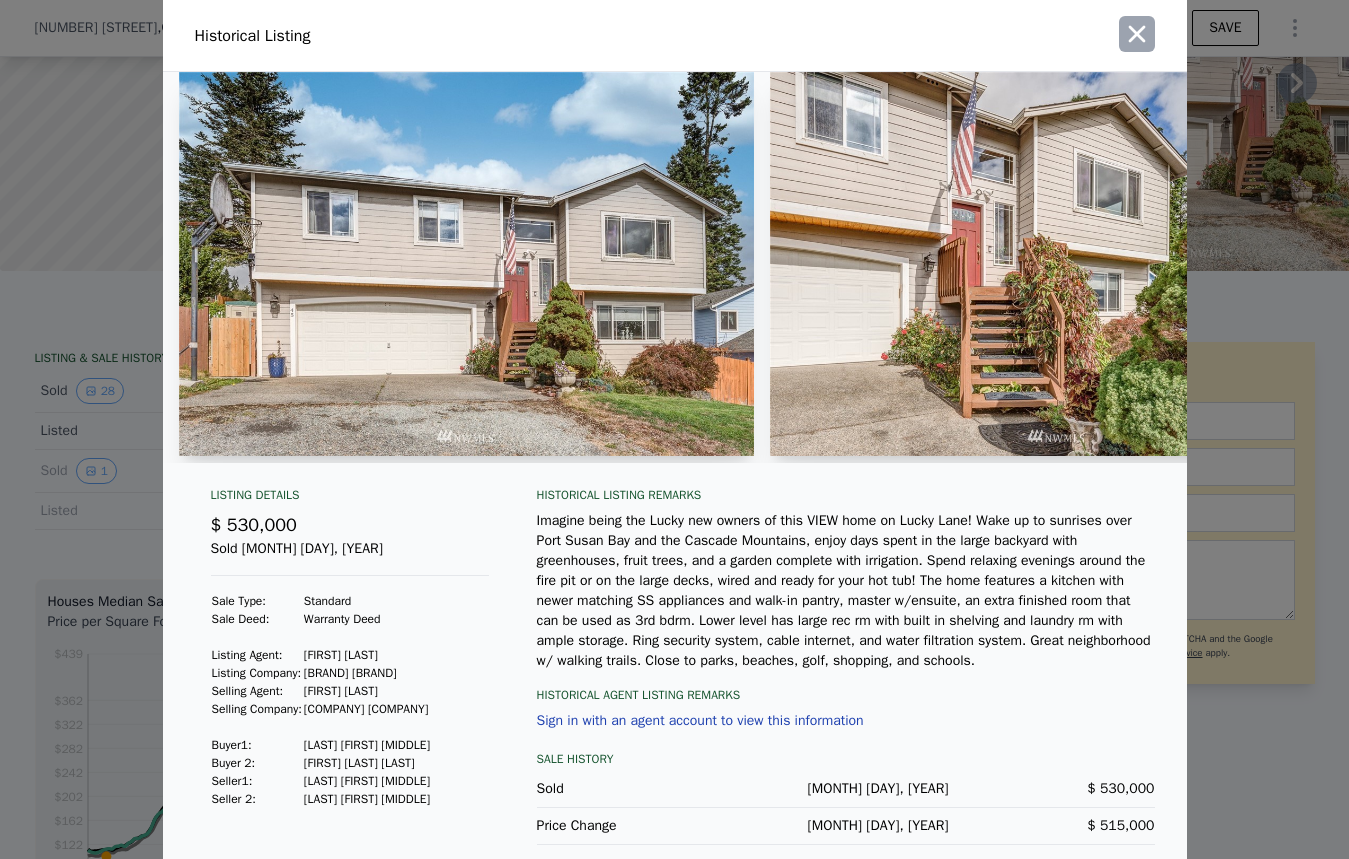 click 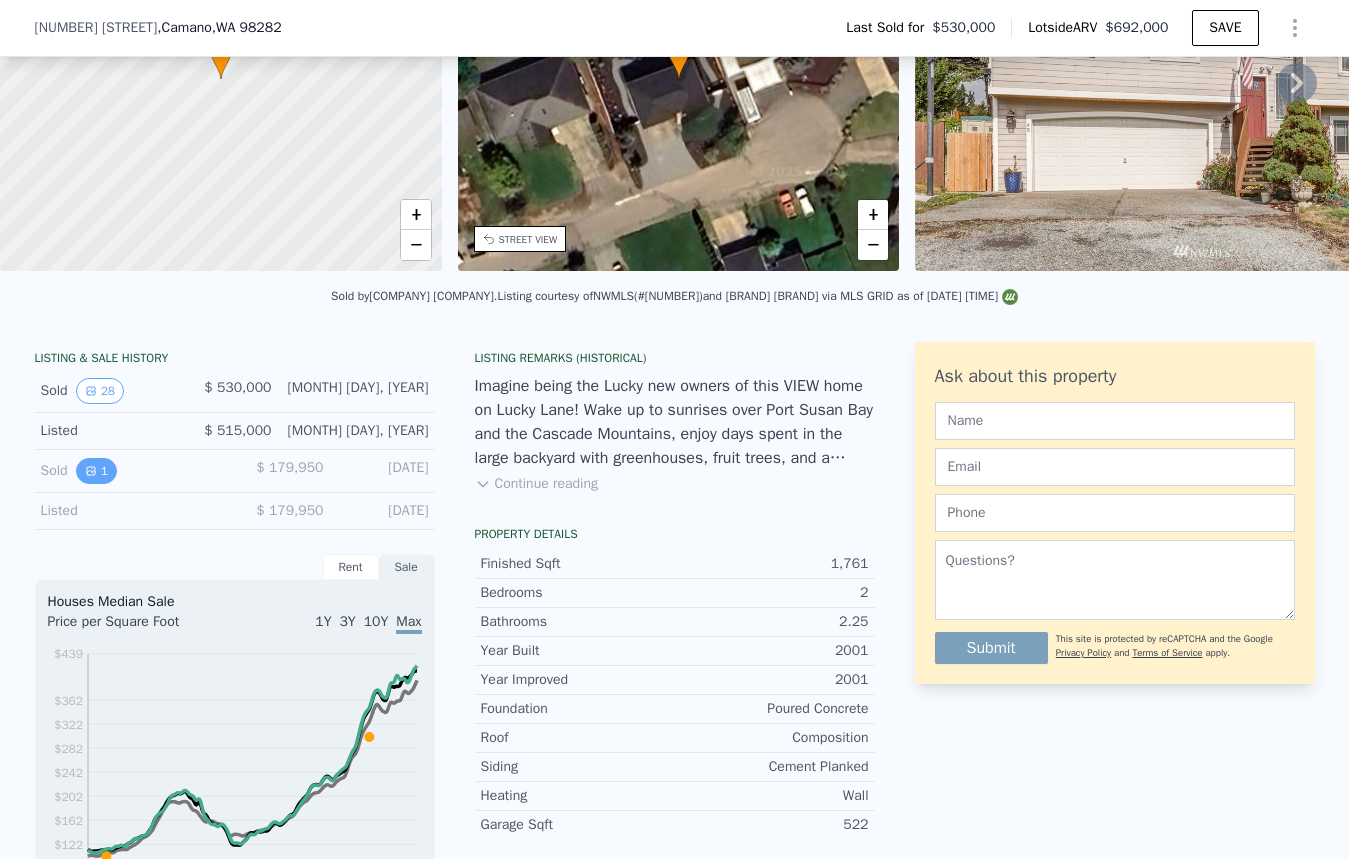 click 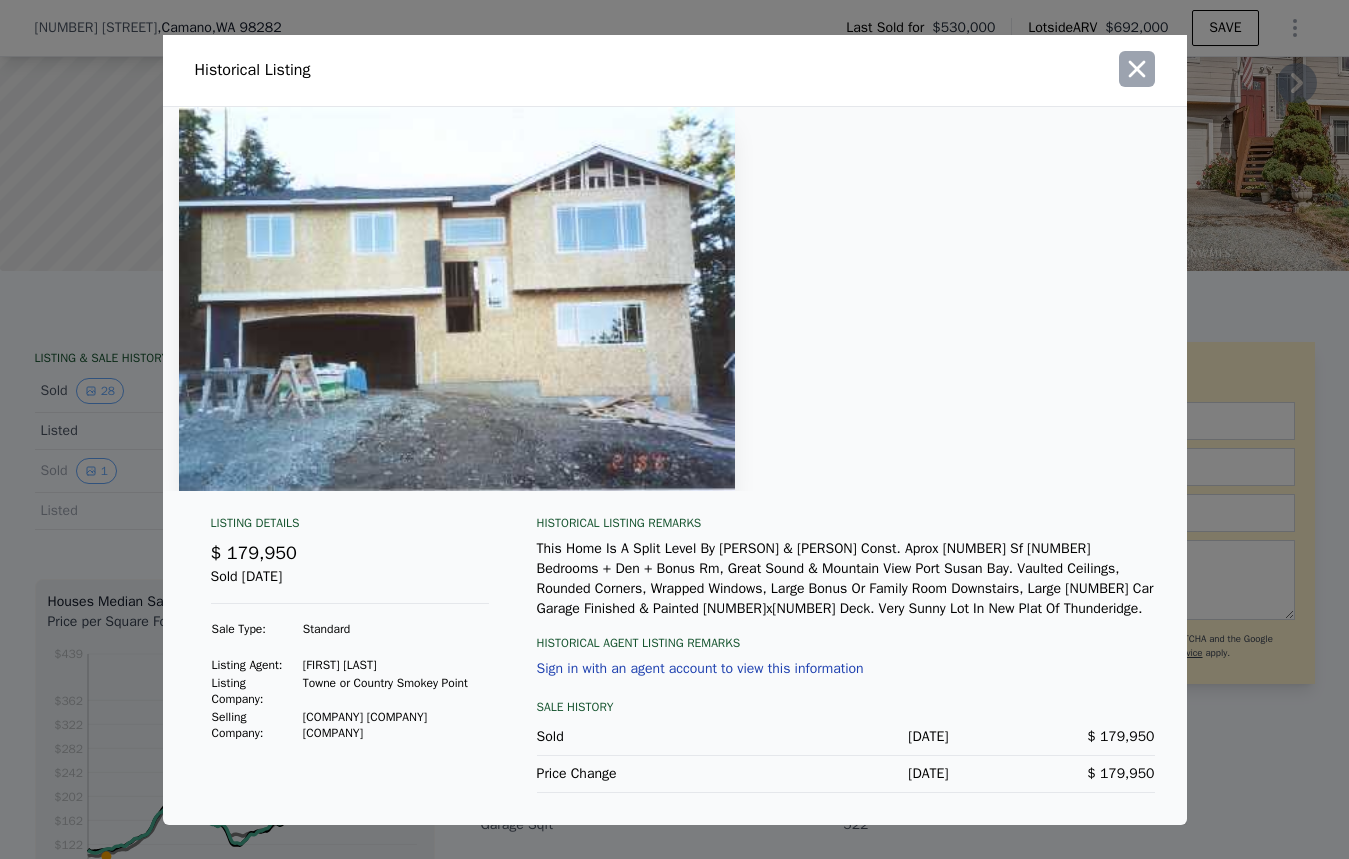 click 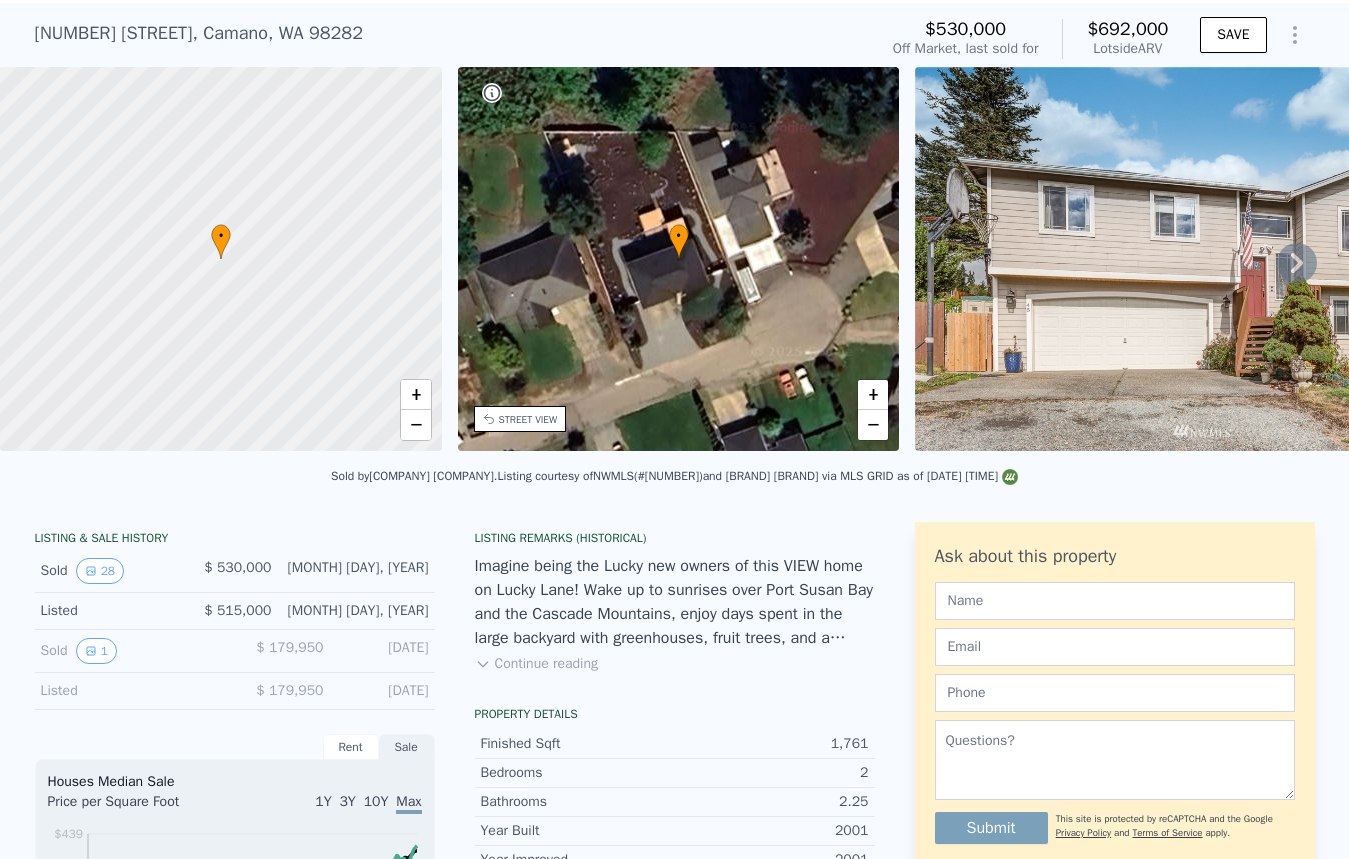 scroll, scrollTop: 7, scrollLeft: 0, axis: vertical 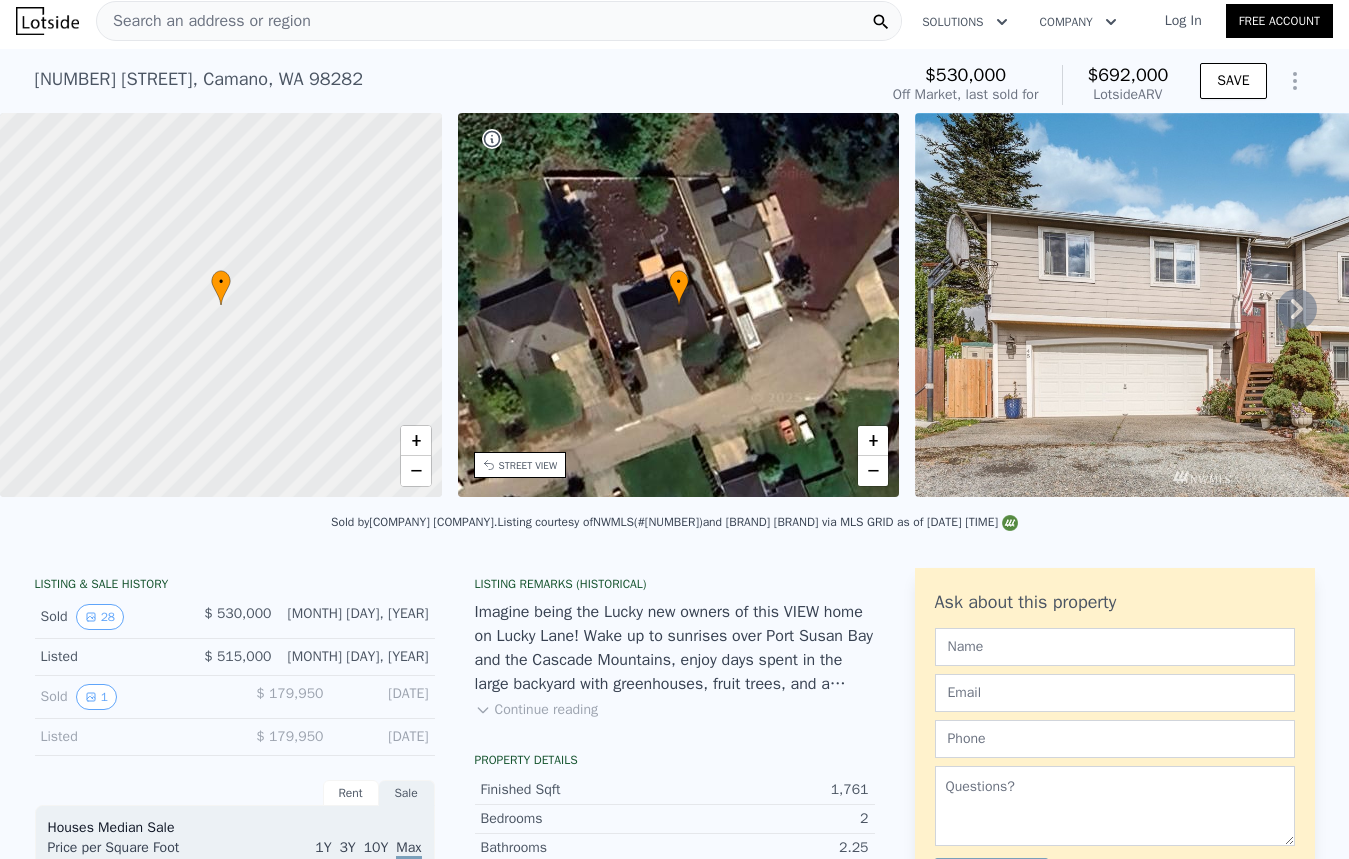click on "•
+ −" at bounding box center (679, 305) 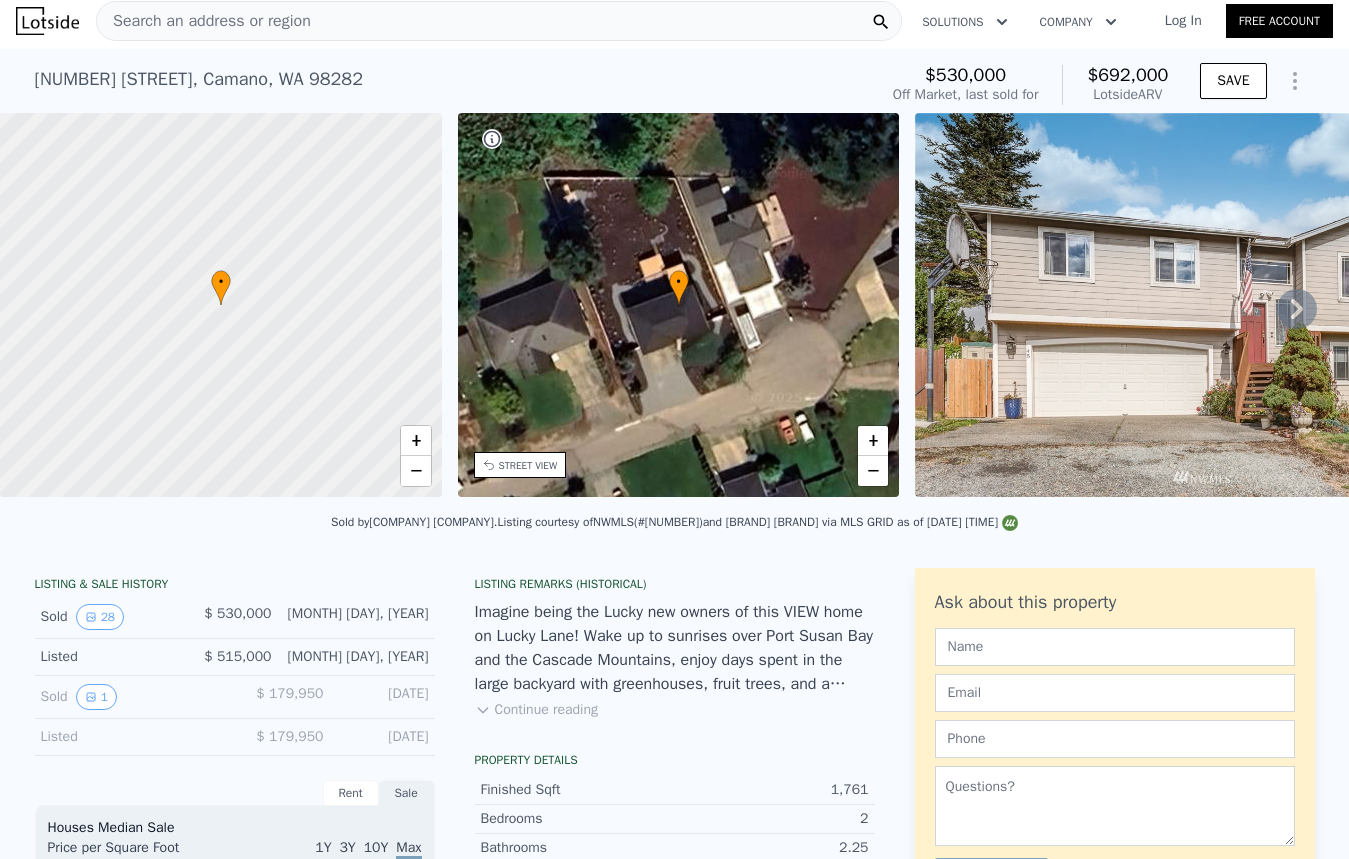 click on "STREET VIEW" at bounding box center (528, 465) 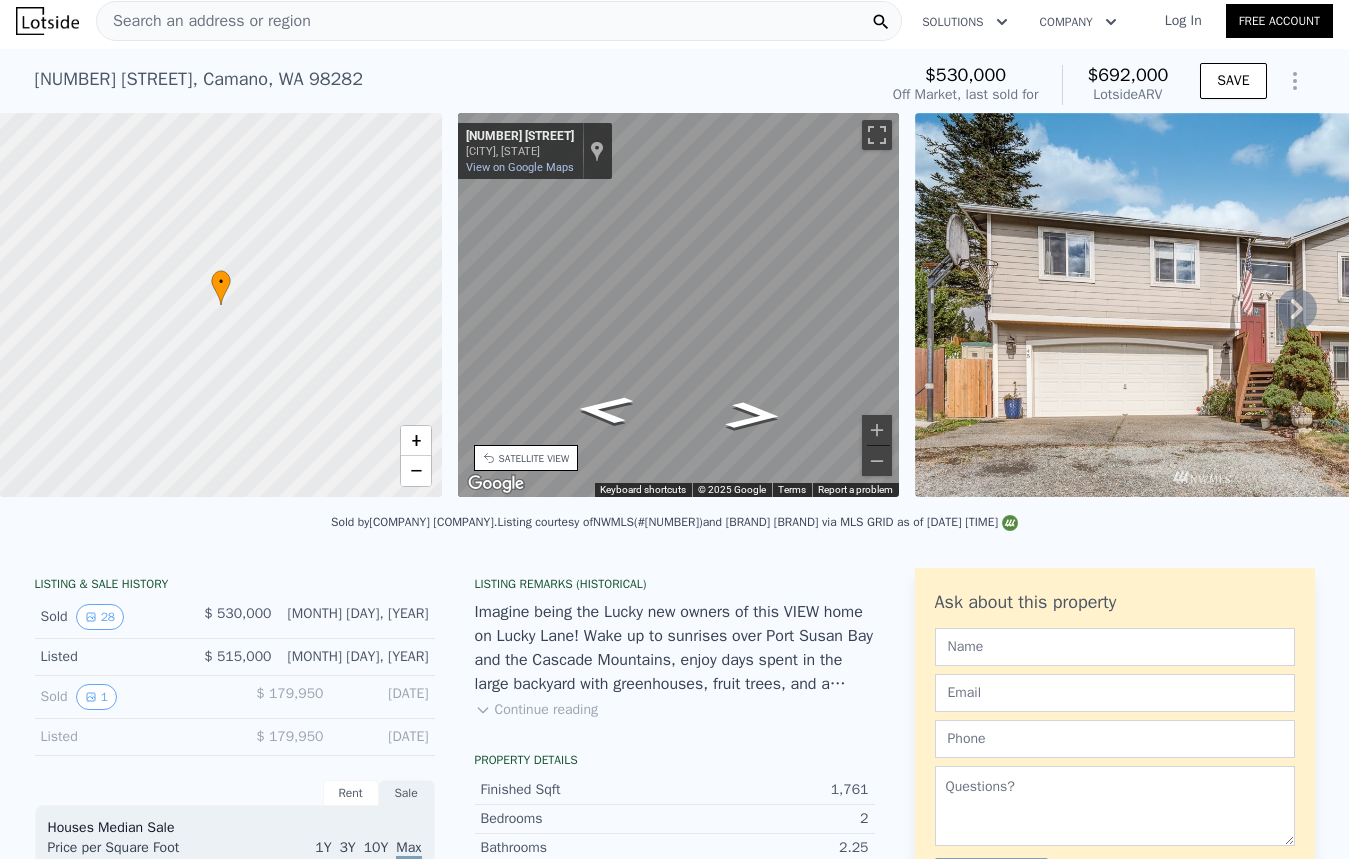 click at bounding box center [679, 305] 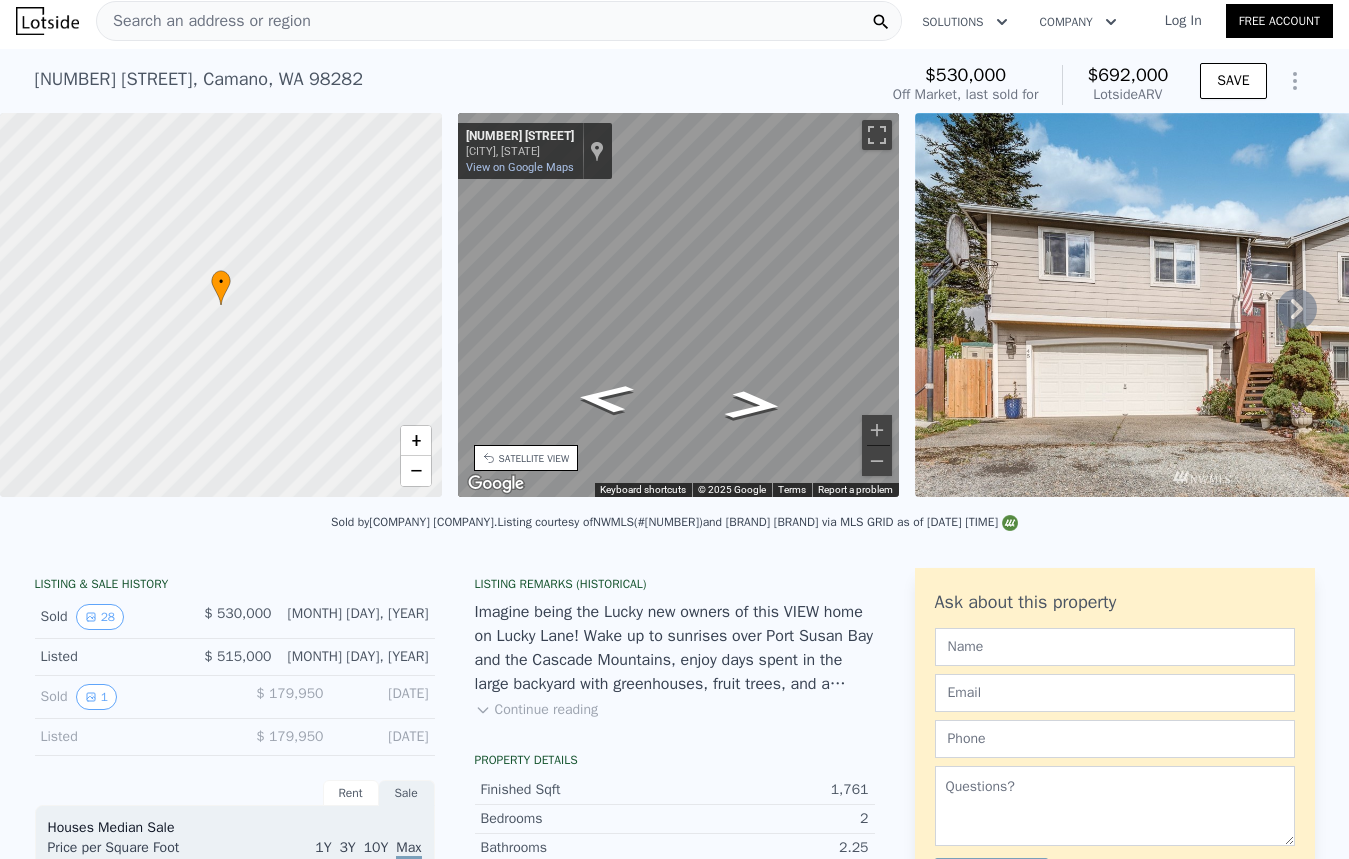 click on "Search an address or region" at bounding box center (499, 21) 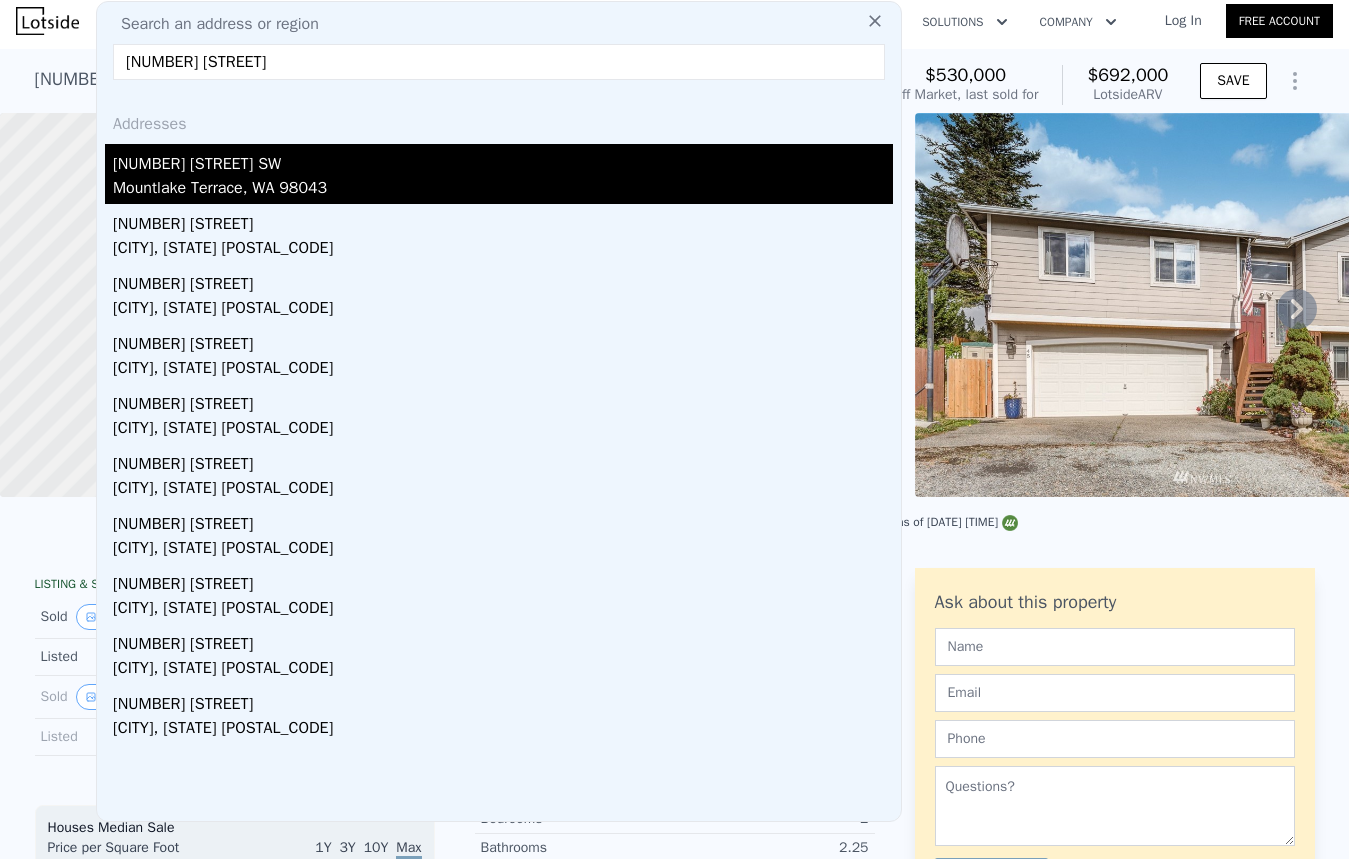 type on "5325 238th st" 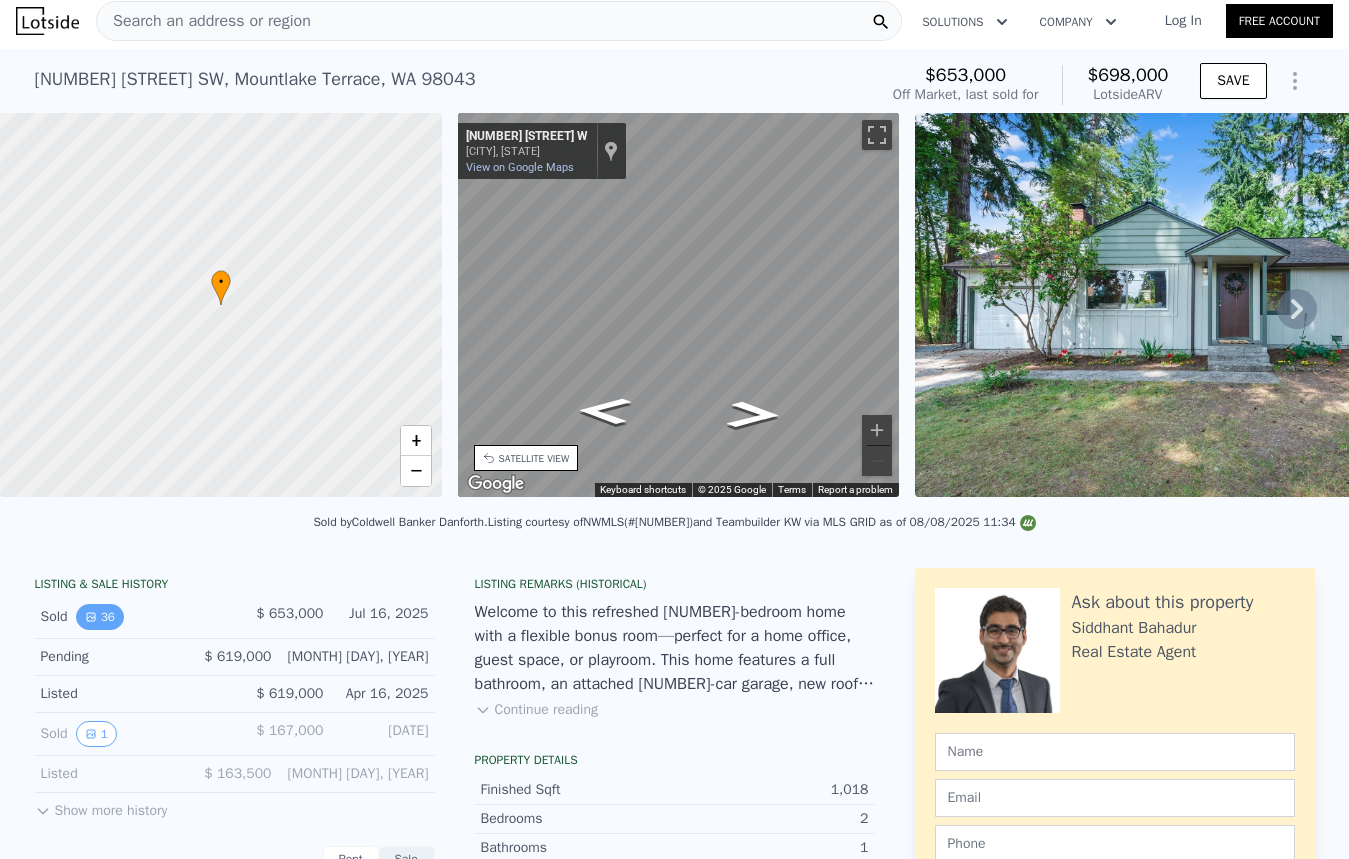 click 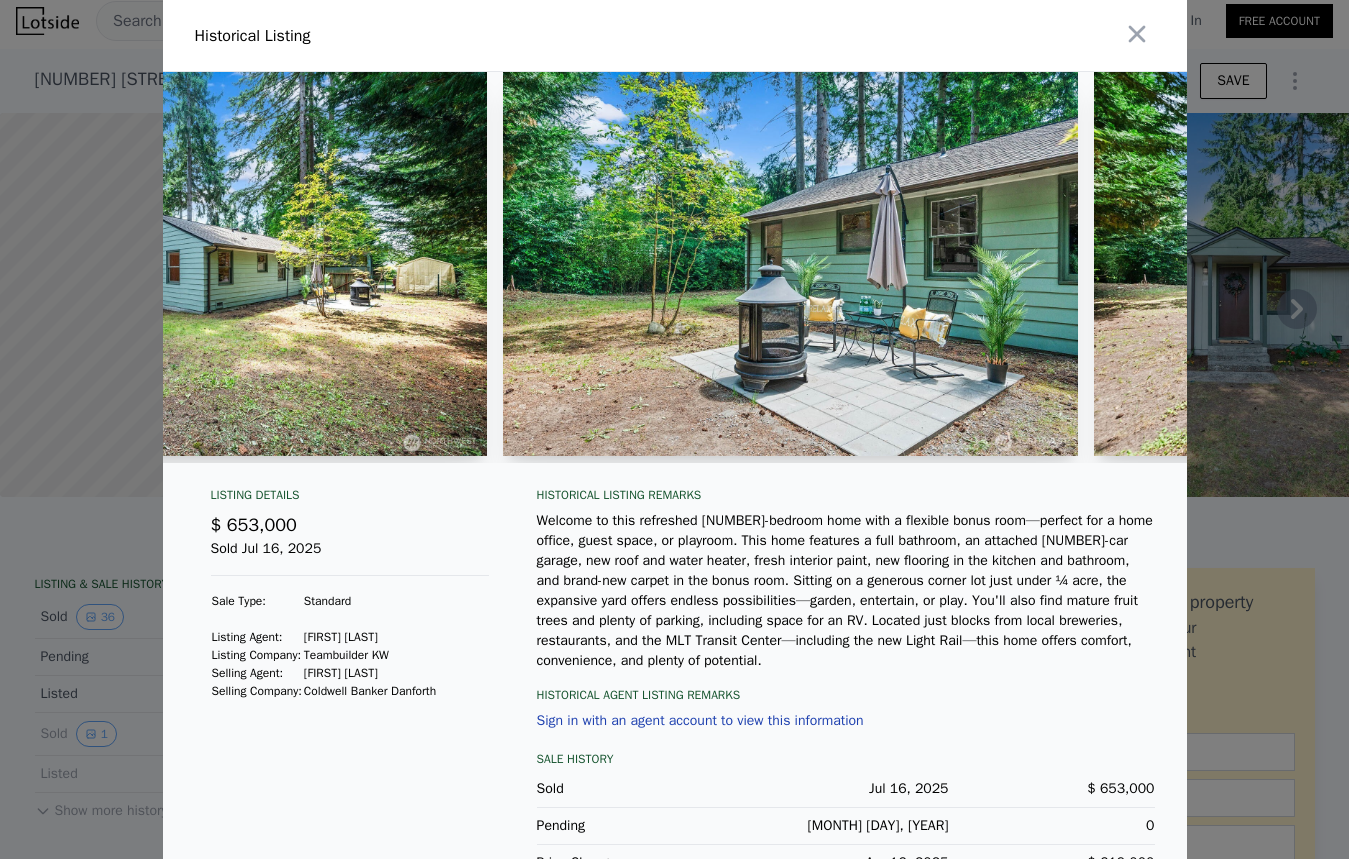 scroll, scrollTop: 0, scrollLeft: 0, axis: both 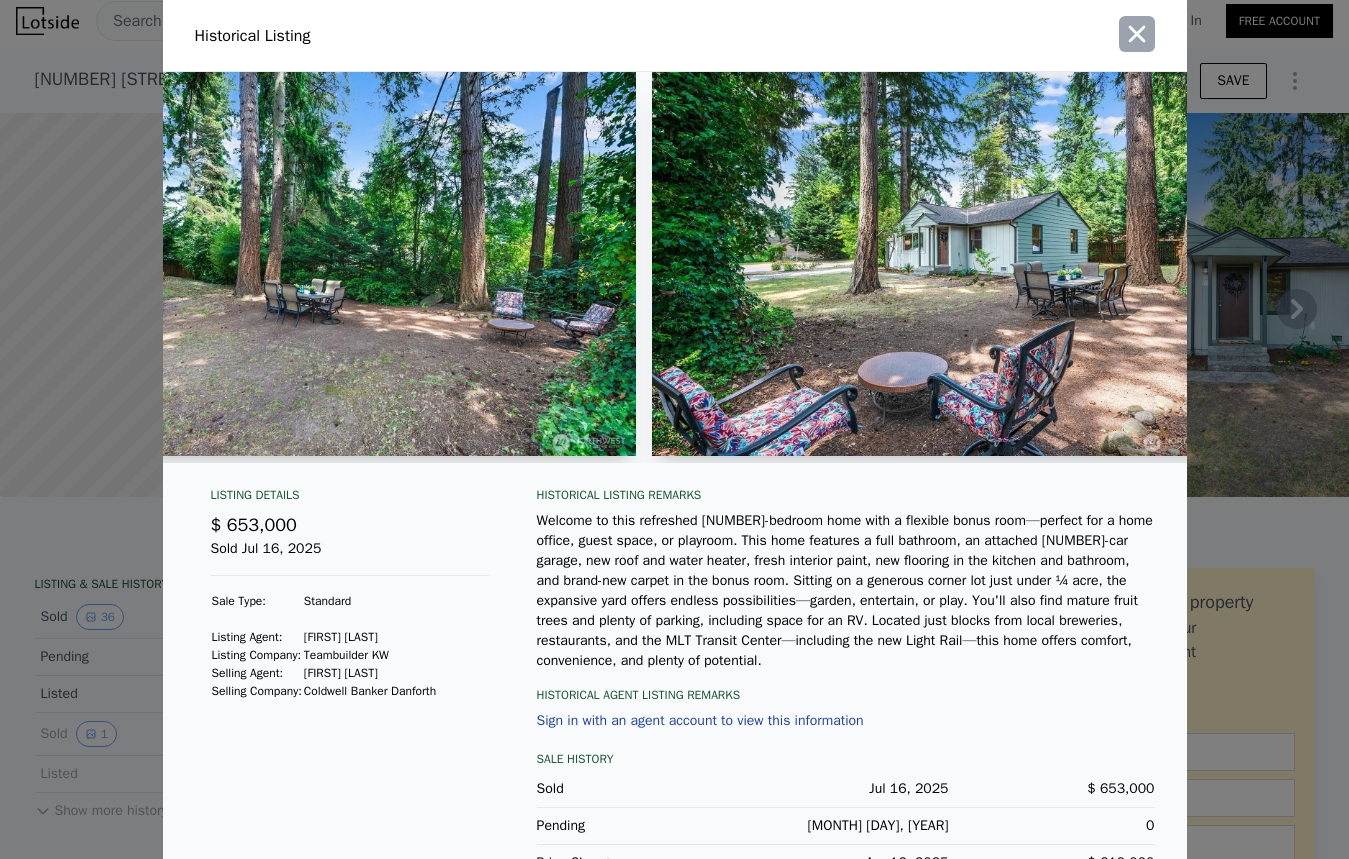 click 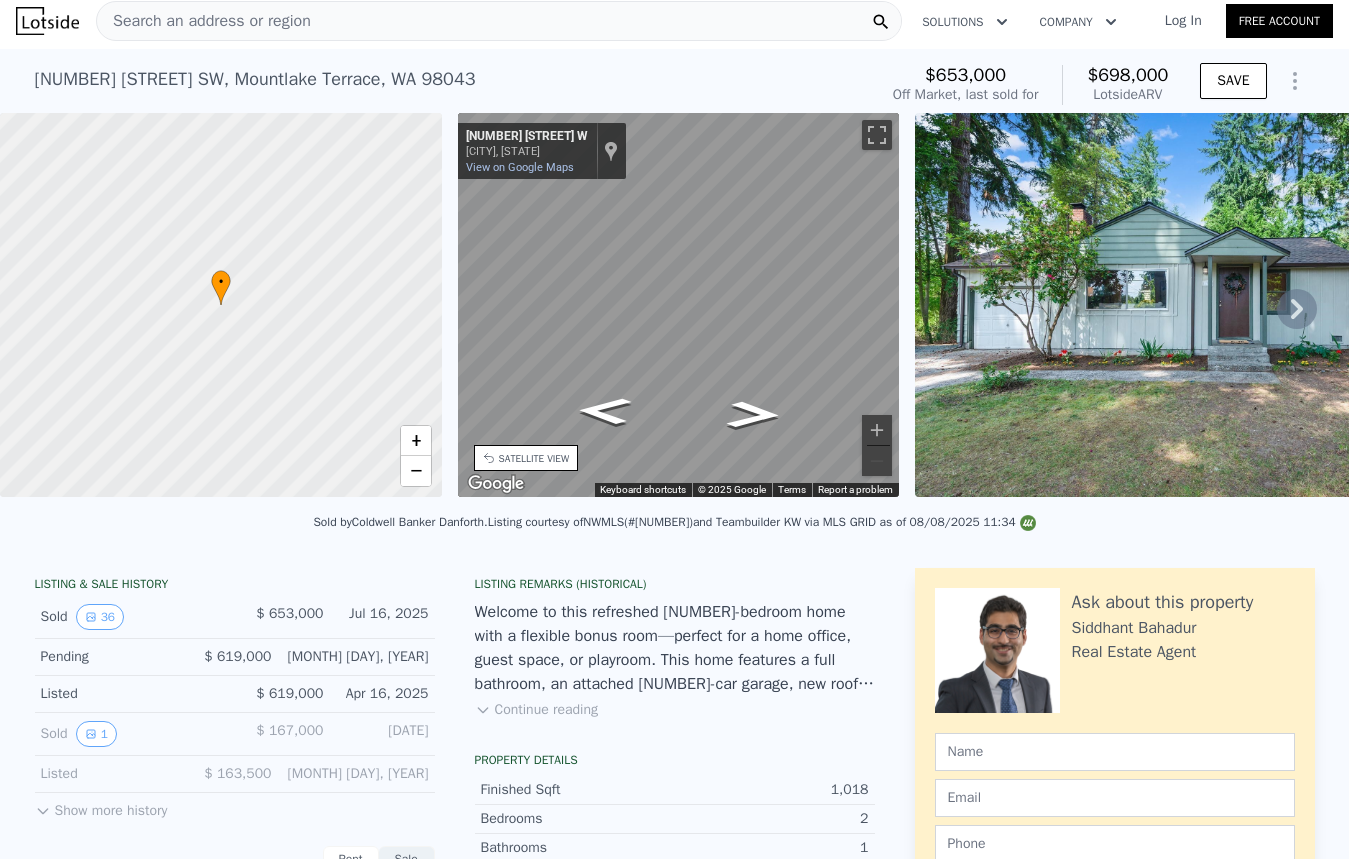 click on "Show more history" at bounding box center [101, 807] 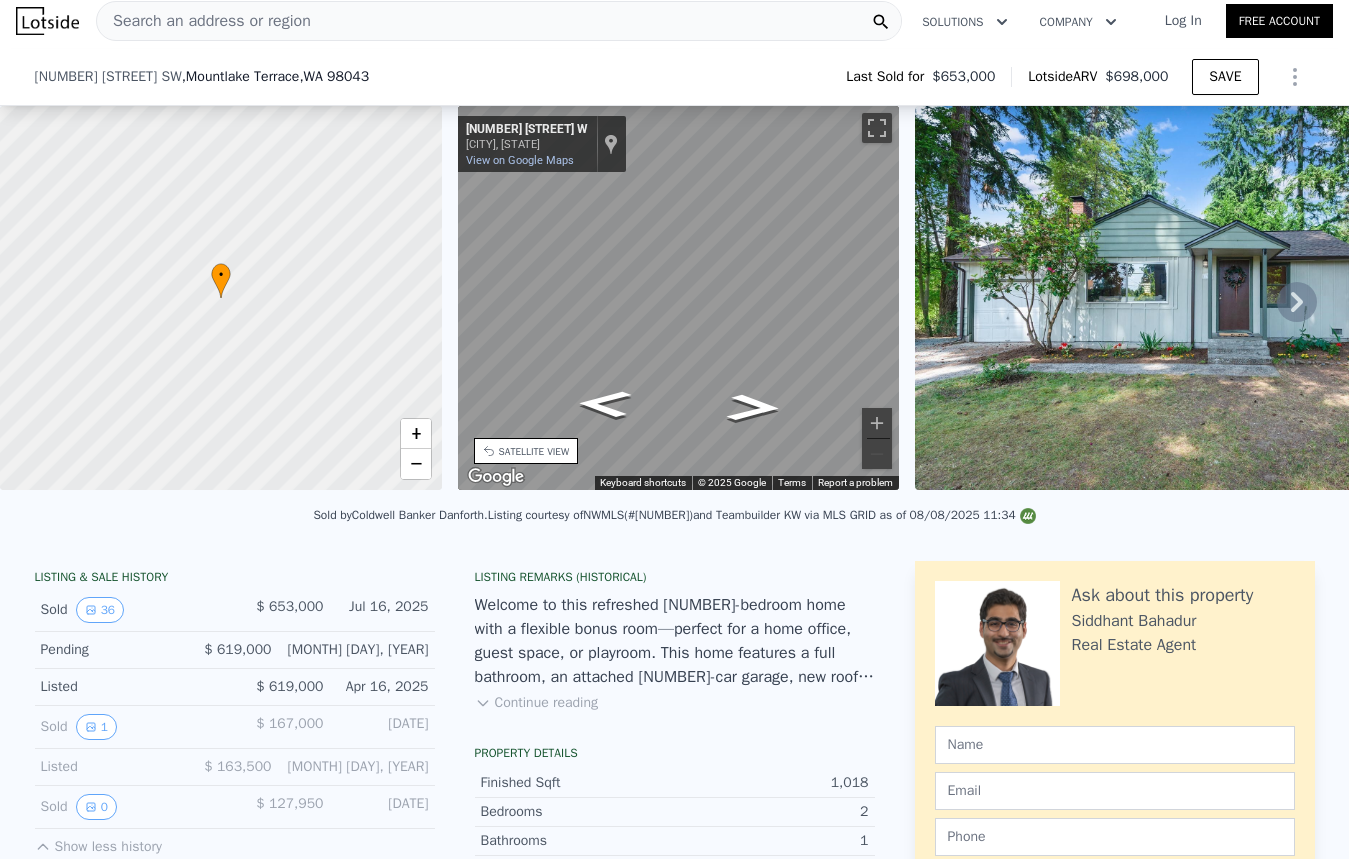 scroll, scrollTop: 233, scrollLeft: 0, axis: vertical 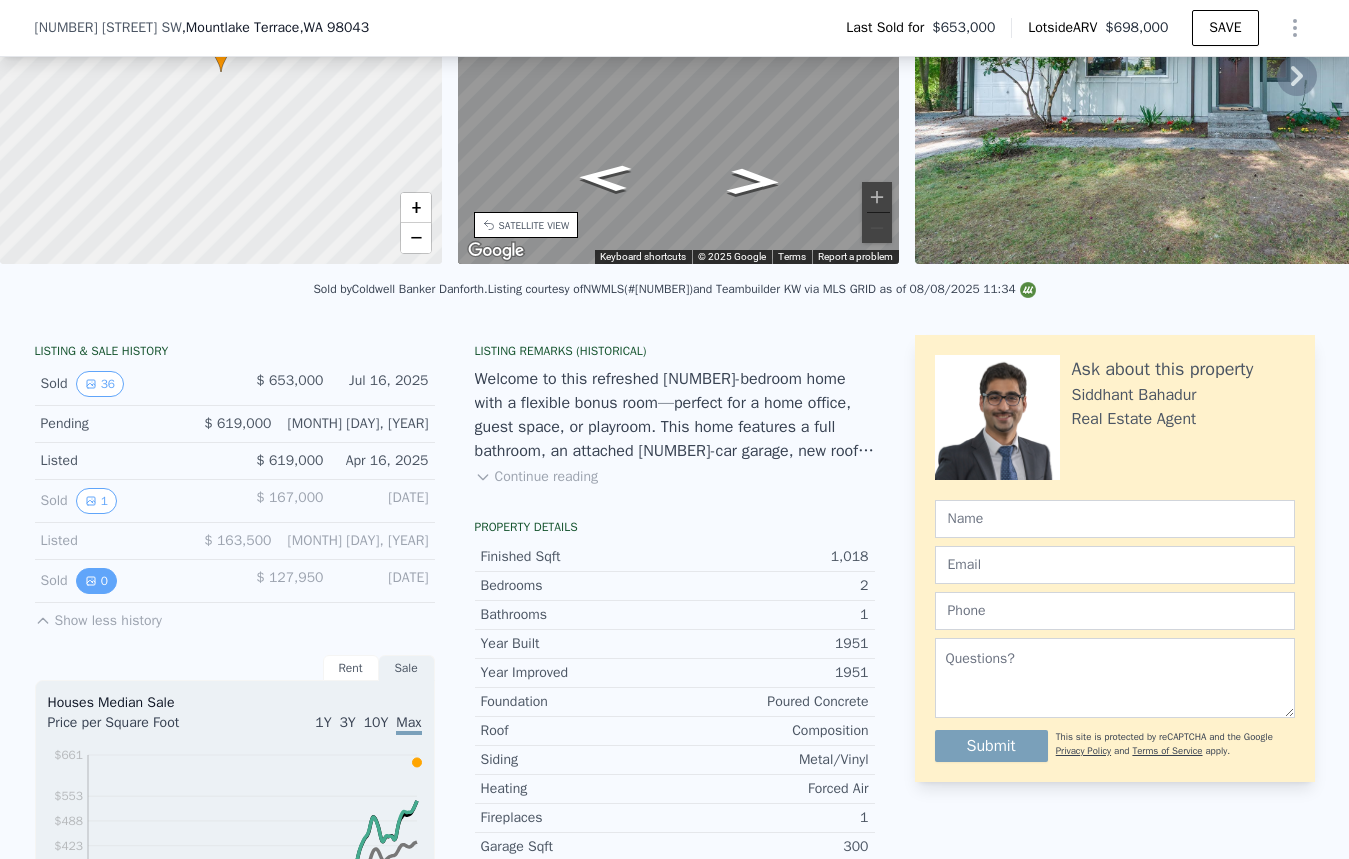 click 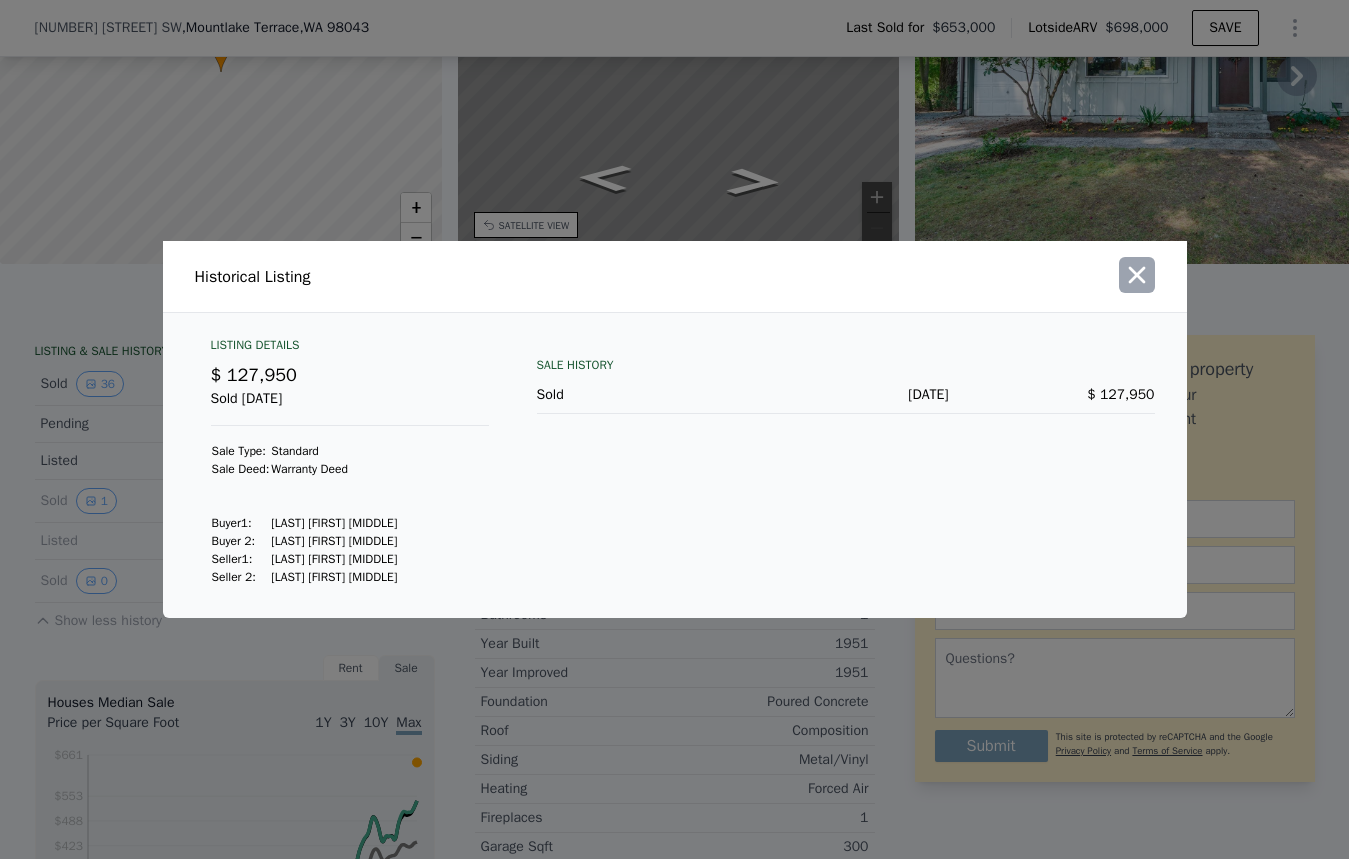 click 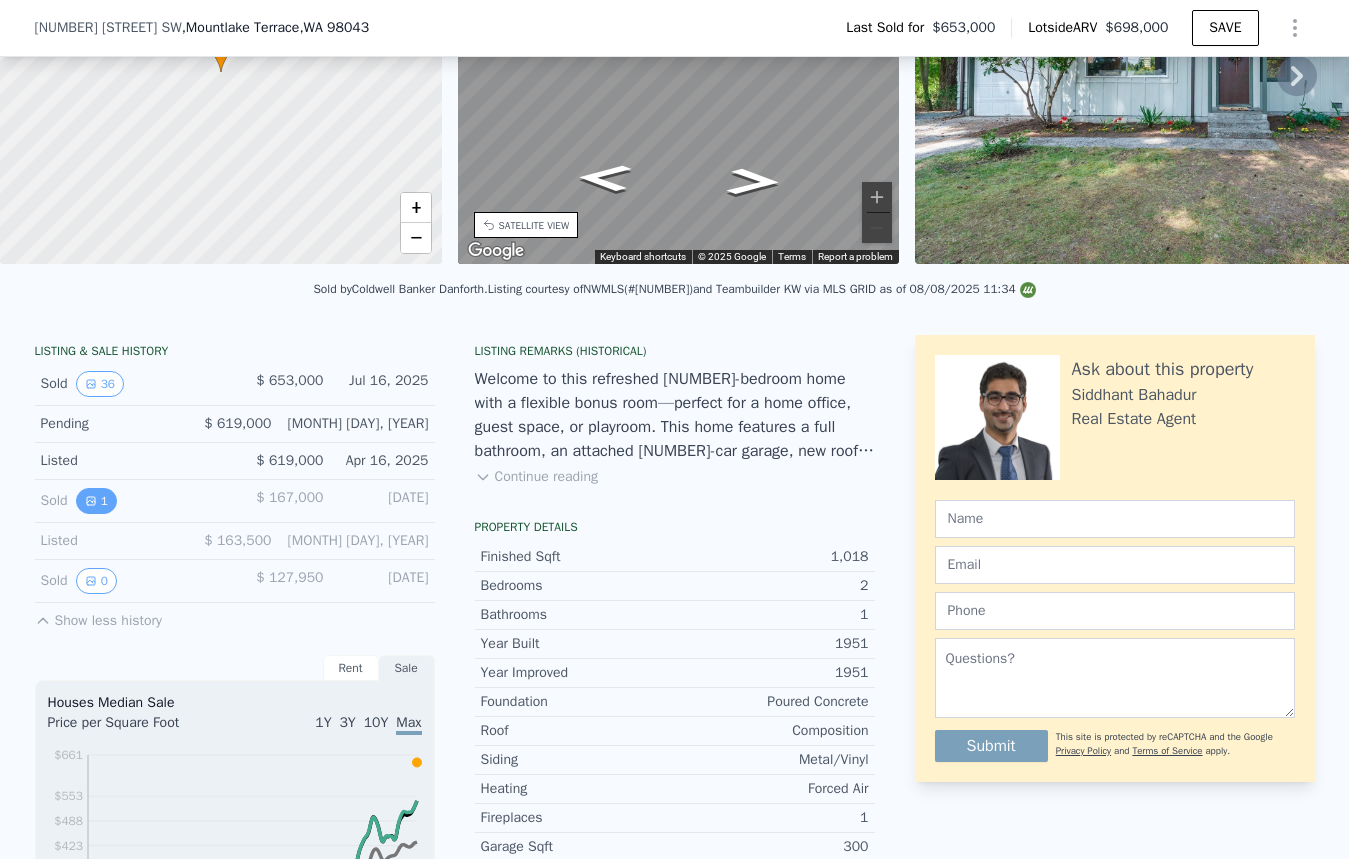 click on "1" at bounding box center (96, 501) 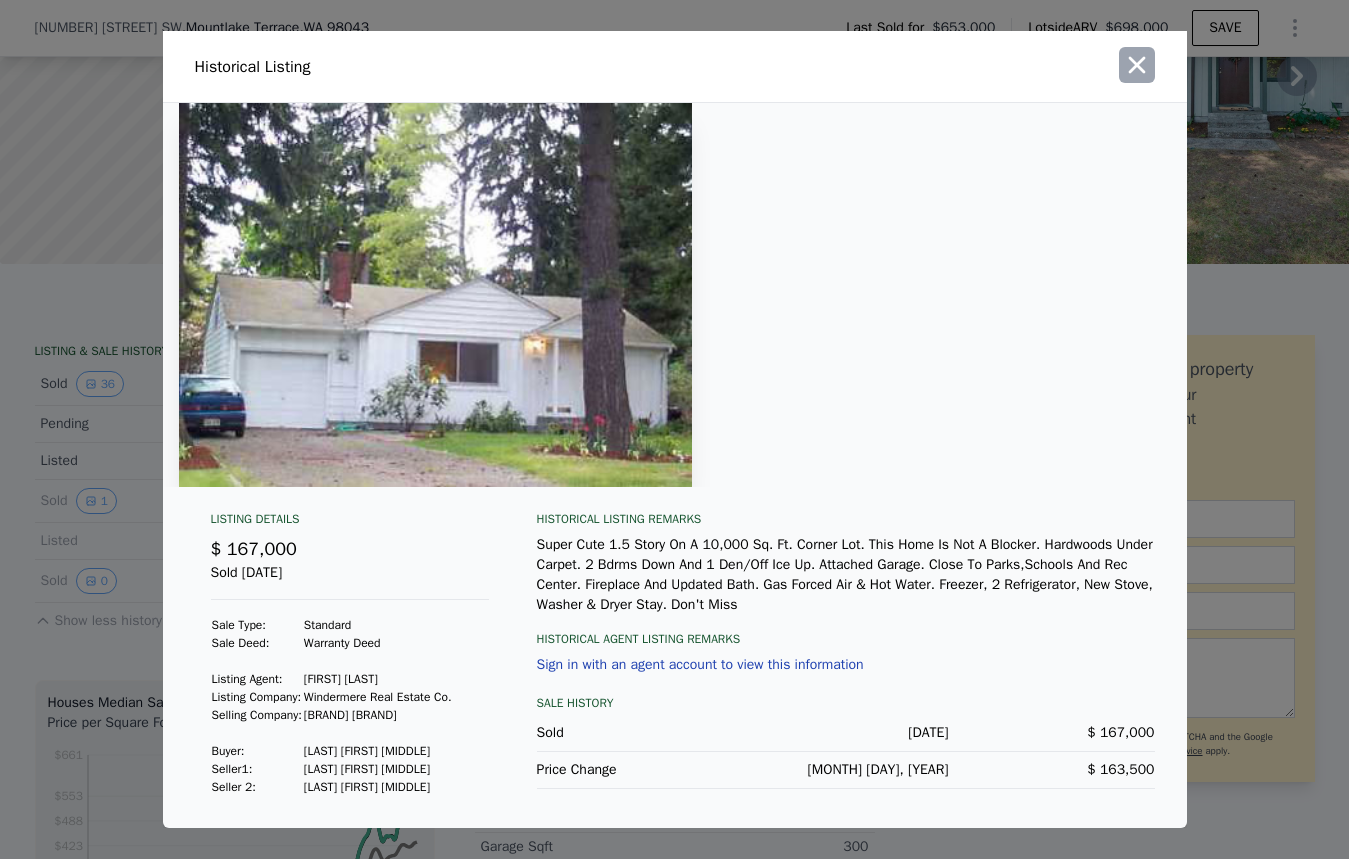 click 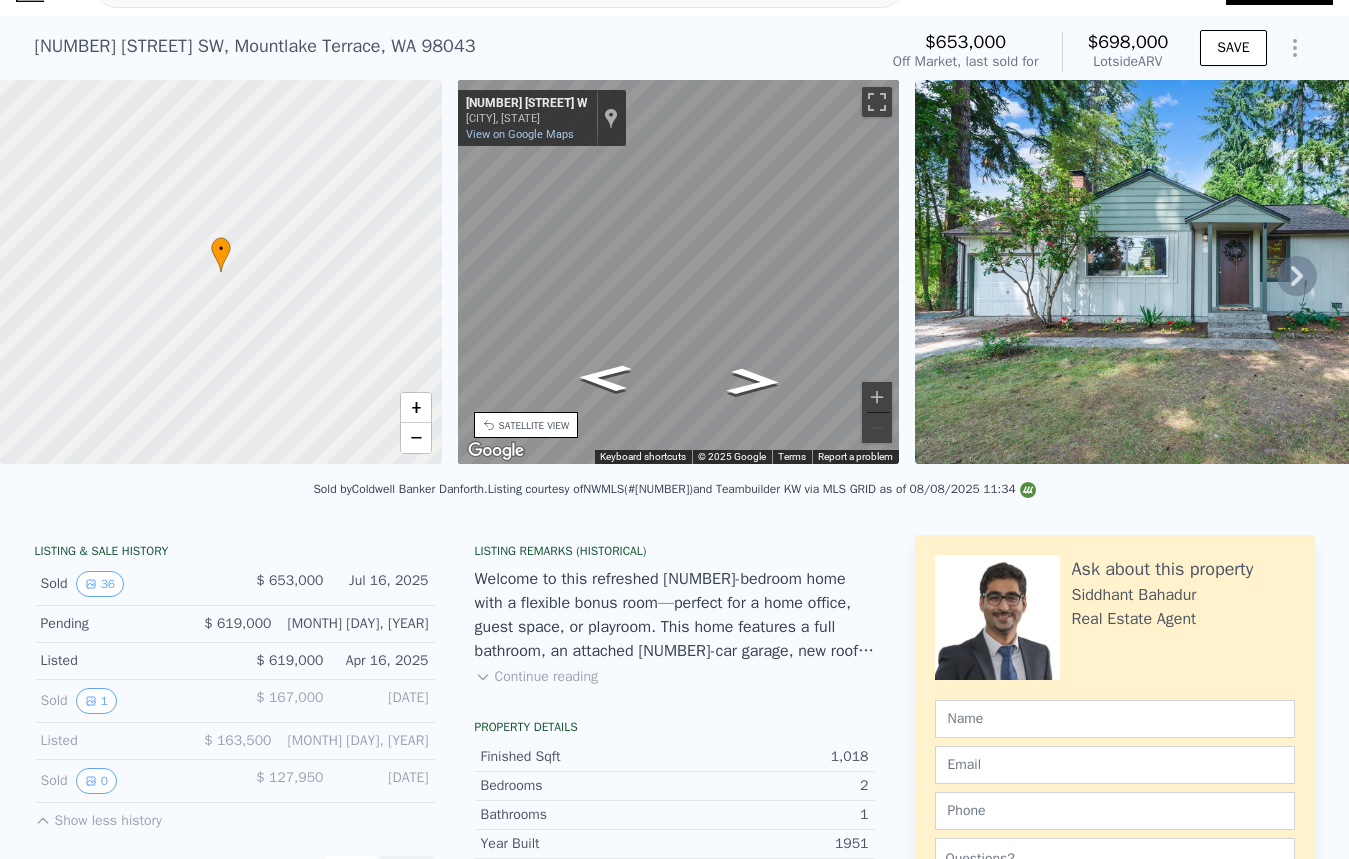 scroll, scrollTop: 7, scrollLeft: 0, axis: vertical 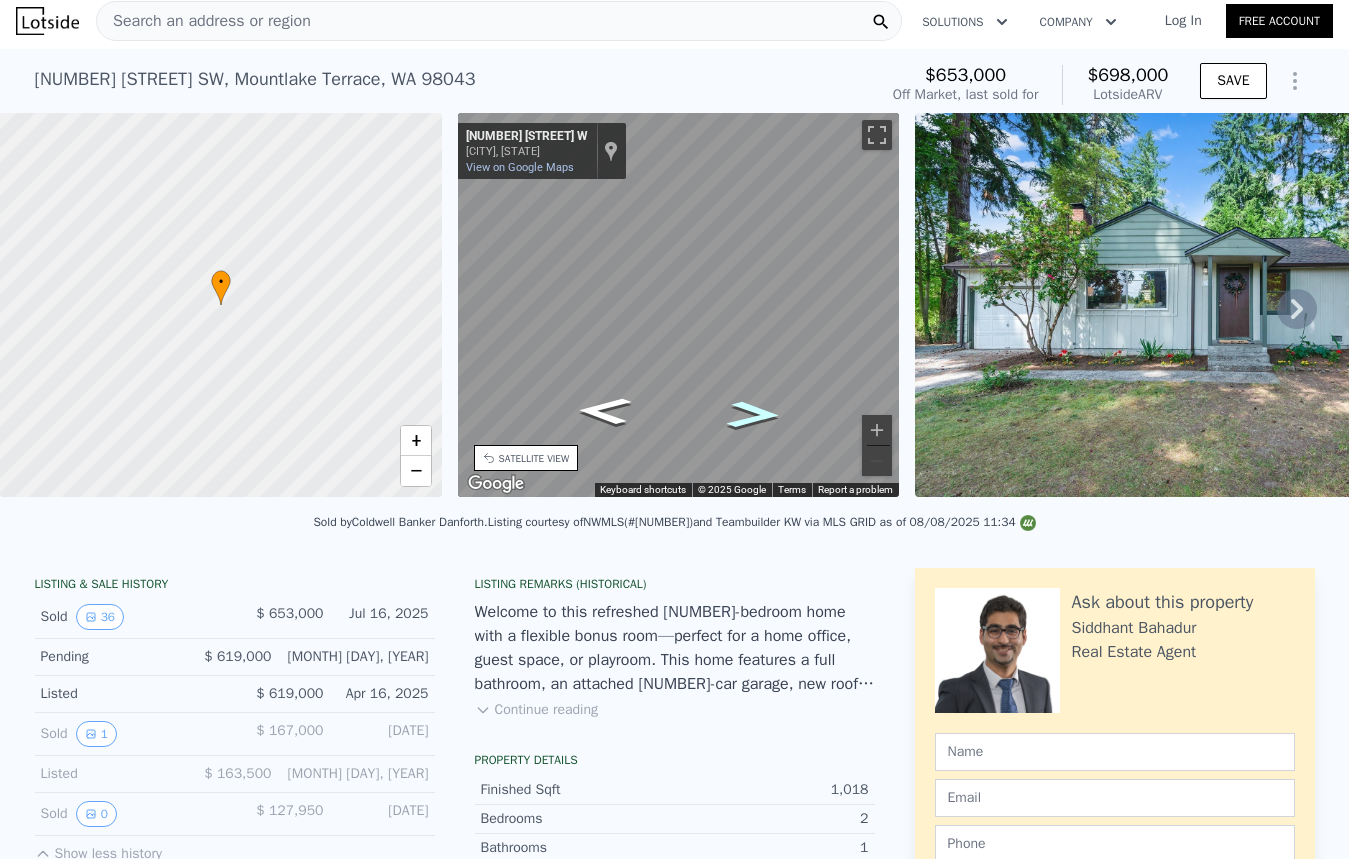 click 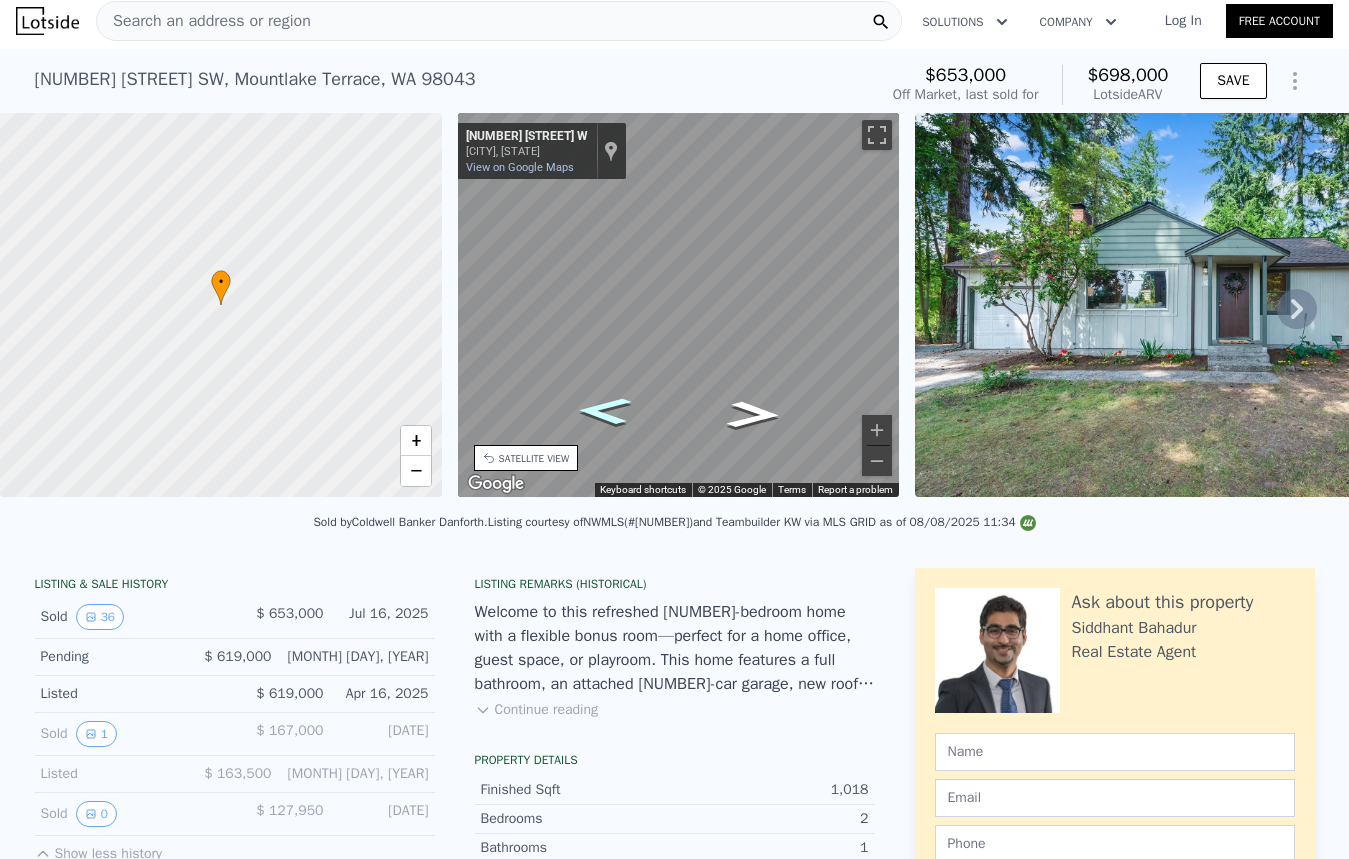 click 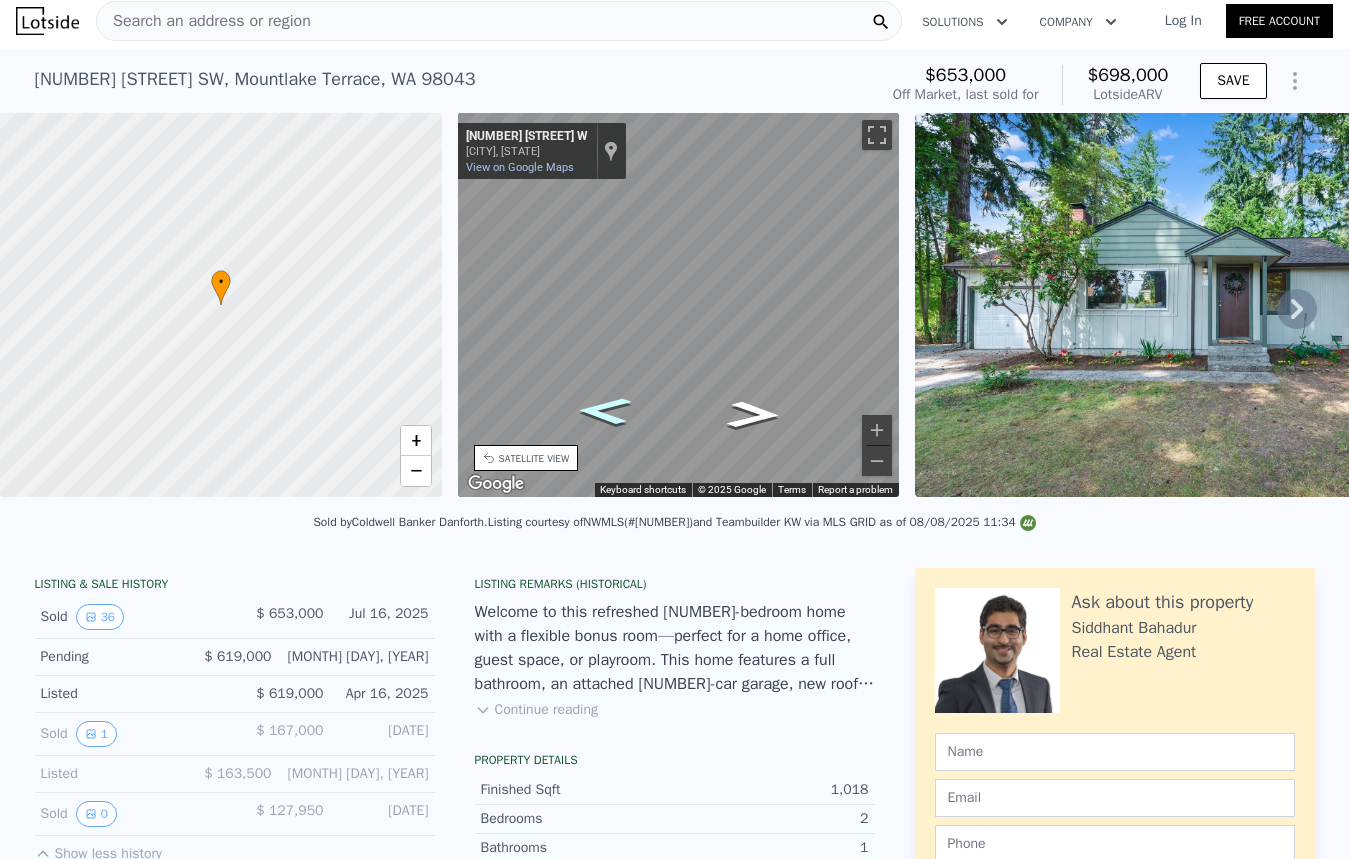 click 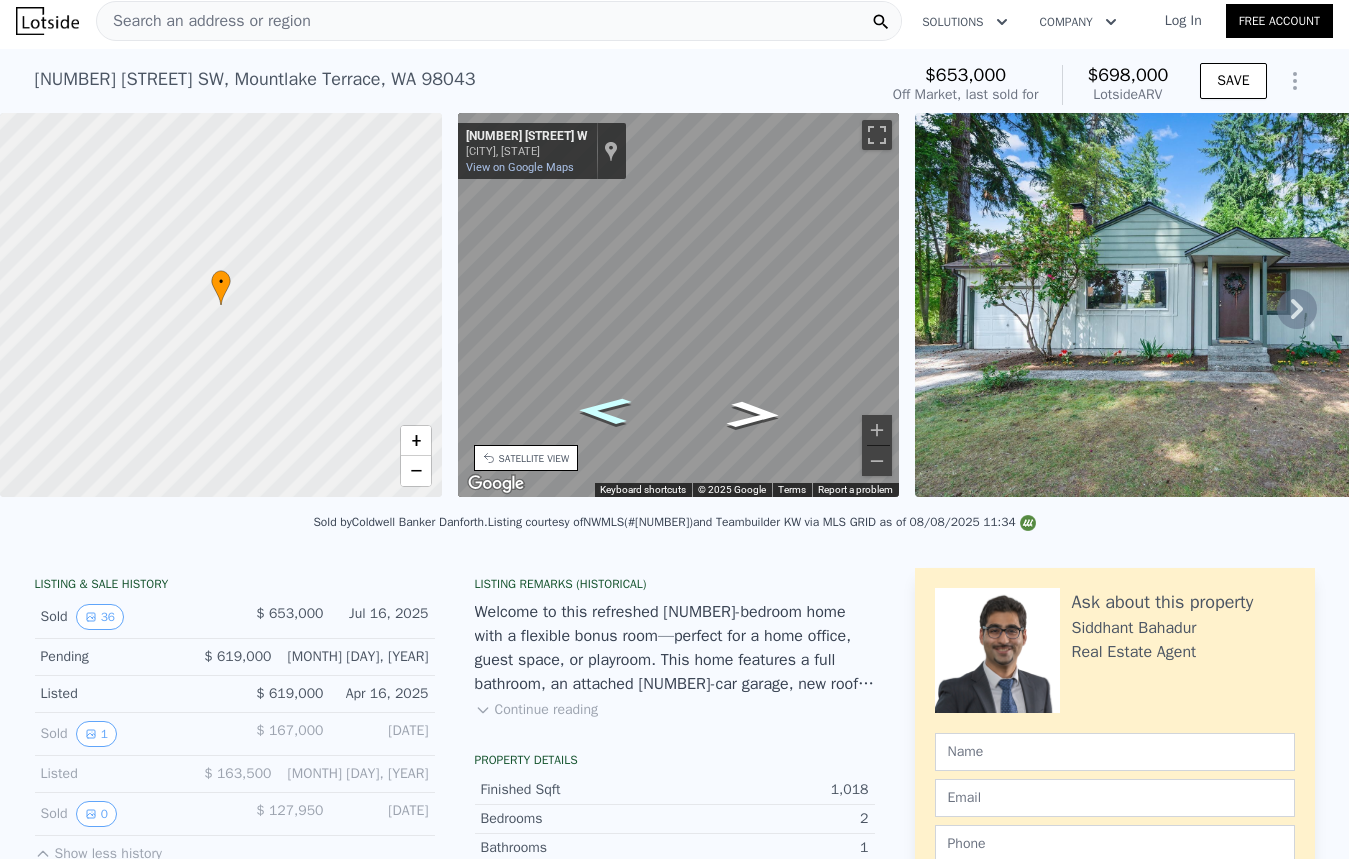 click 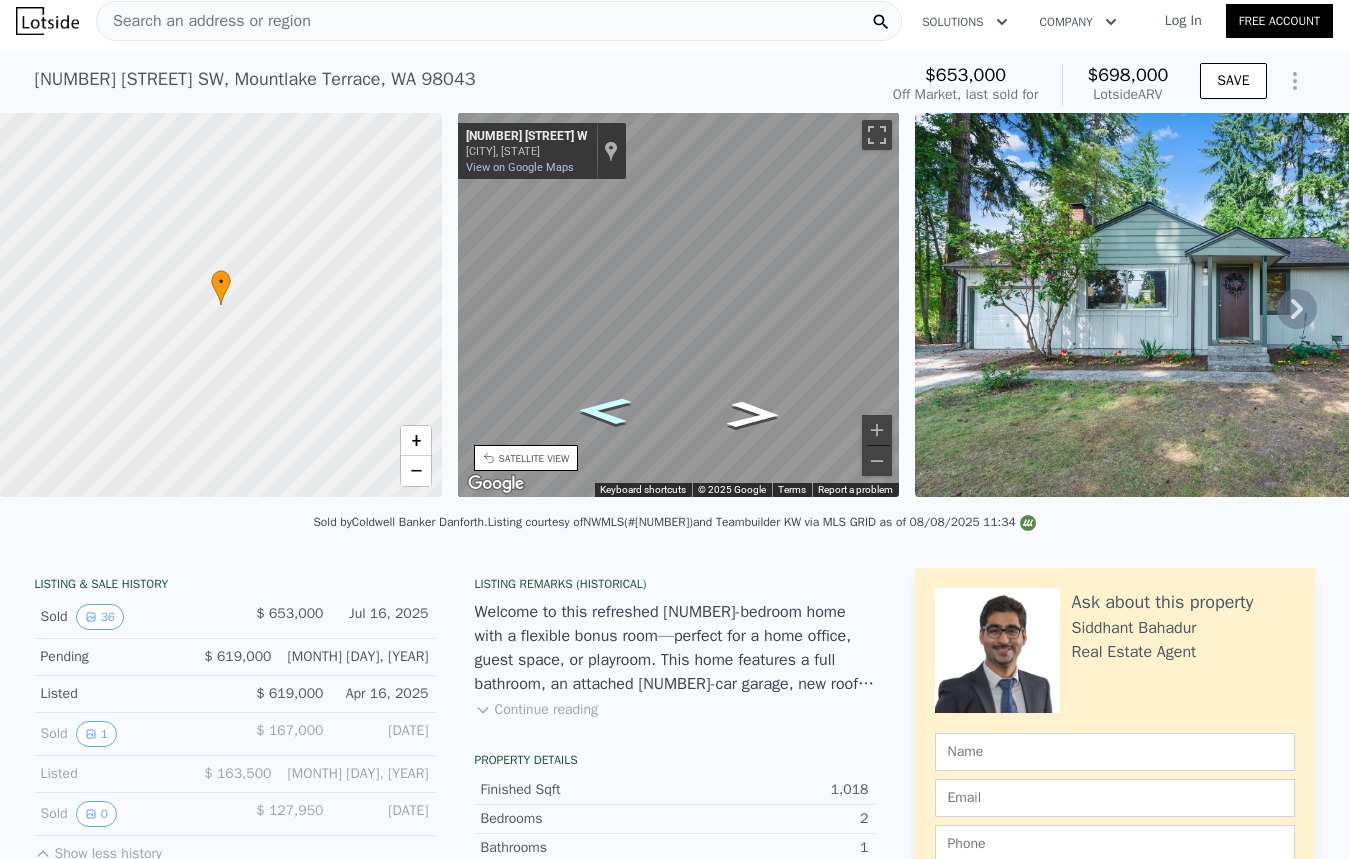 click 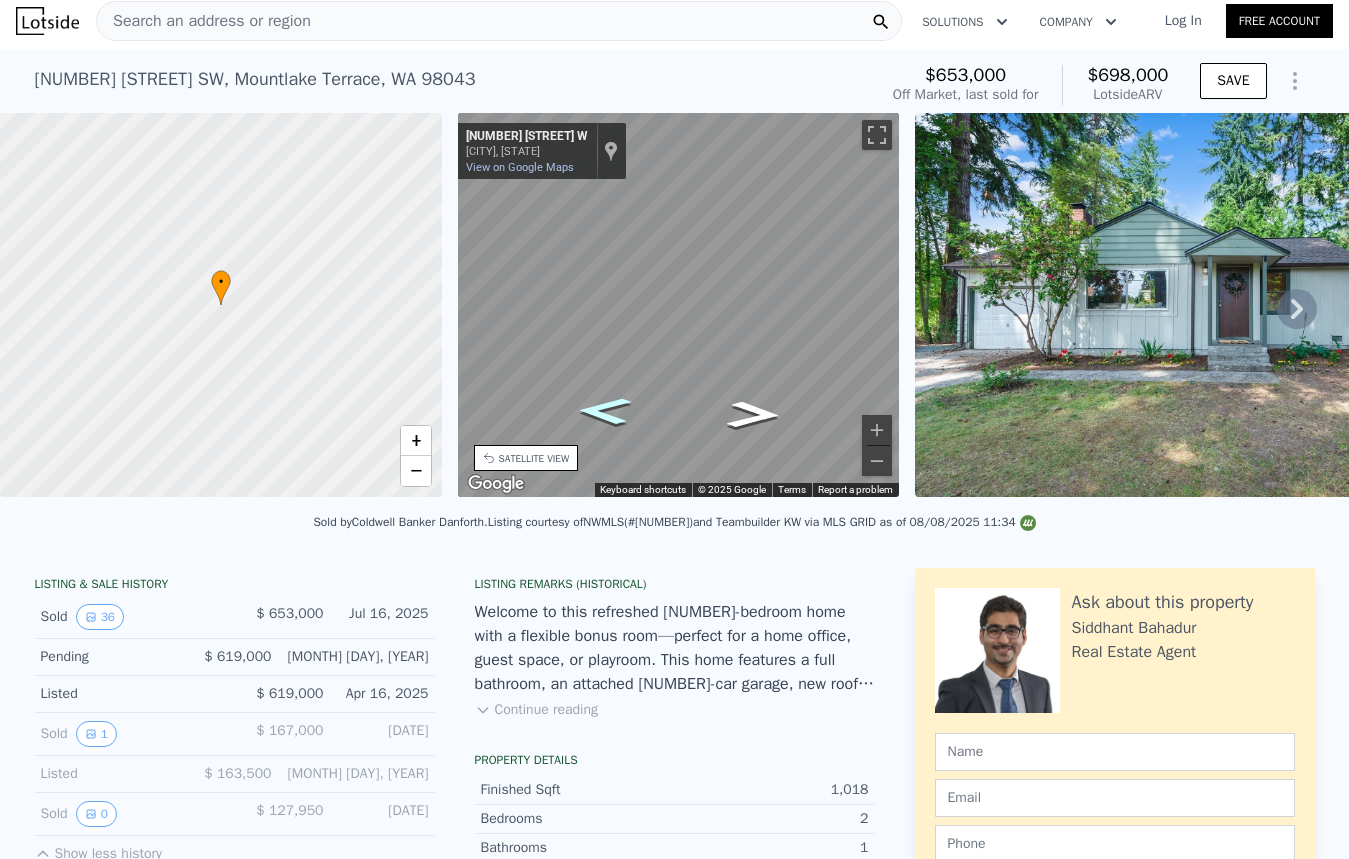 click 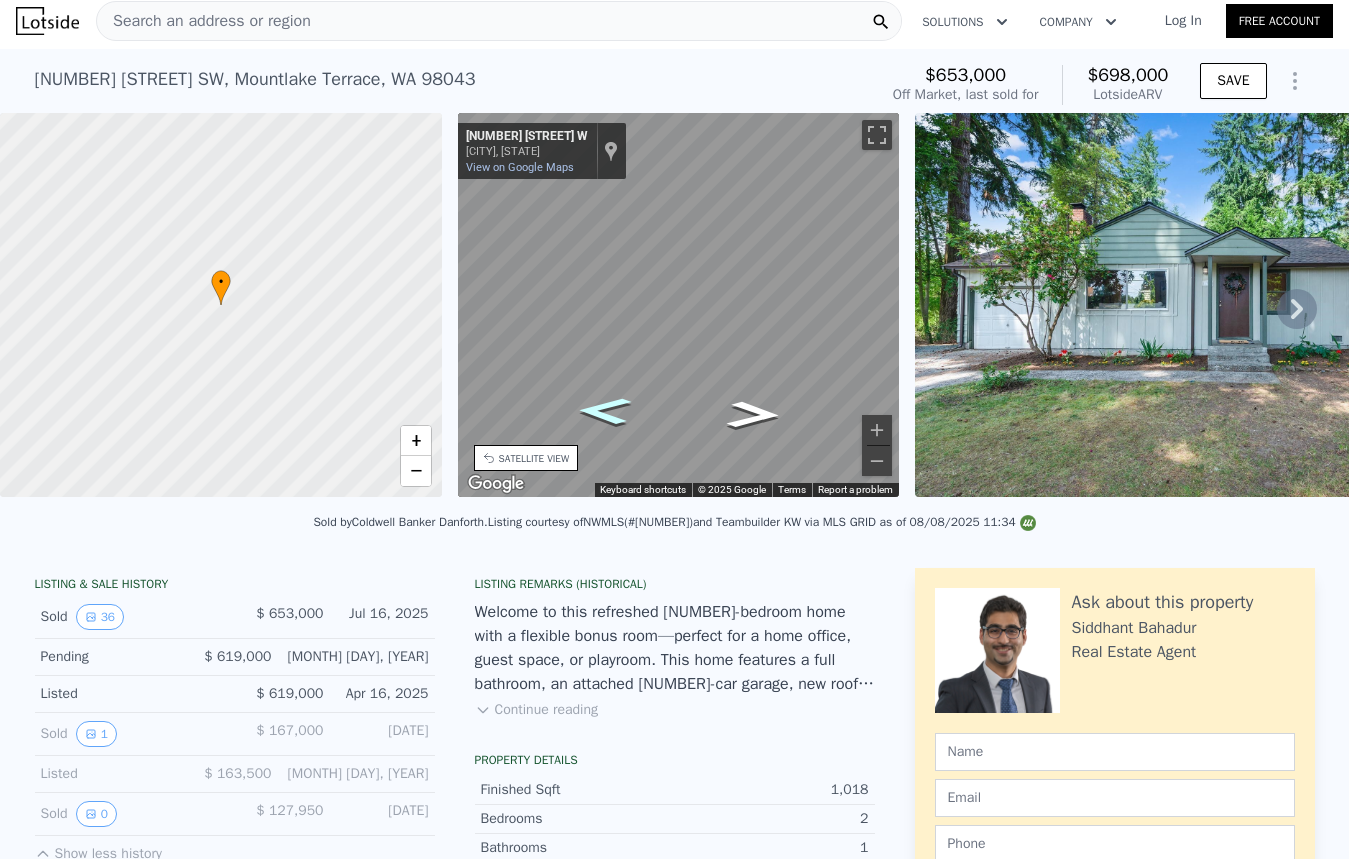 click 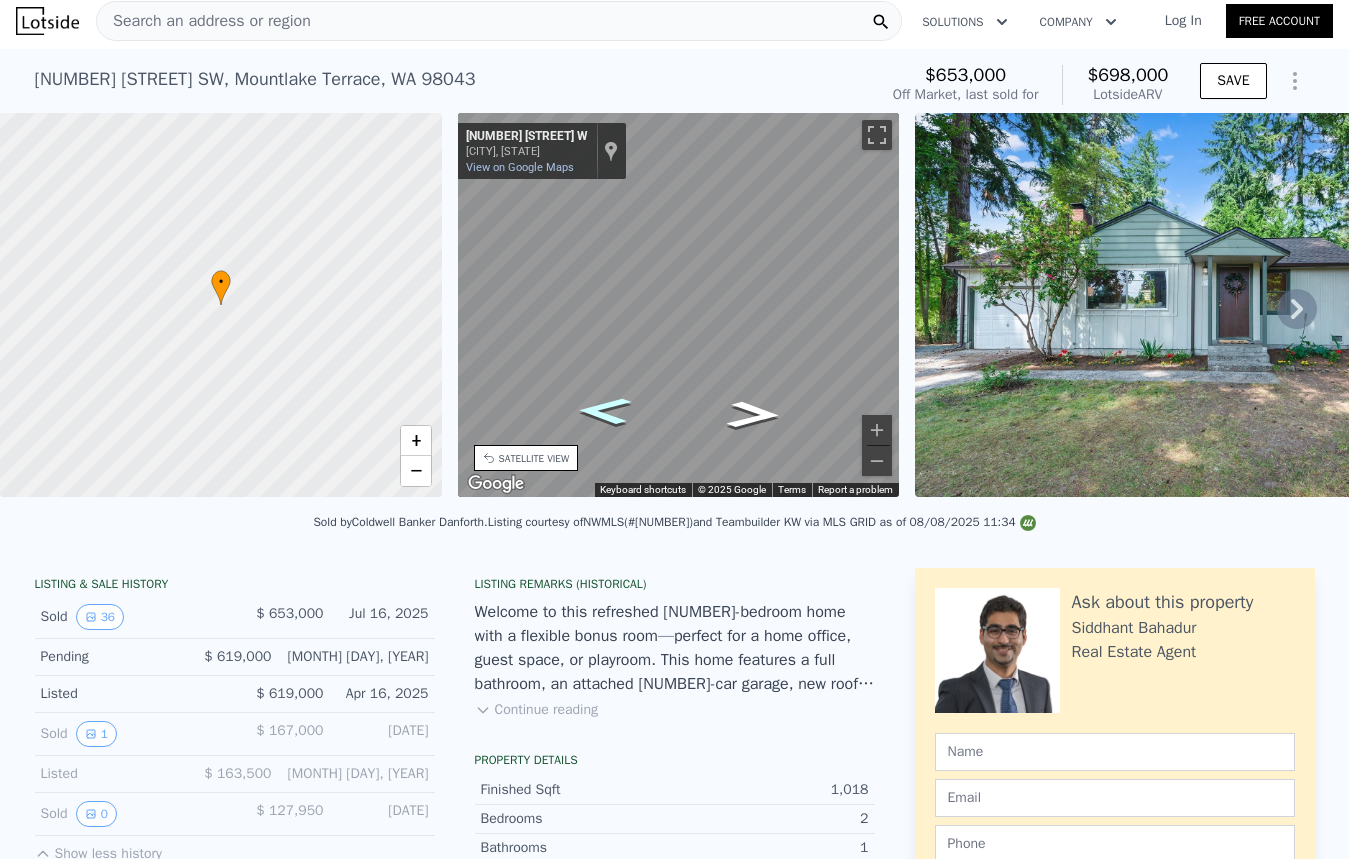 click 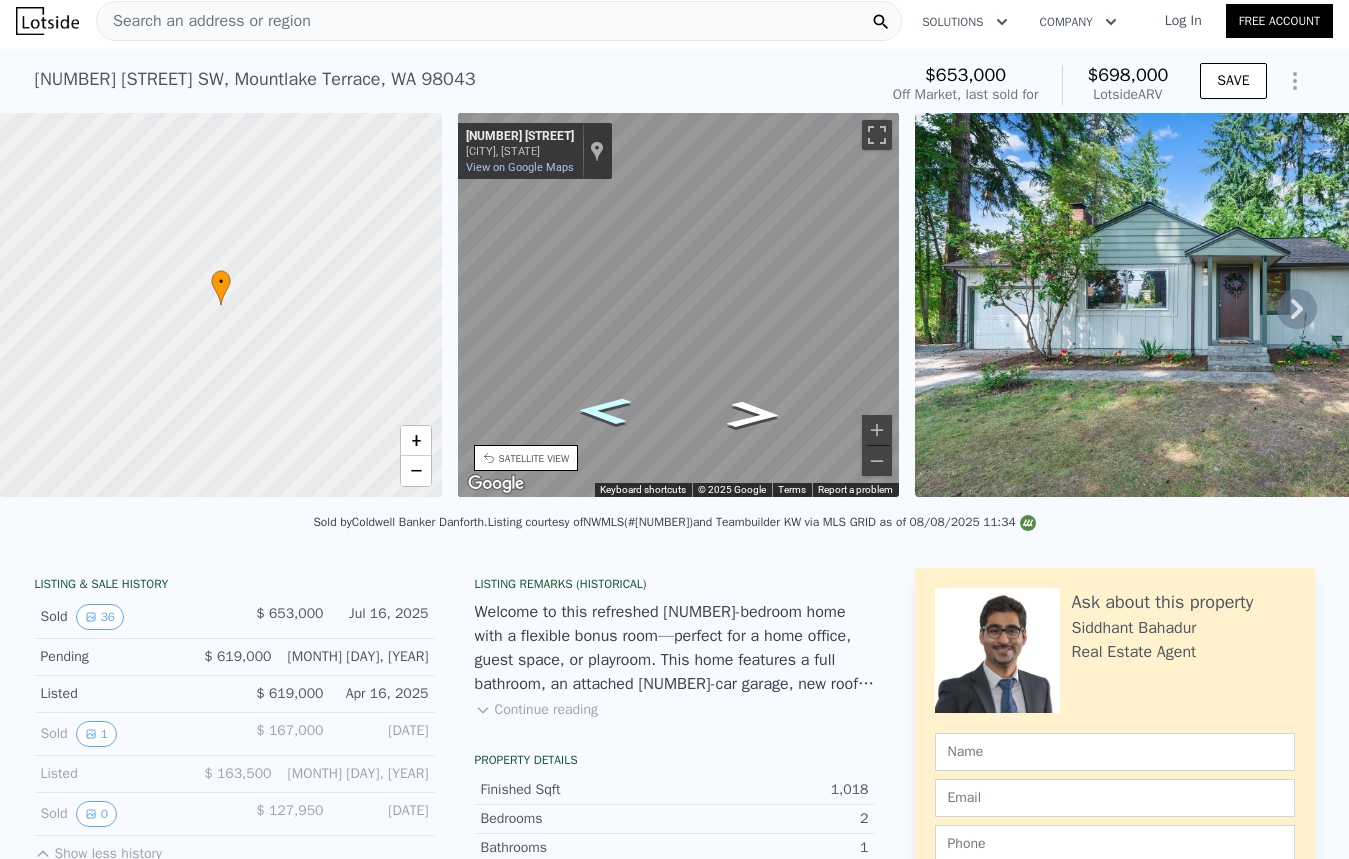 click 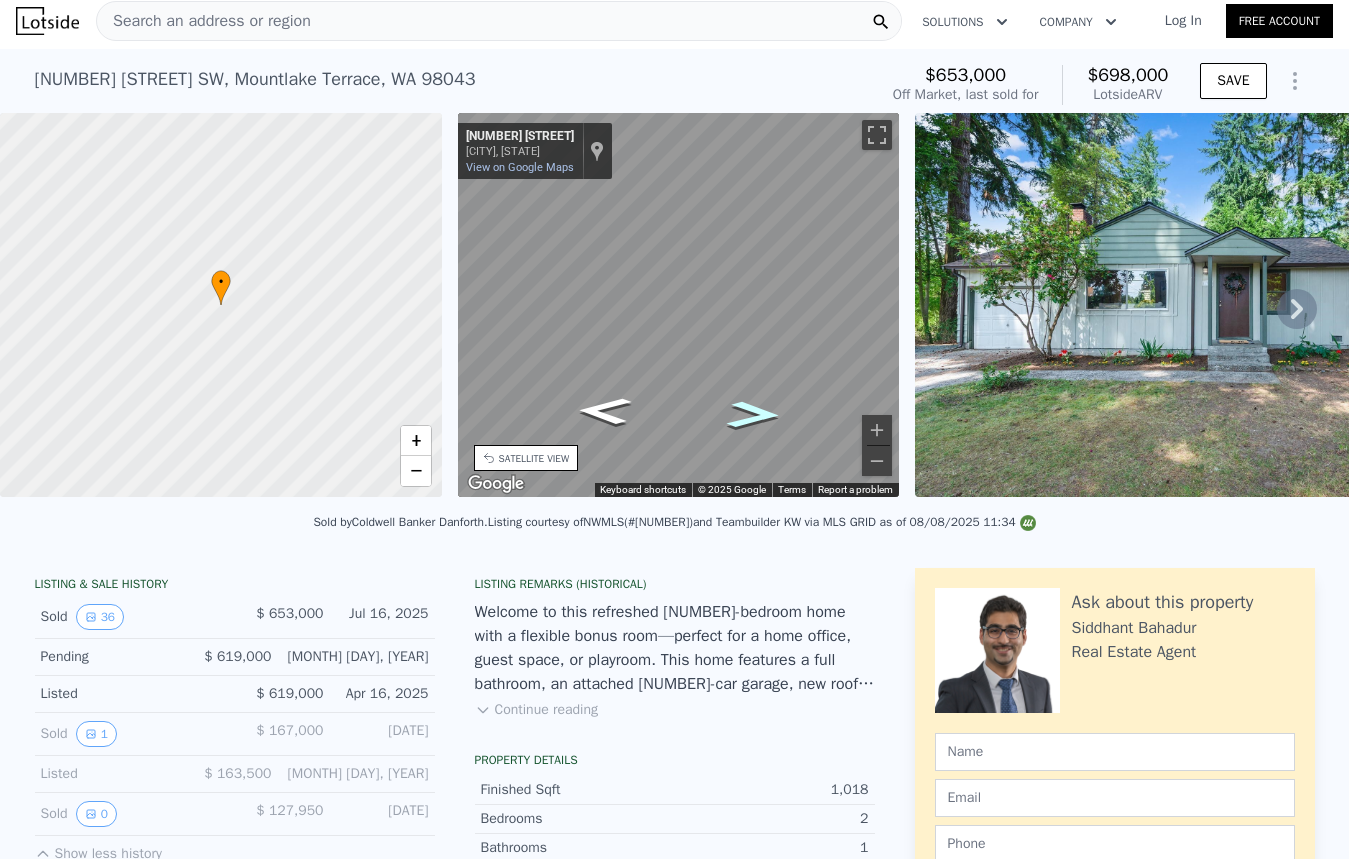 click 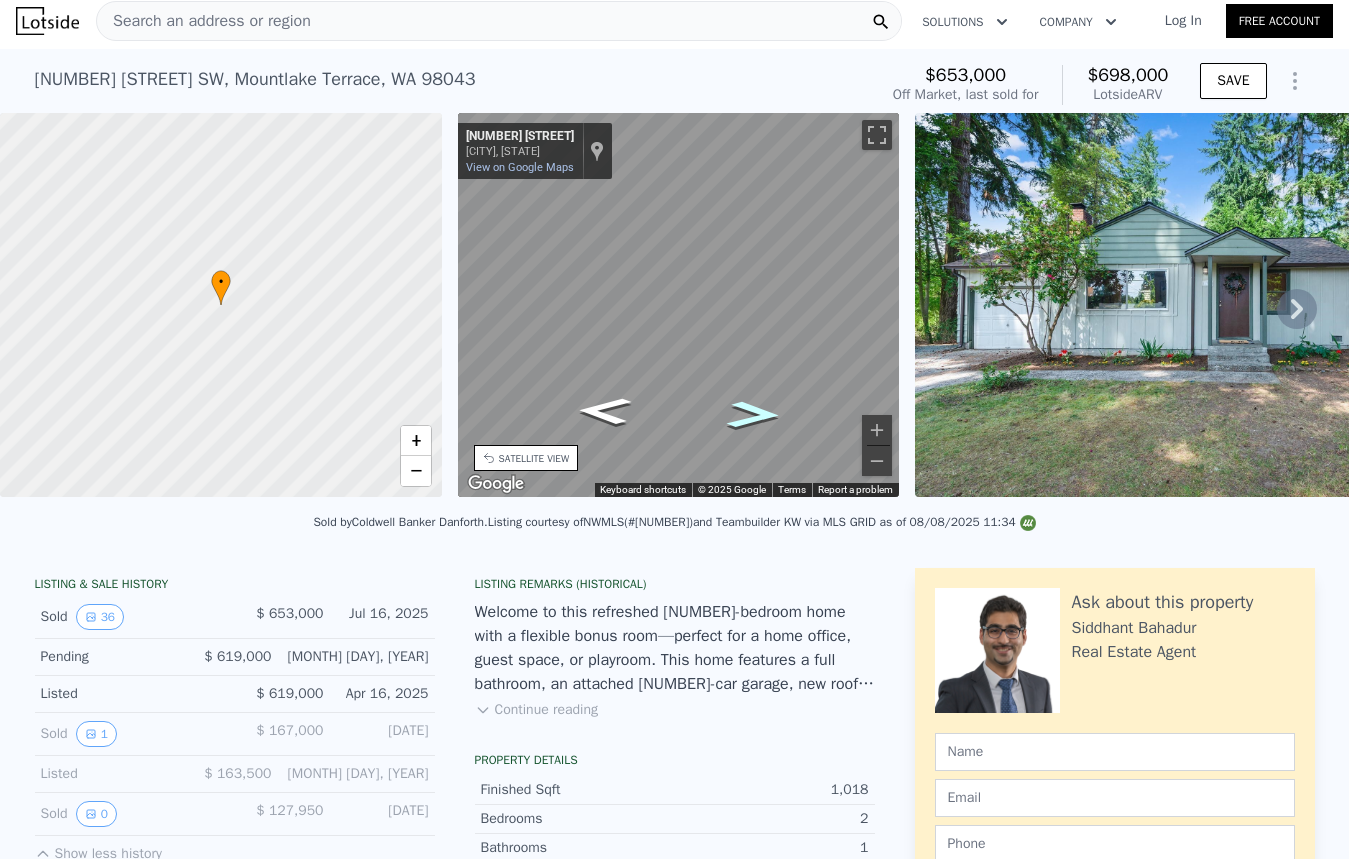 click 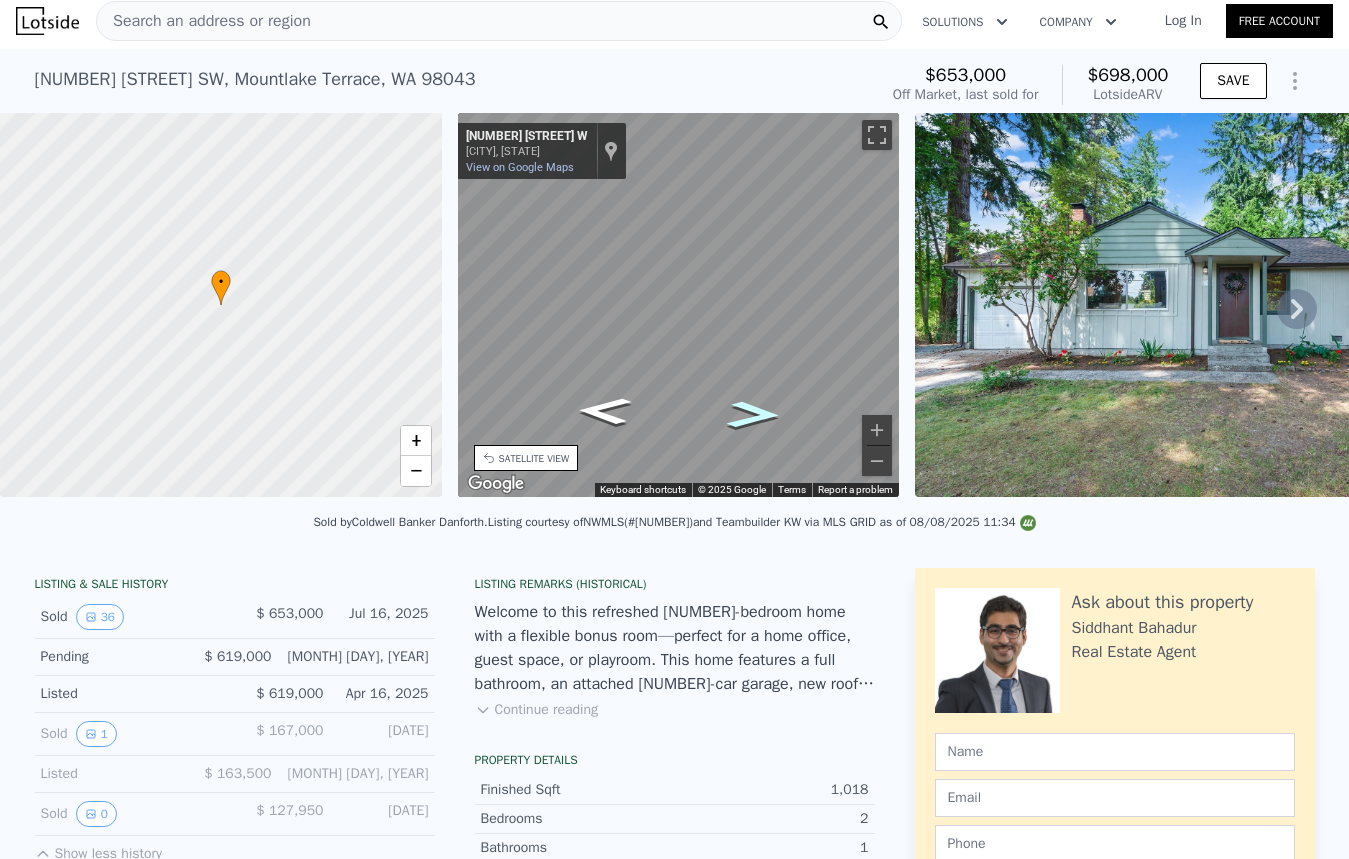 click 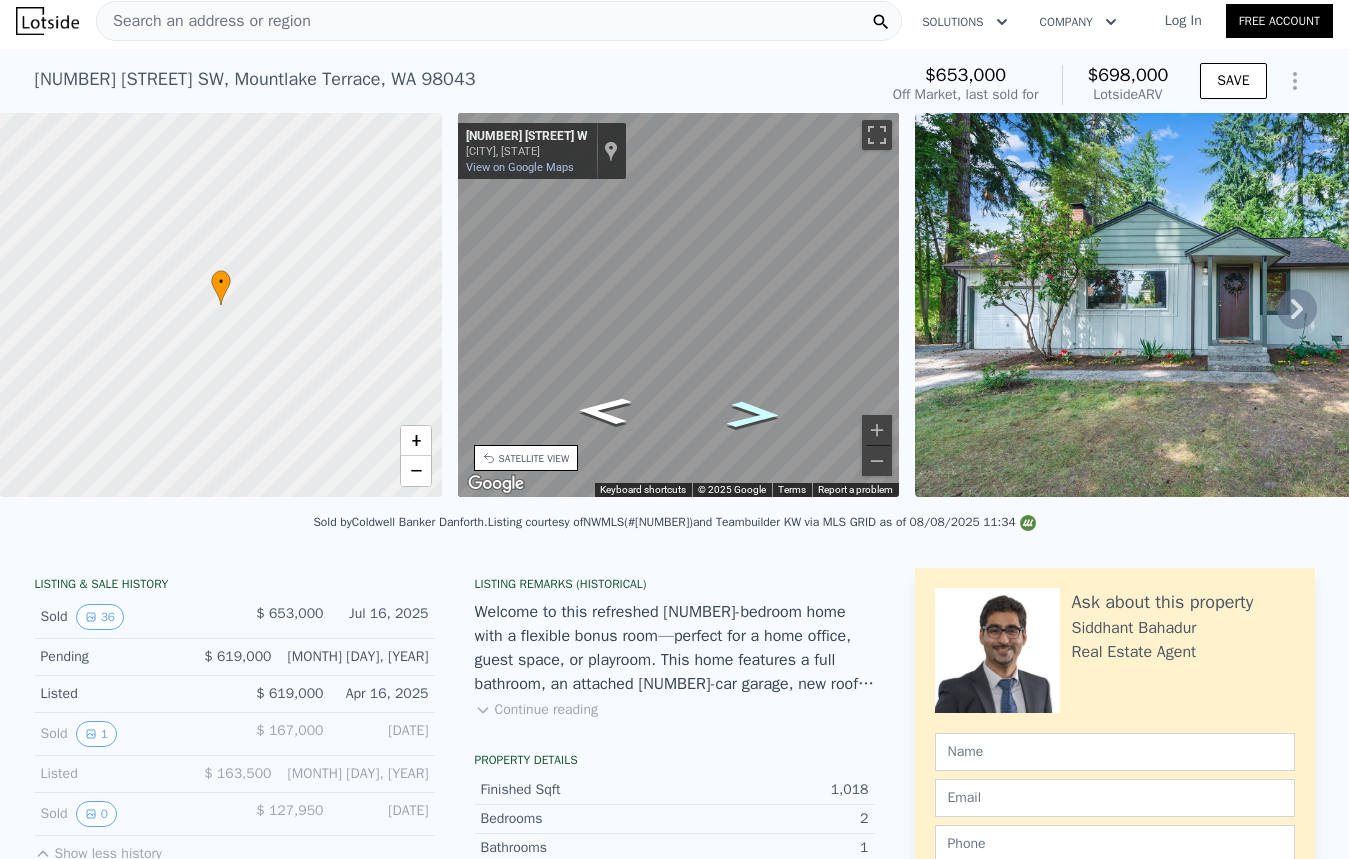 click 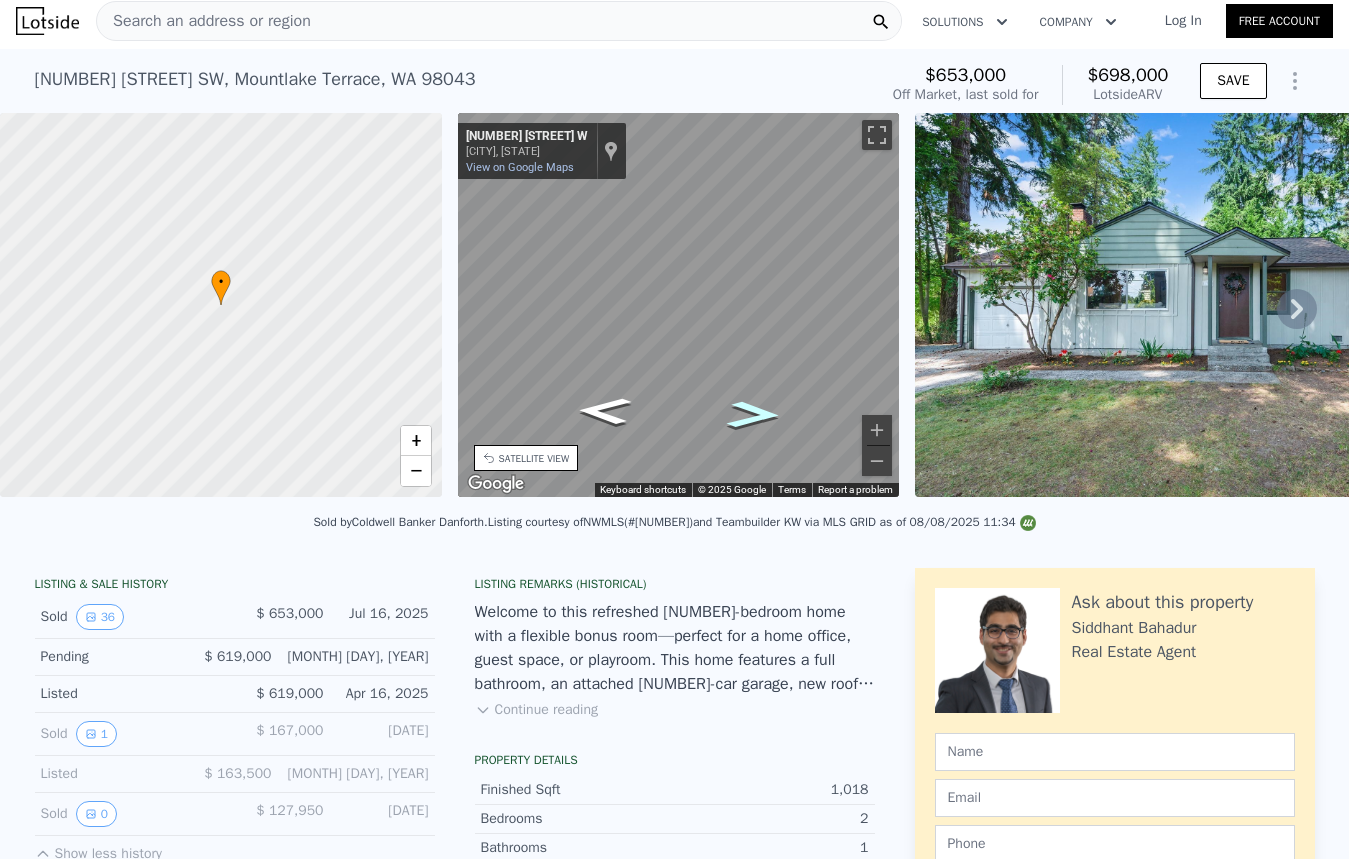 click 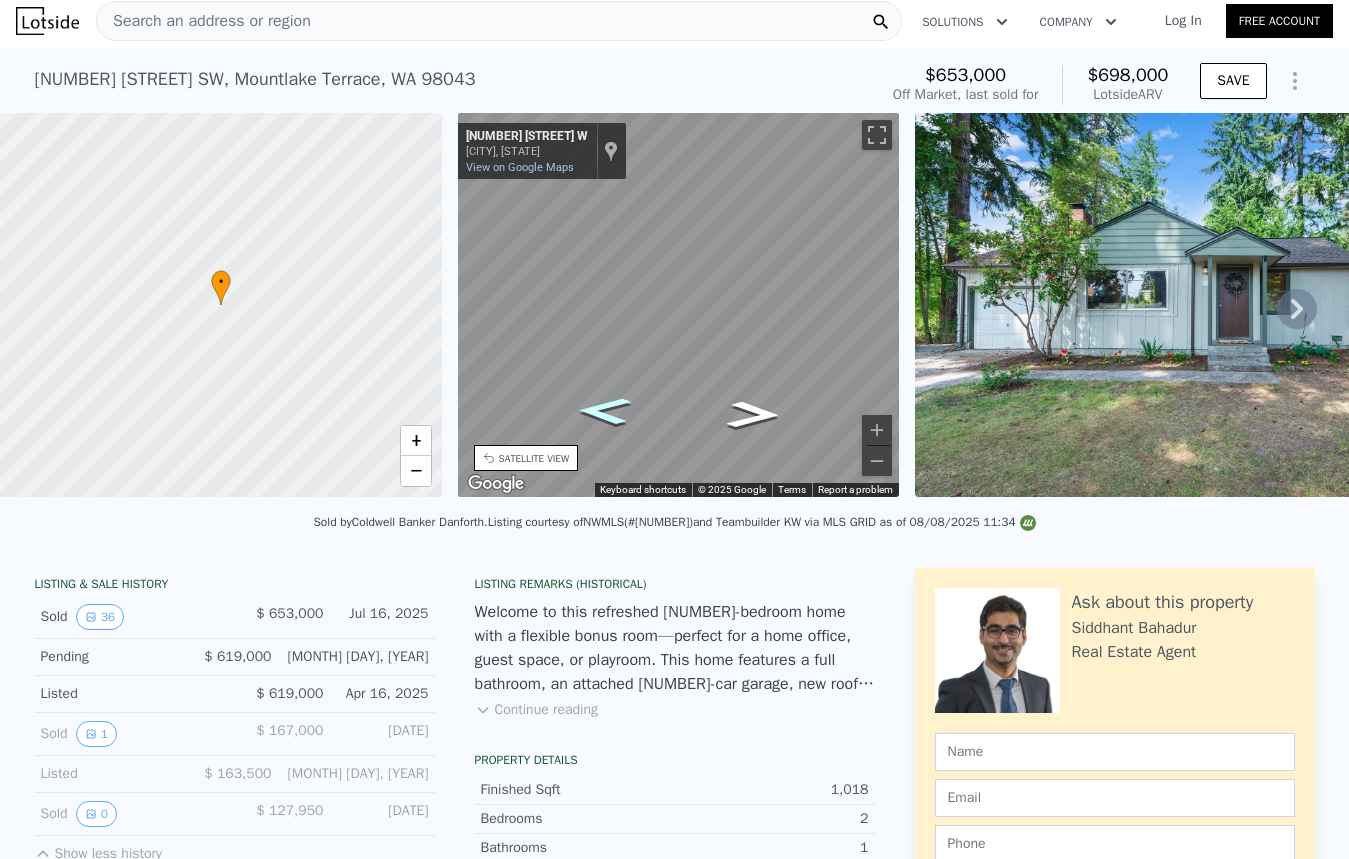click 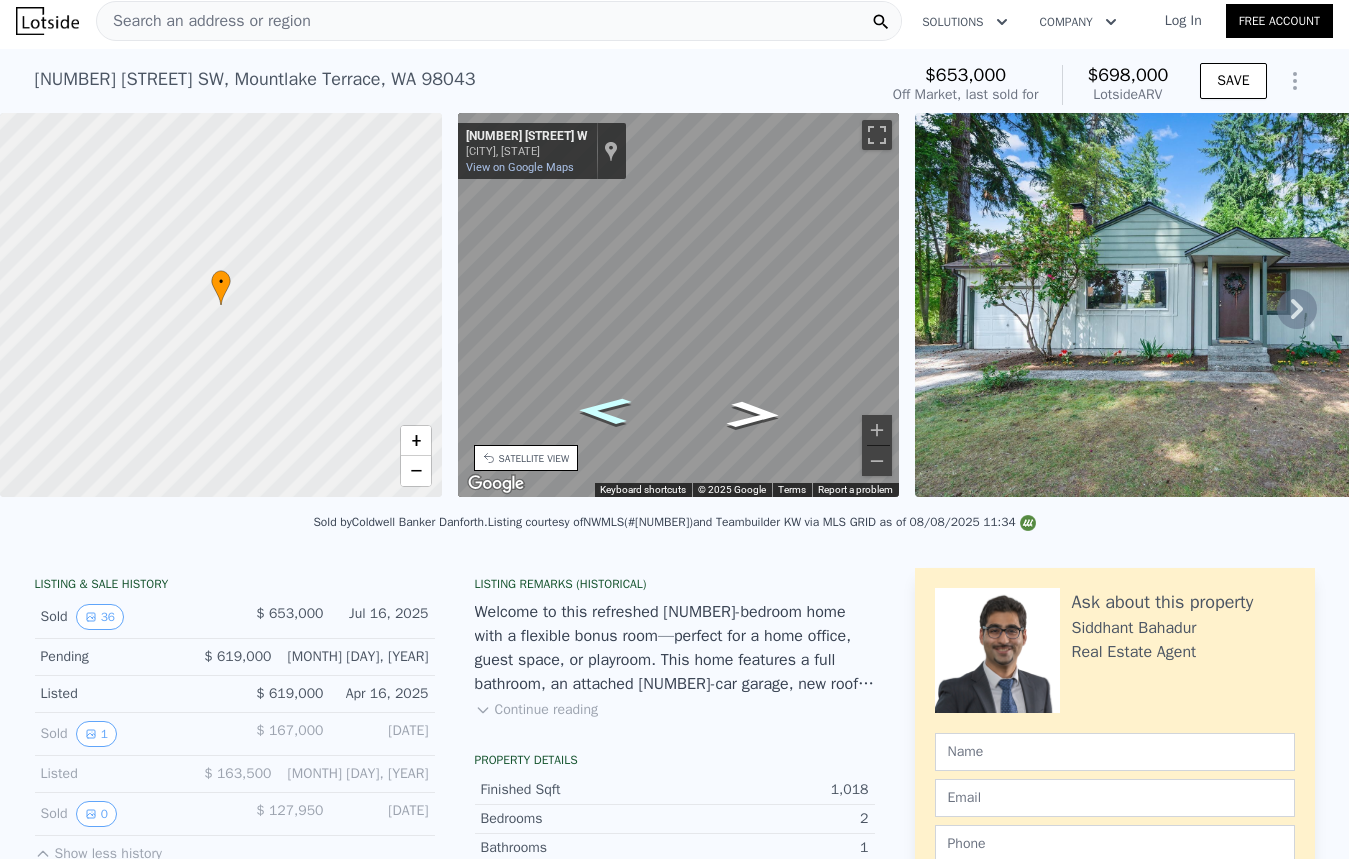 click 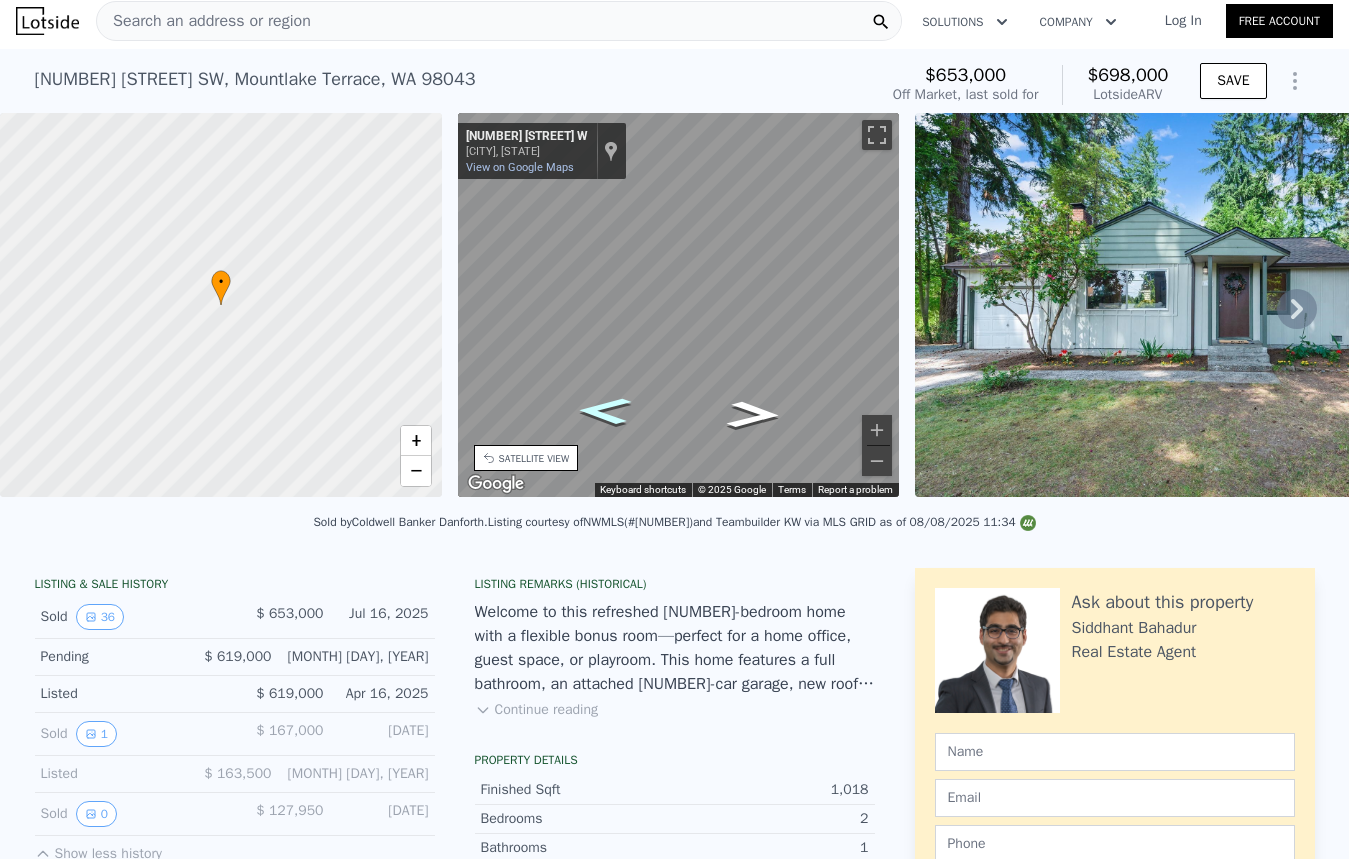 click 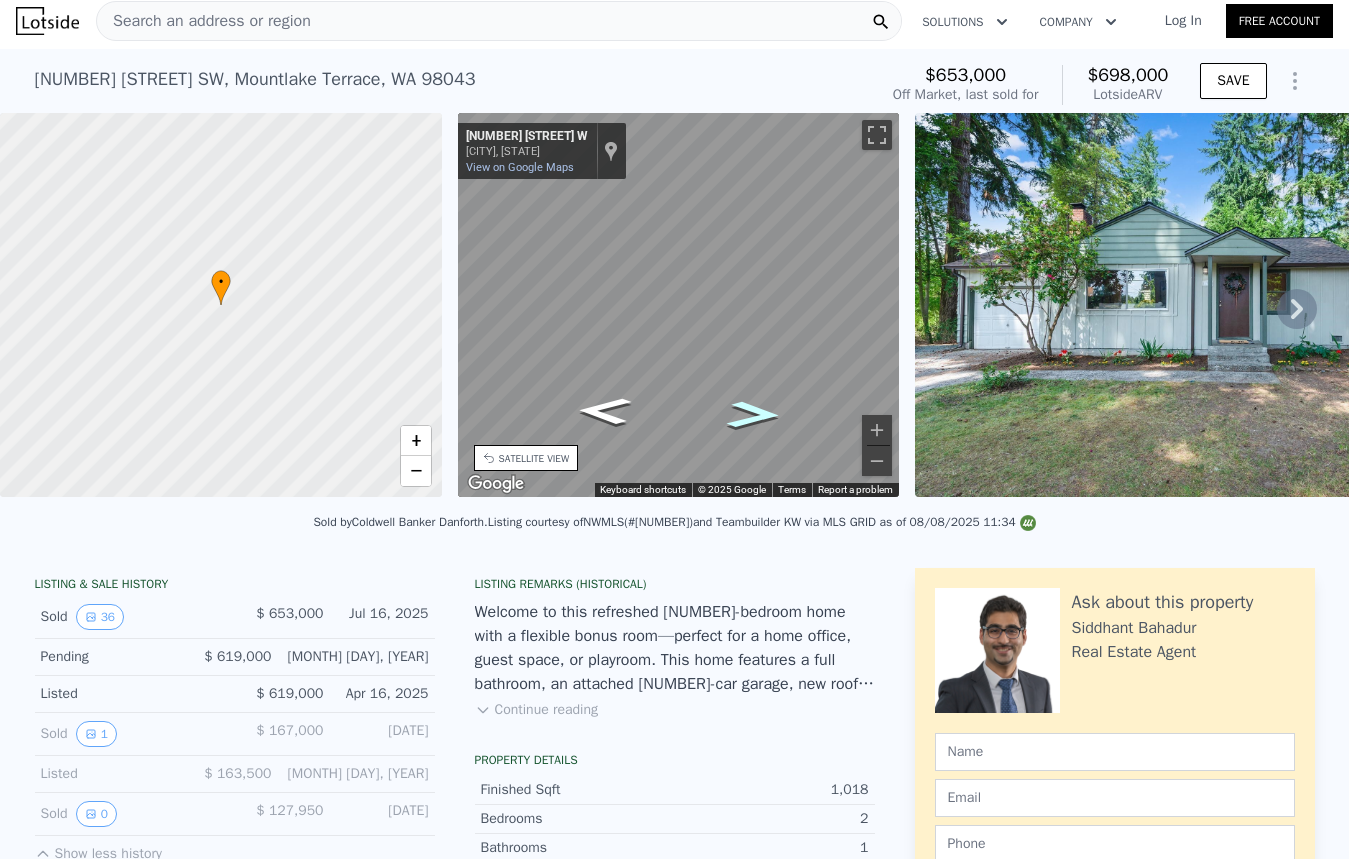 click 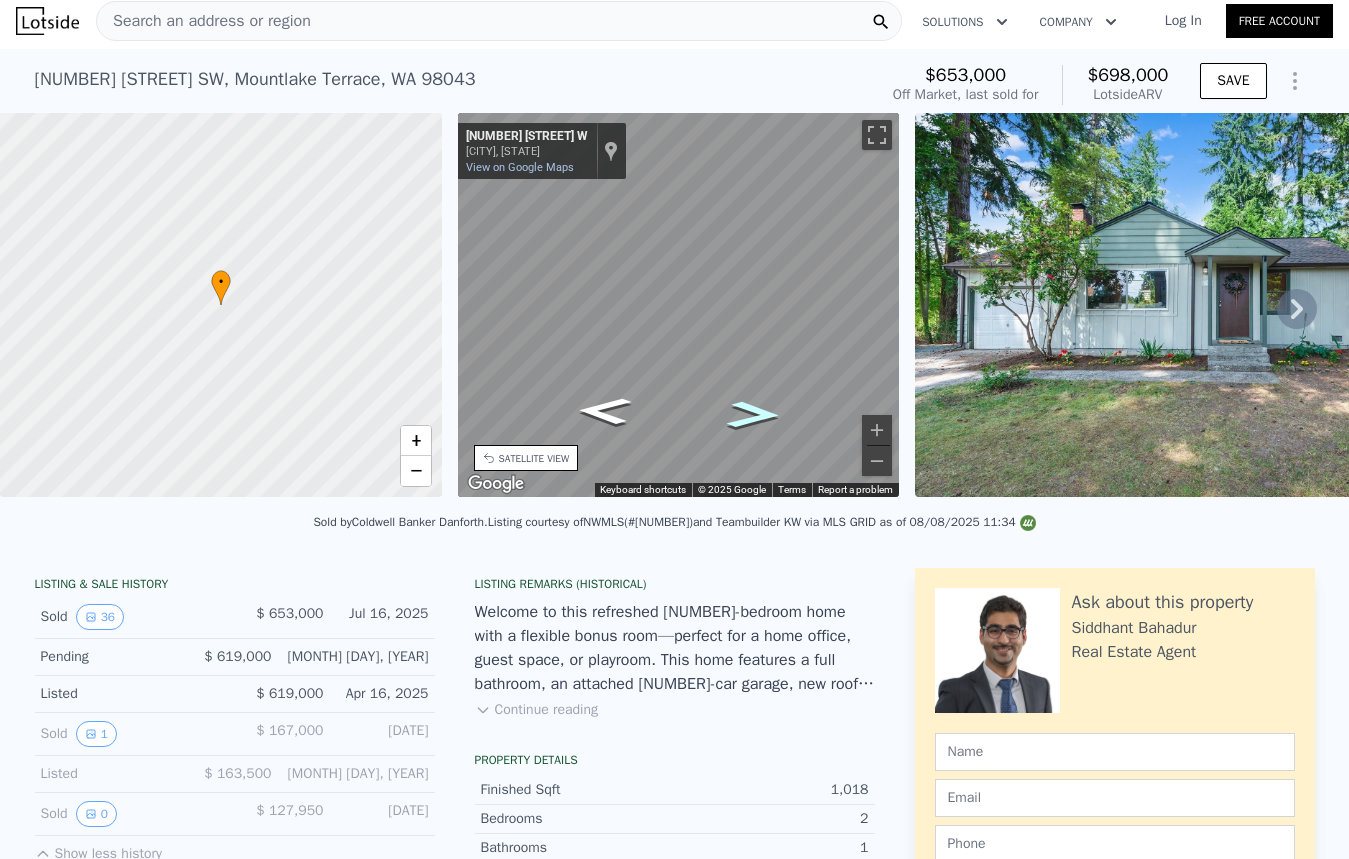 click 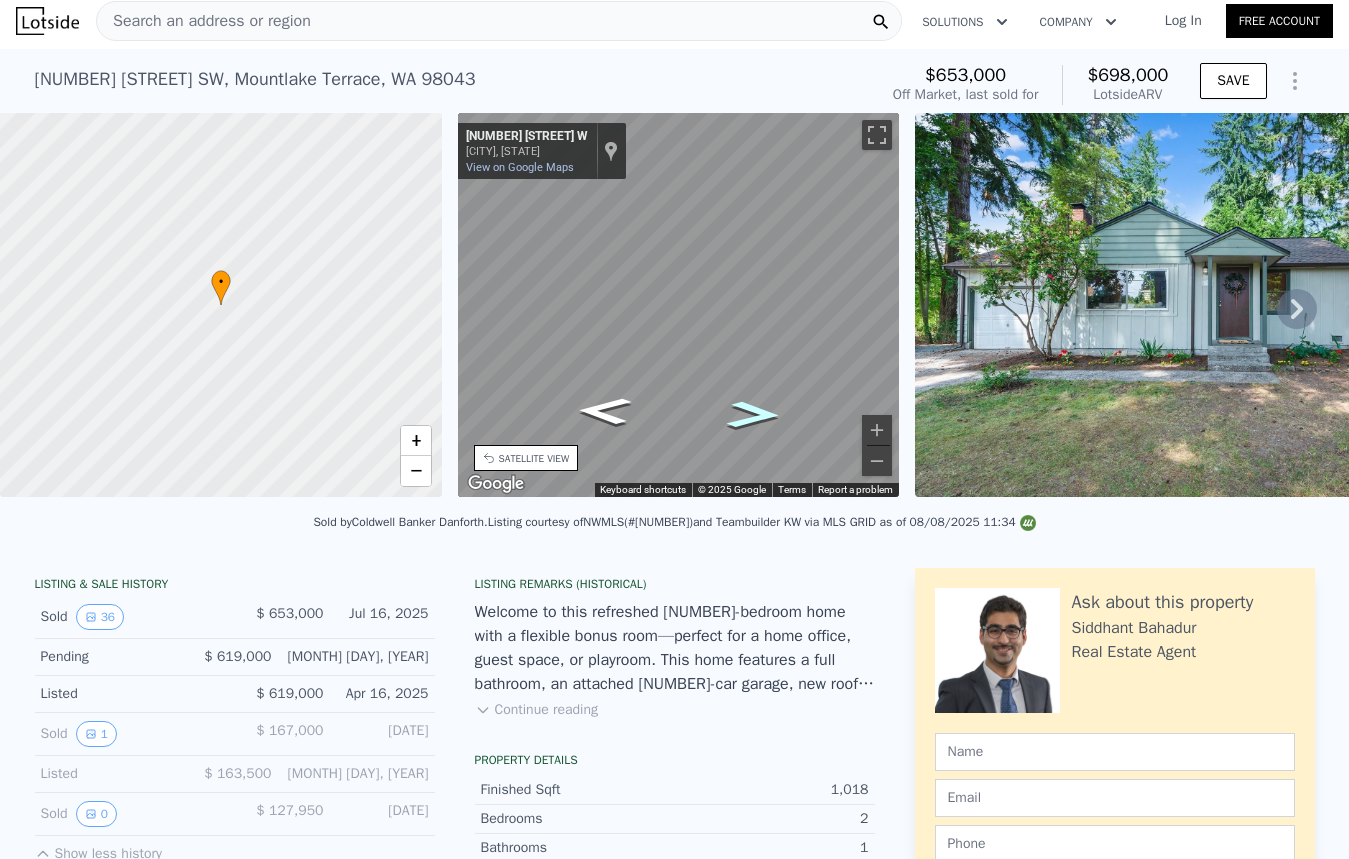 click 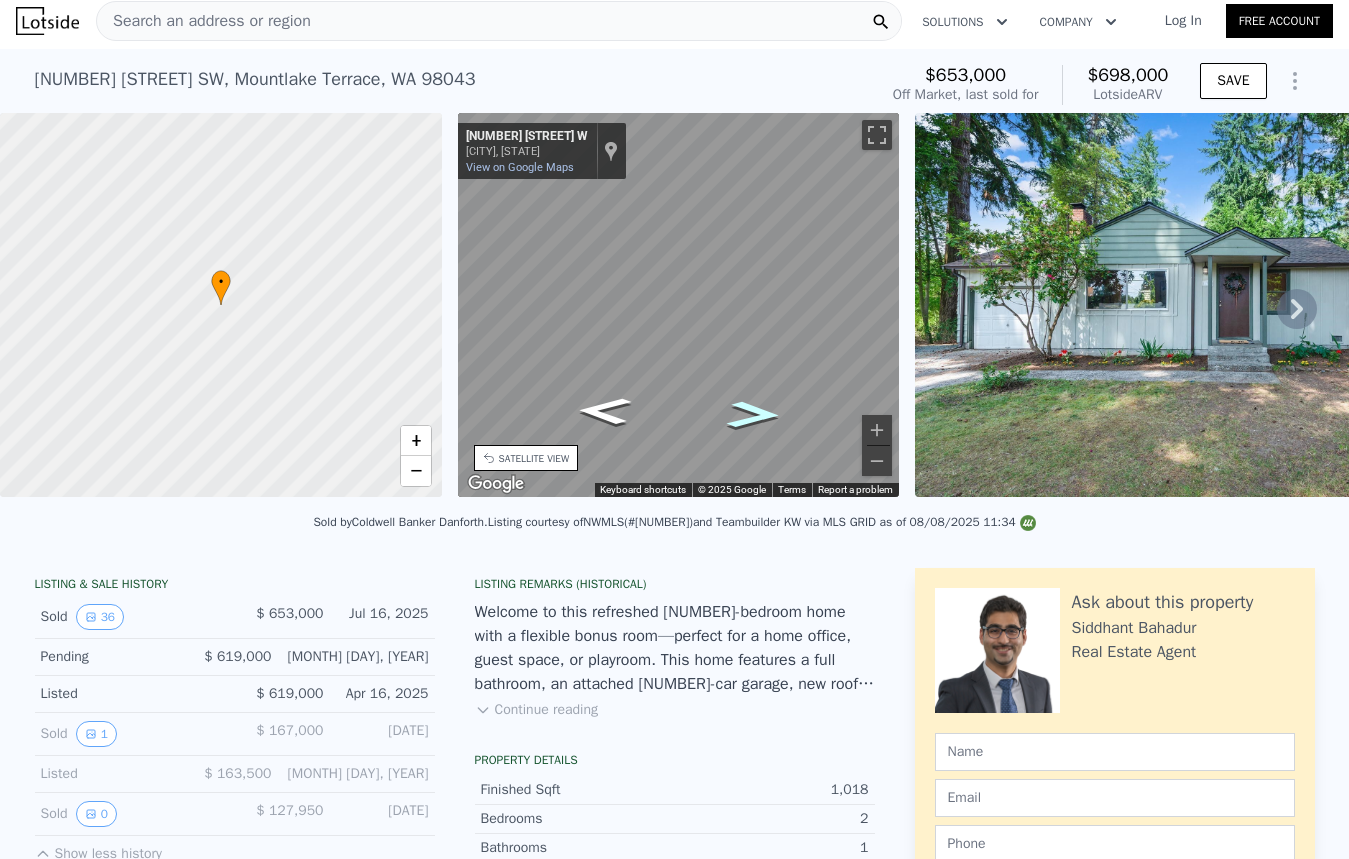 click 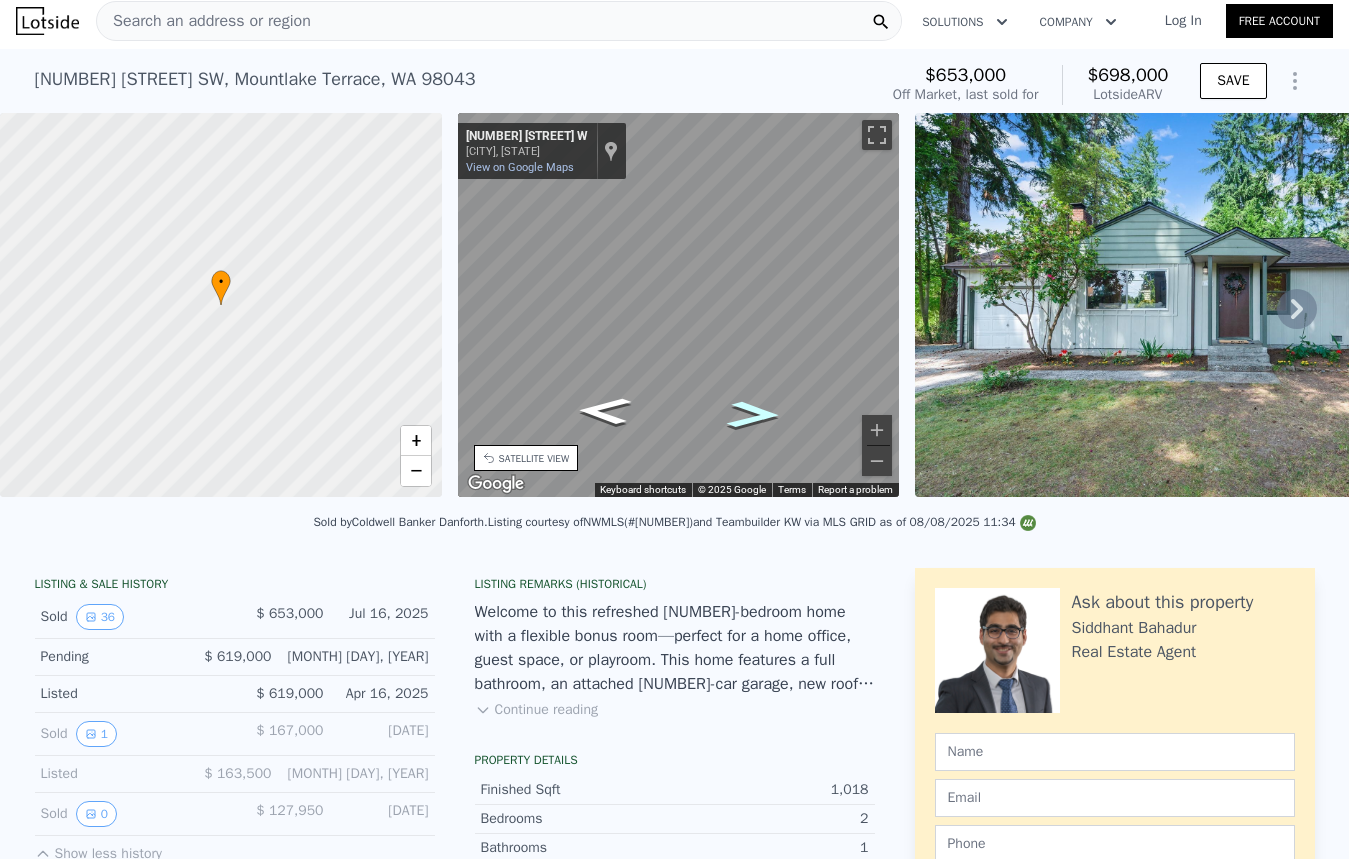 click 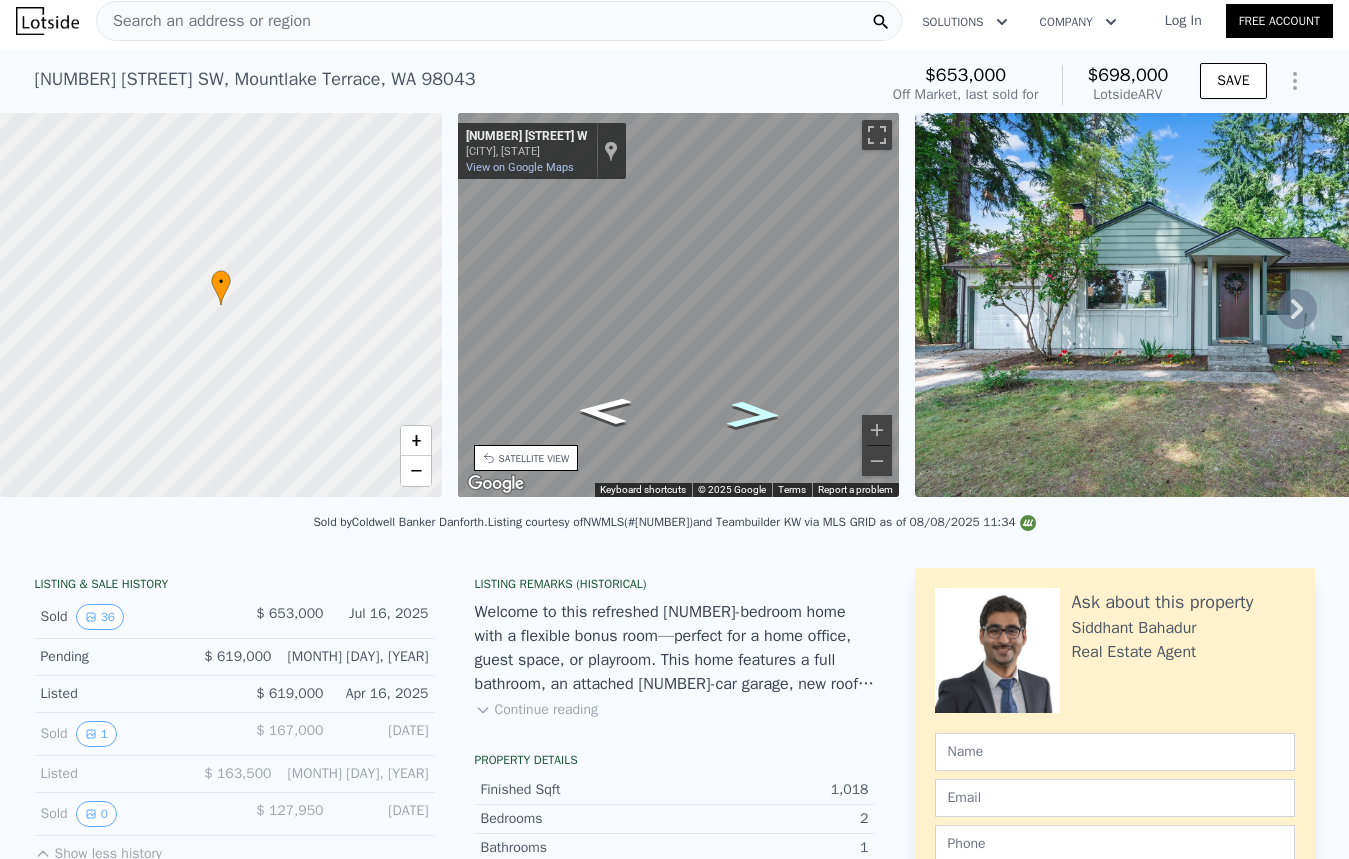 click 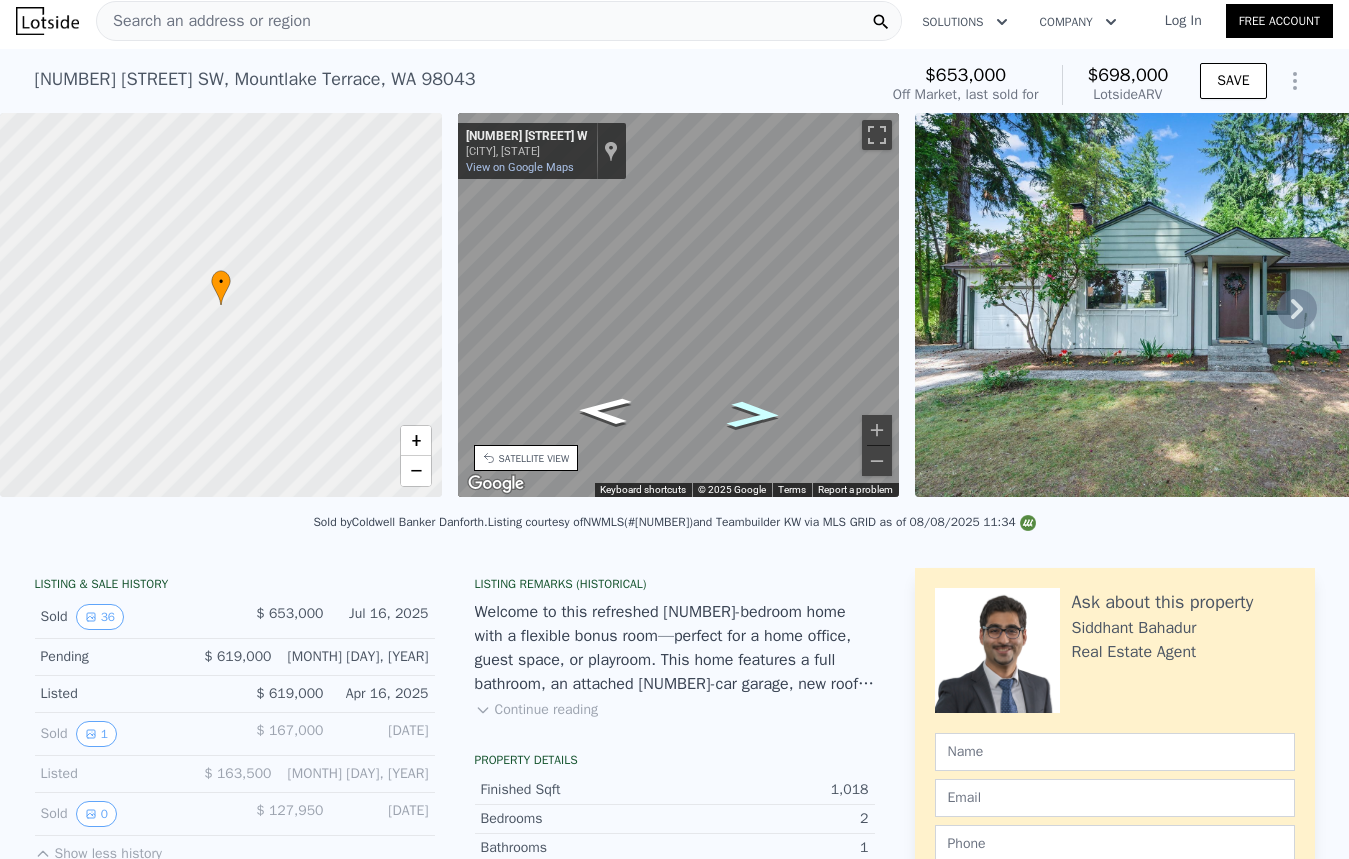 click 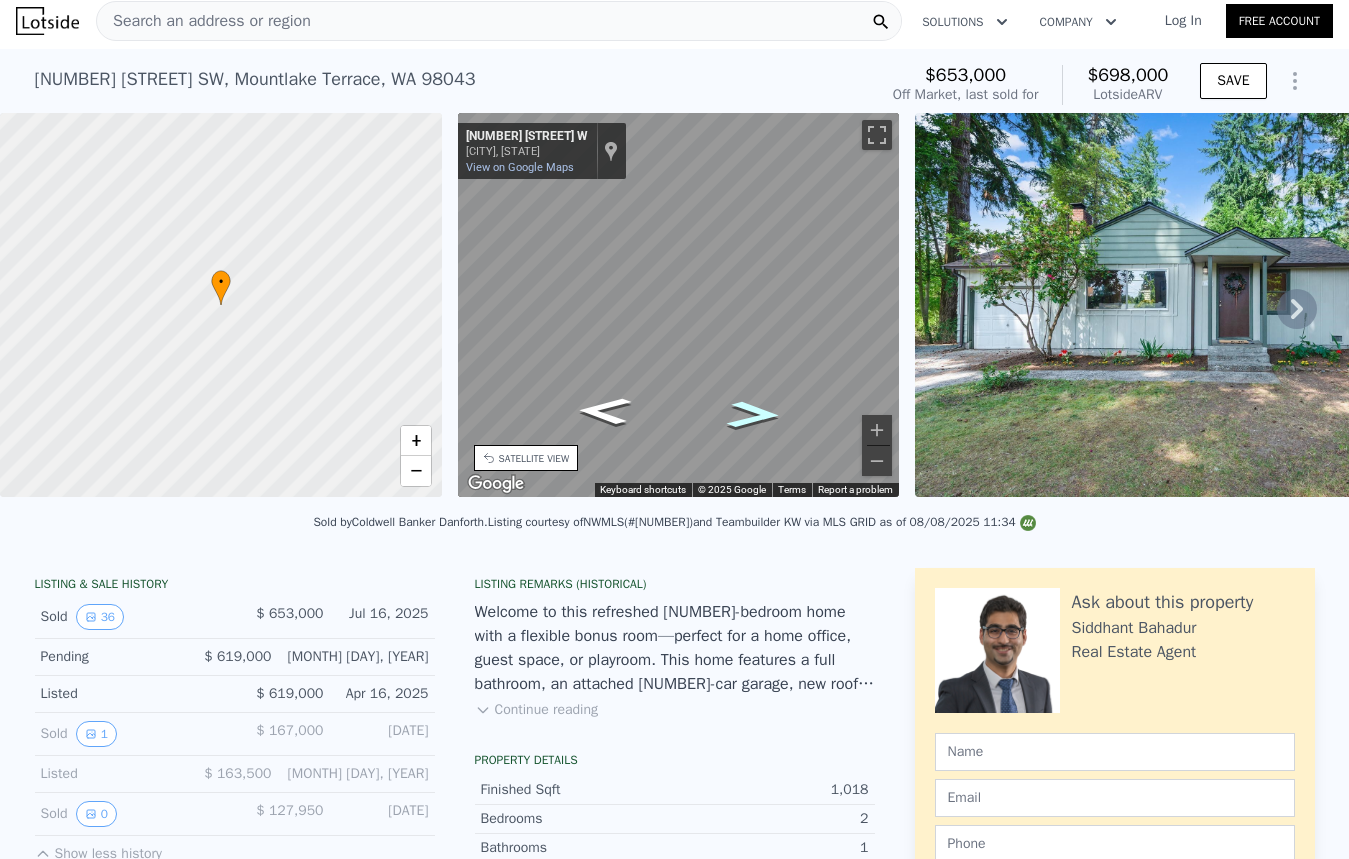 click 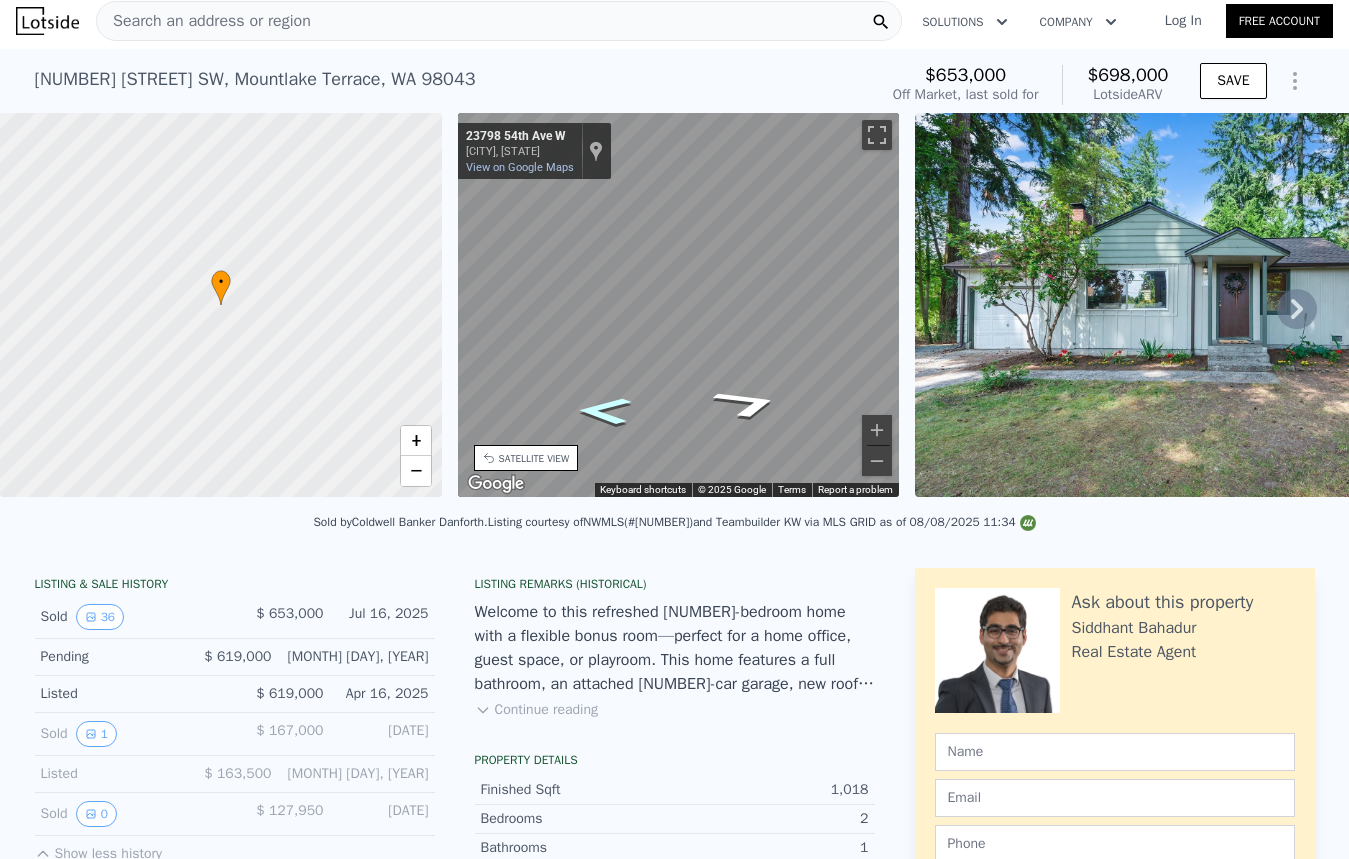 click 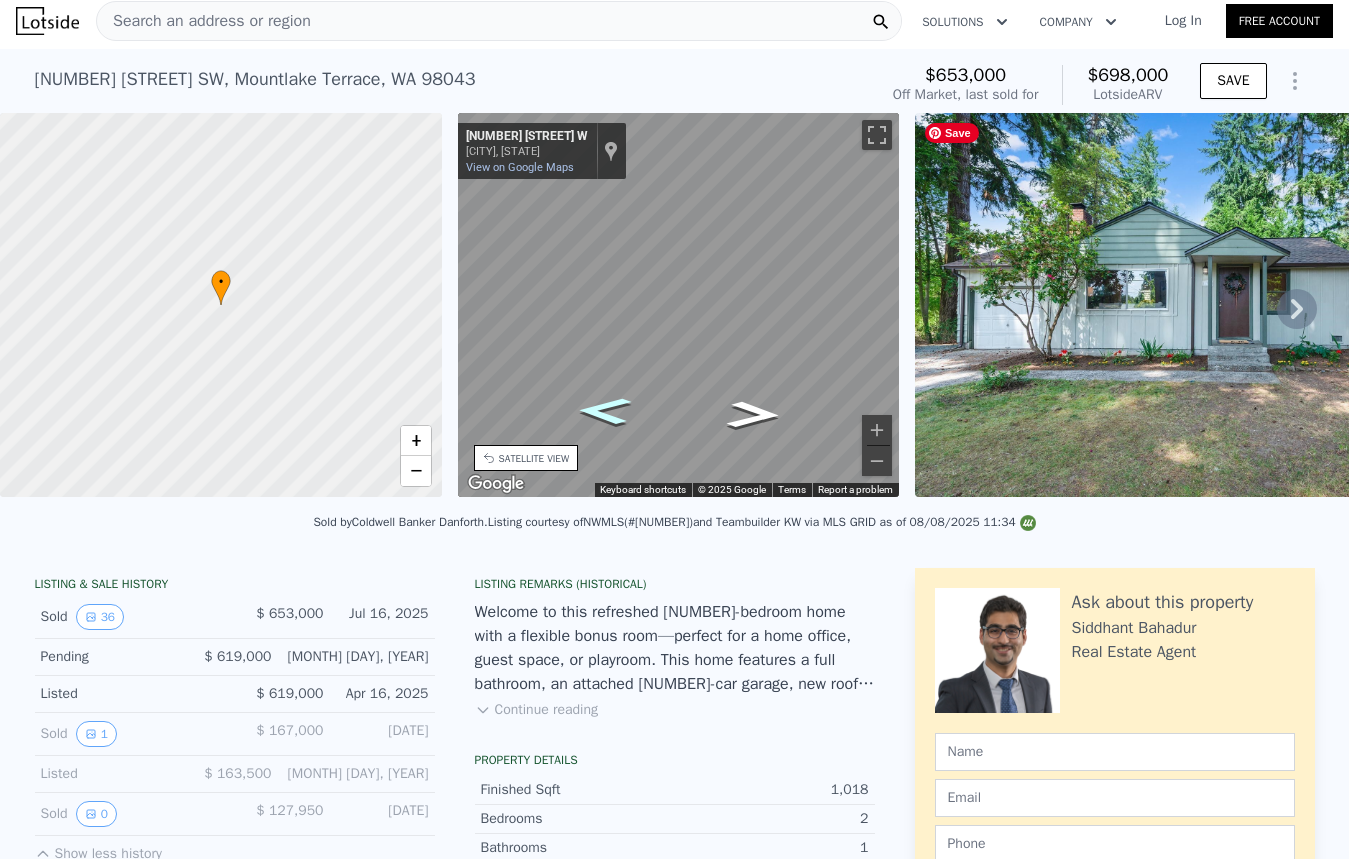 click 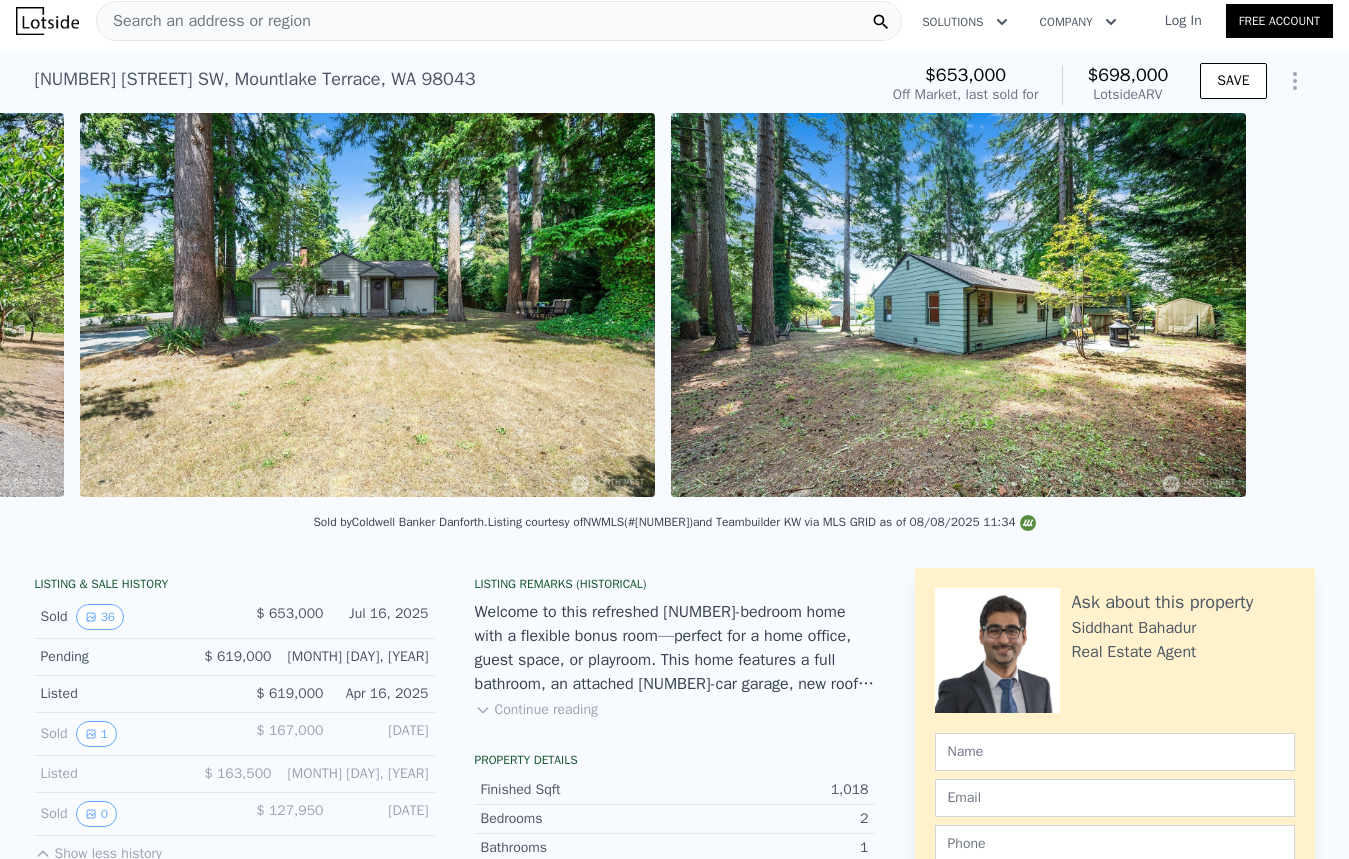 scroll, scrollTop: 0, scrollLeft: 10983, axis: horizontal 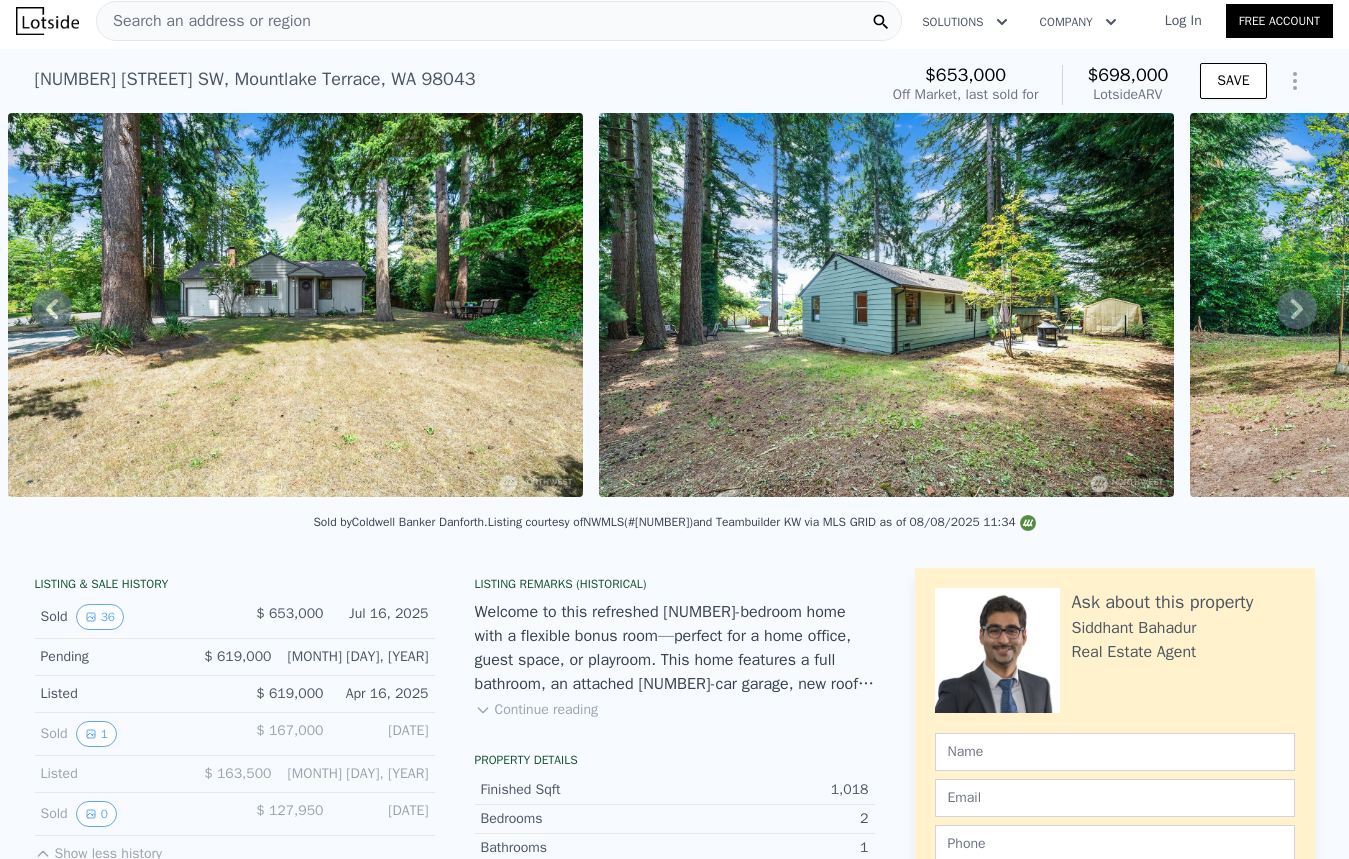 click on "Search an address or region" at bounding box center (204, 21) 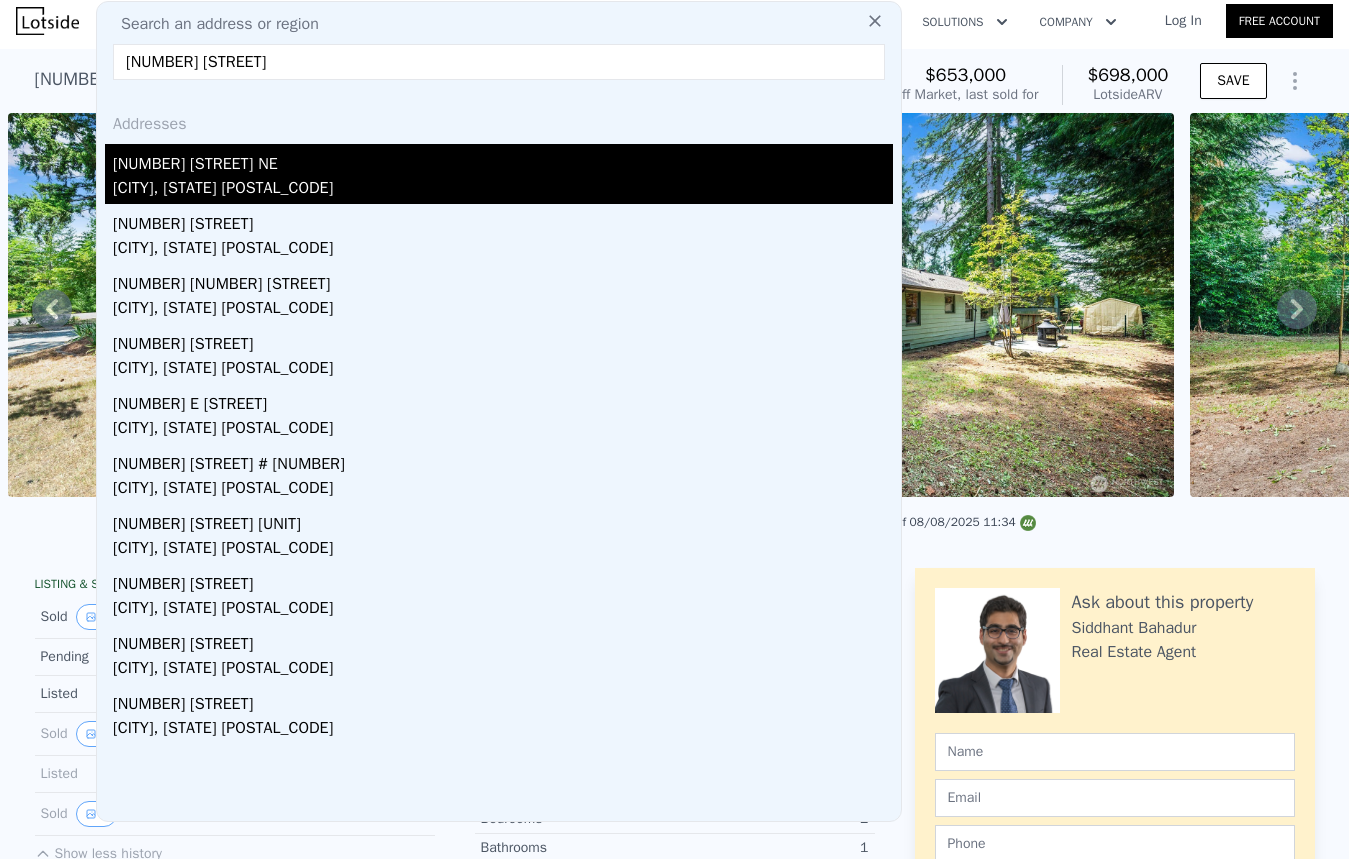 type on "6421 108th ave" 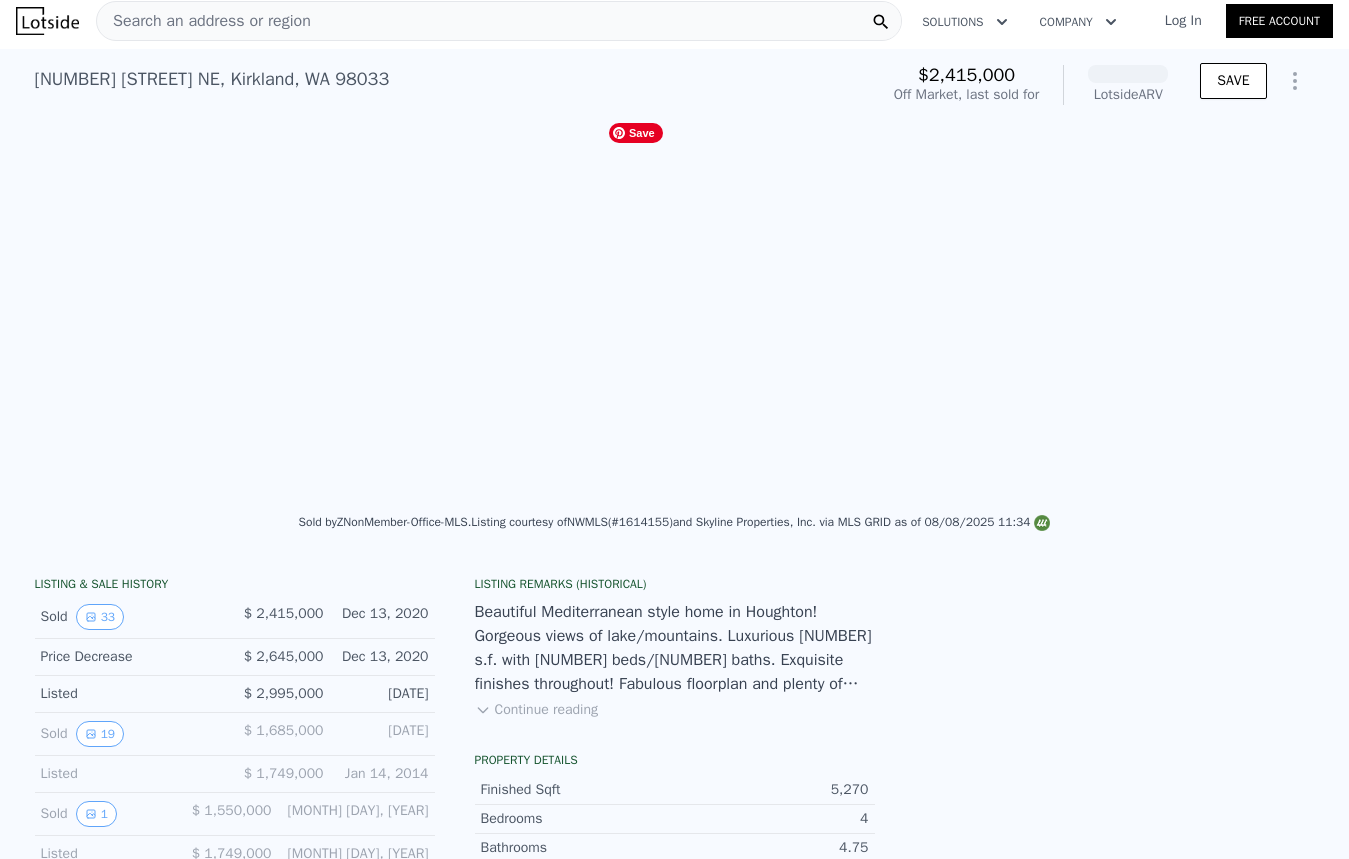 scroll, scrollTop: 0, scrollLeft: 10982, axis: horizontal 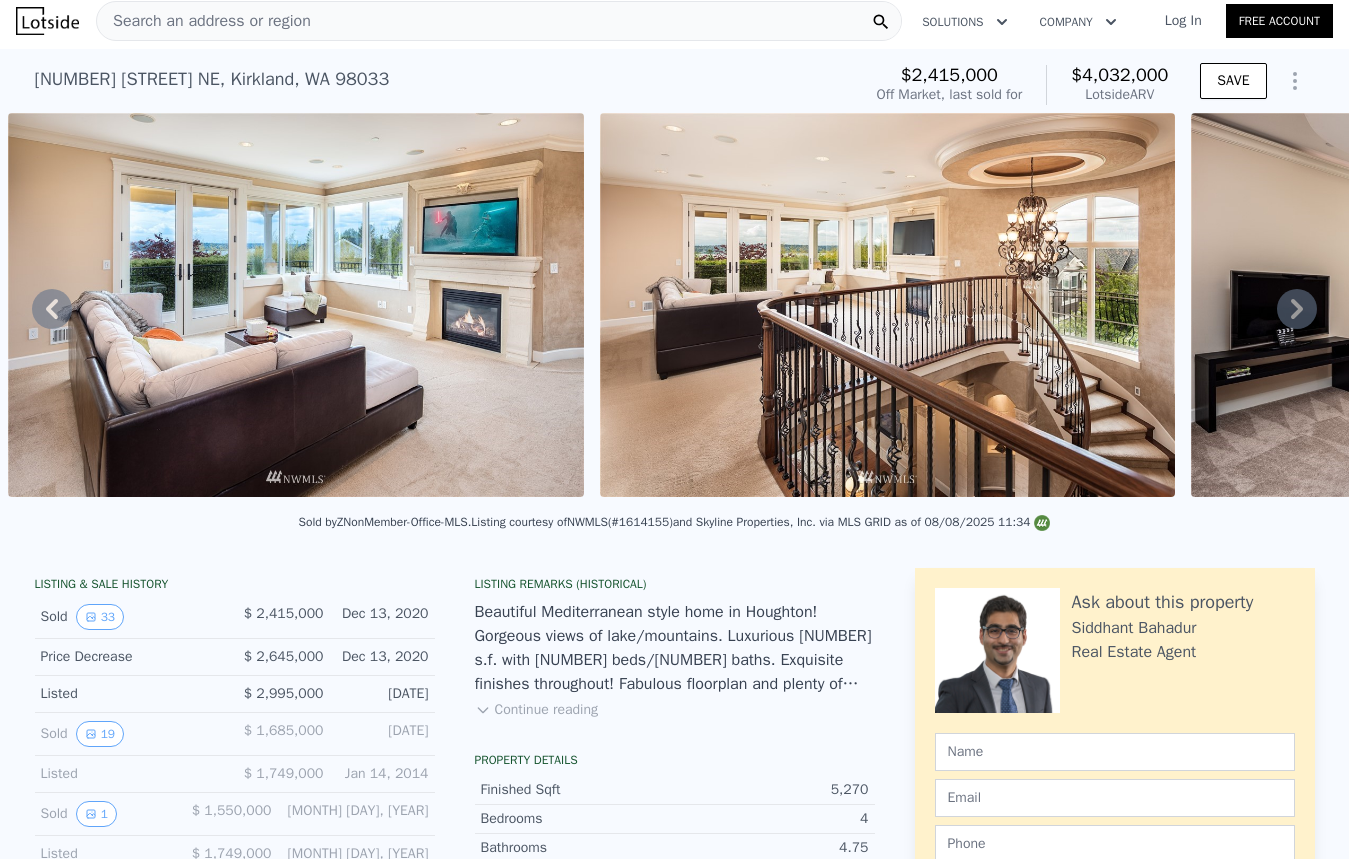 click on "Sold by  ZNonMember-Office-MLS .  Listing courtesy of  NWMLS  (#1614155)  and Skyline Properties, Inc. via MLS GRID as of 08/08/2025 11:34" at bounding box center (674, 528) 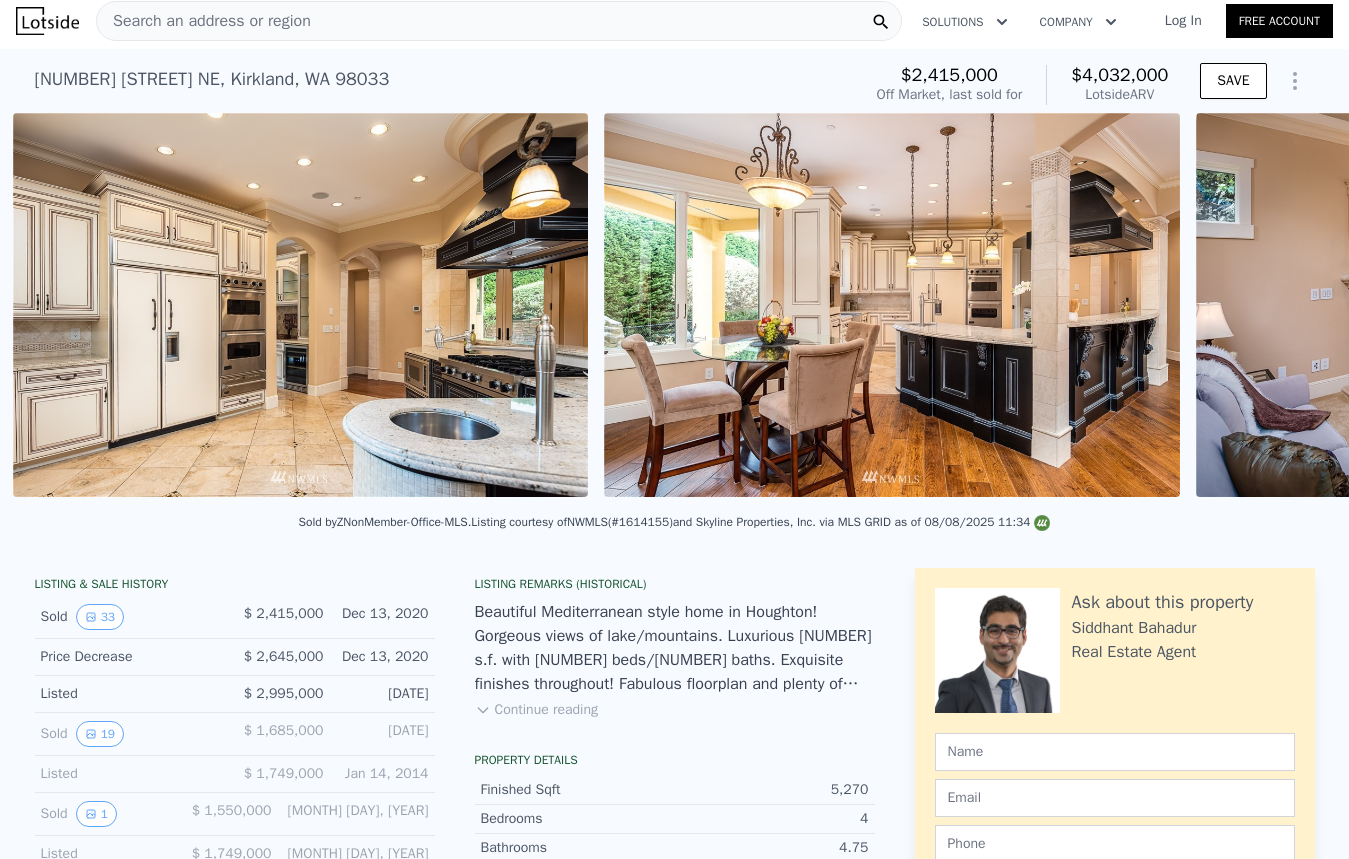 scroll, scrollTop: 0, scrollLeft: 6385, axis: horizontal 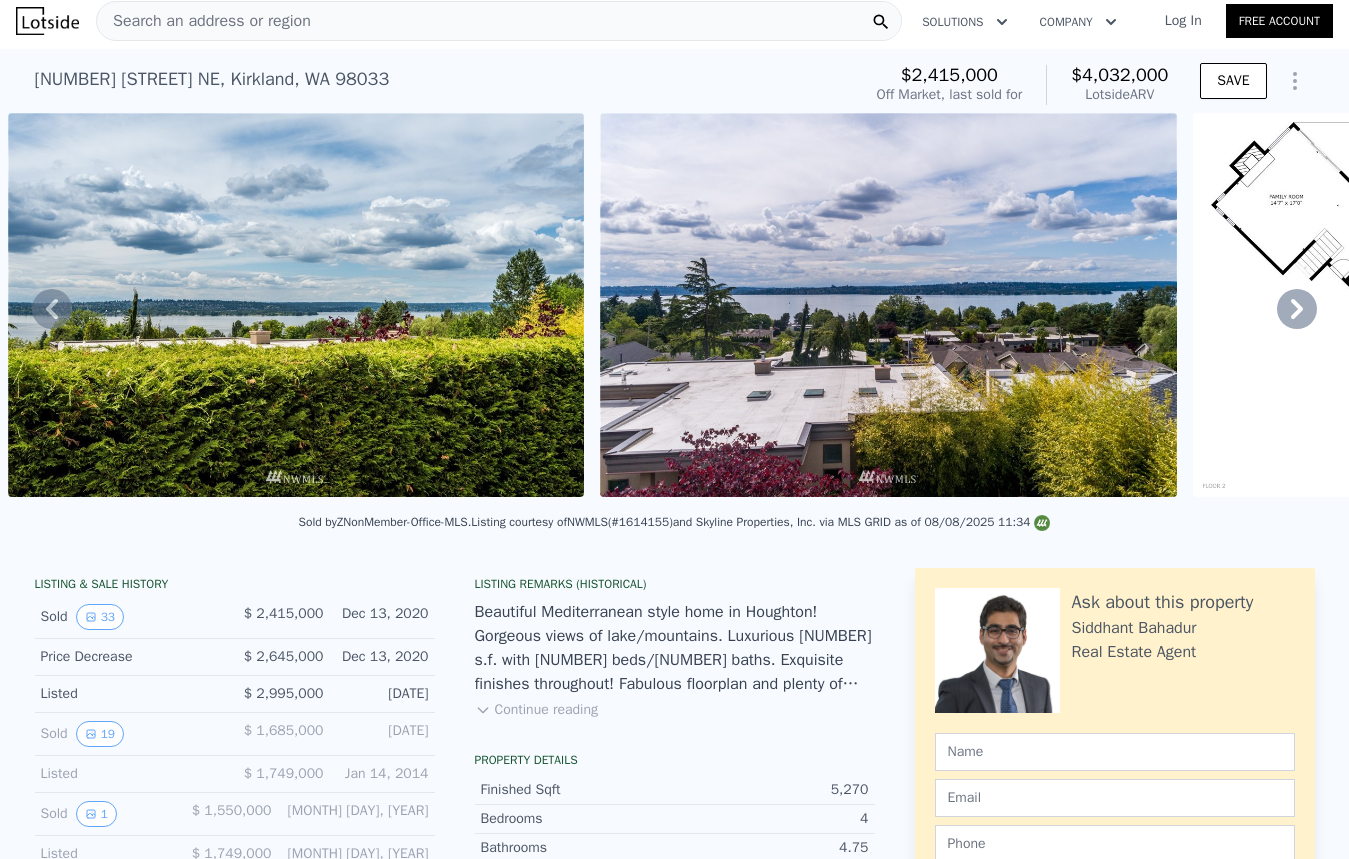 click on "Continue reading" at bounding box center (536, 710) 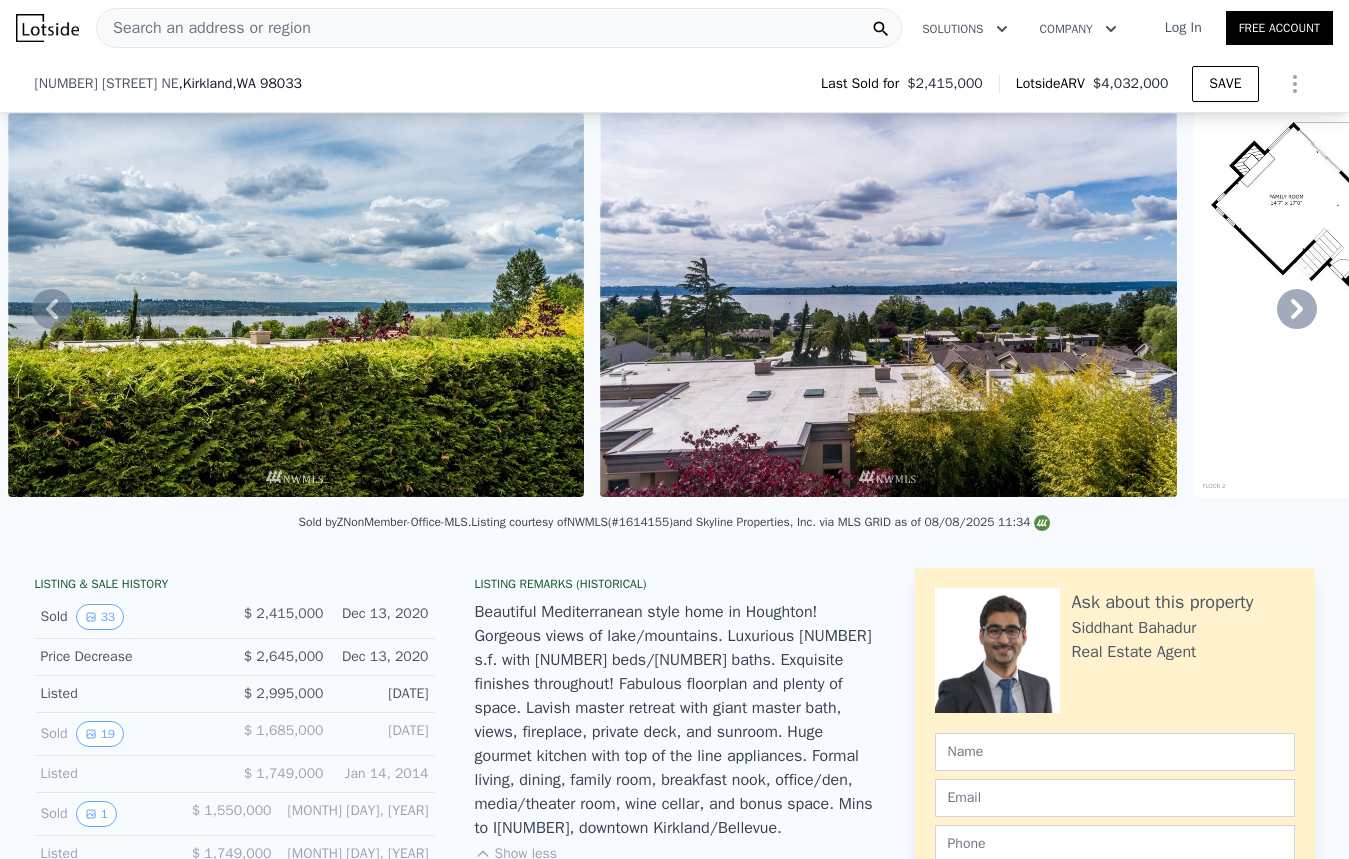 scroll, scrollTop: 226, scrollLeft: 0, axis: vertical 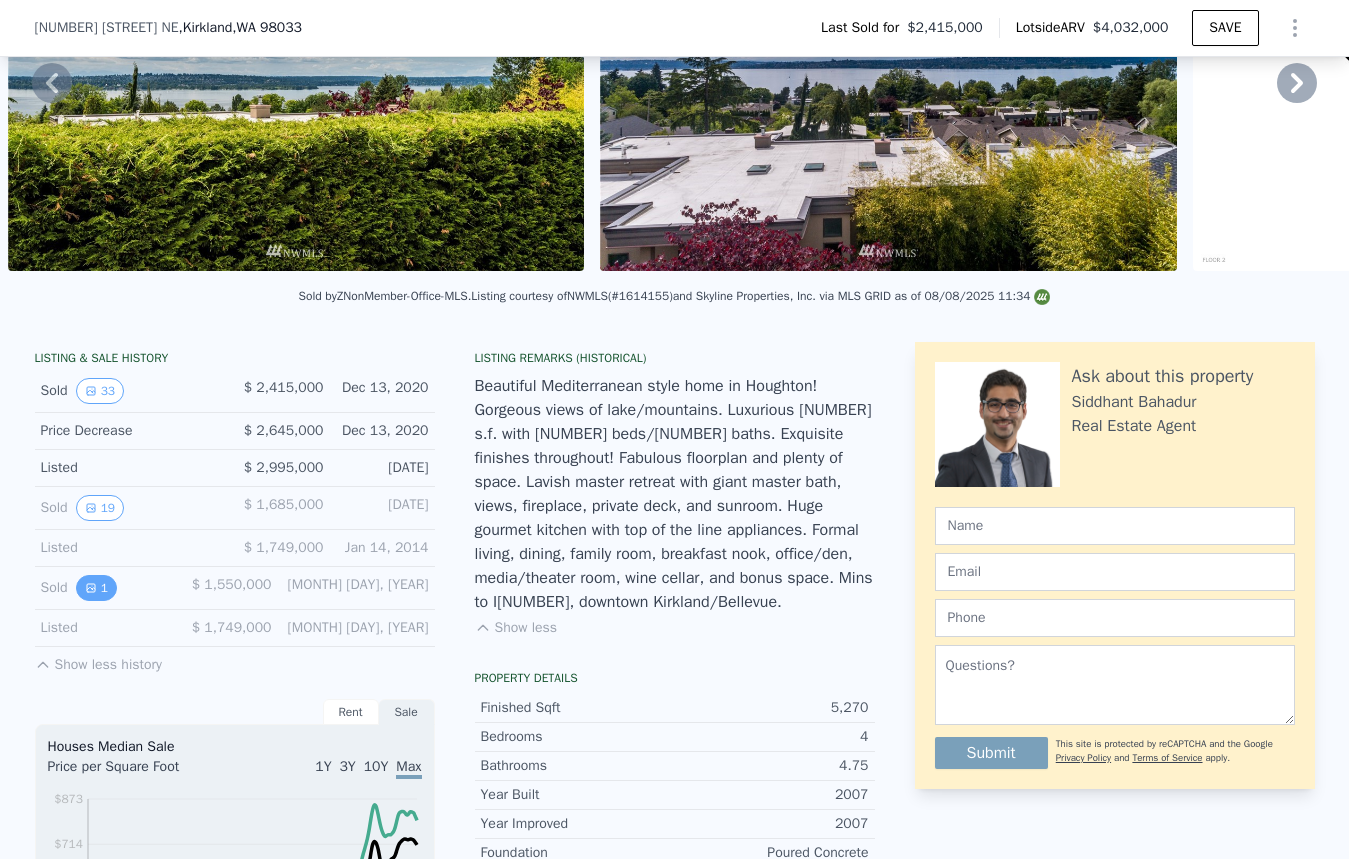 click on "1" at bounding box center (96, 588) 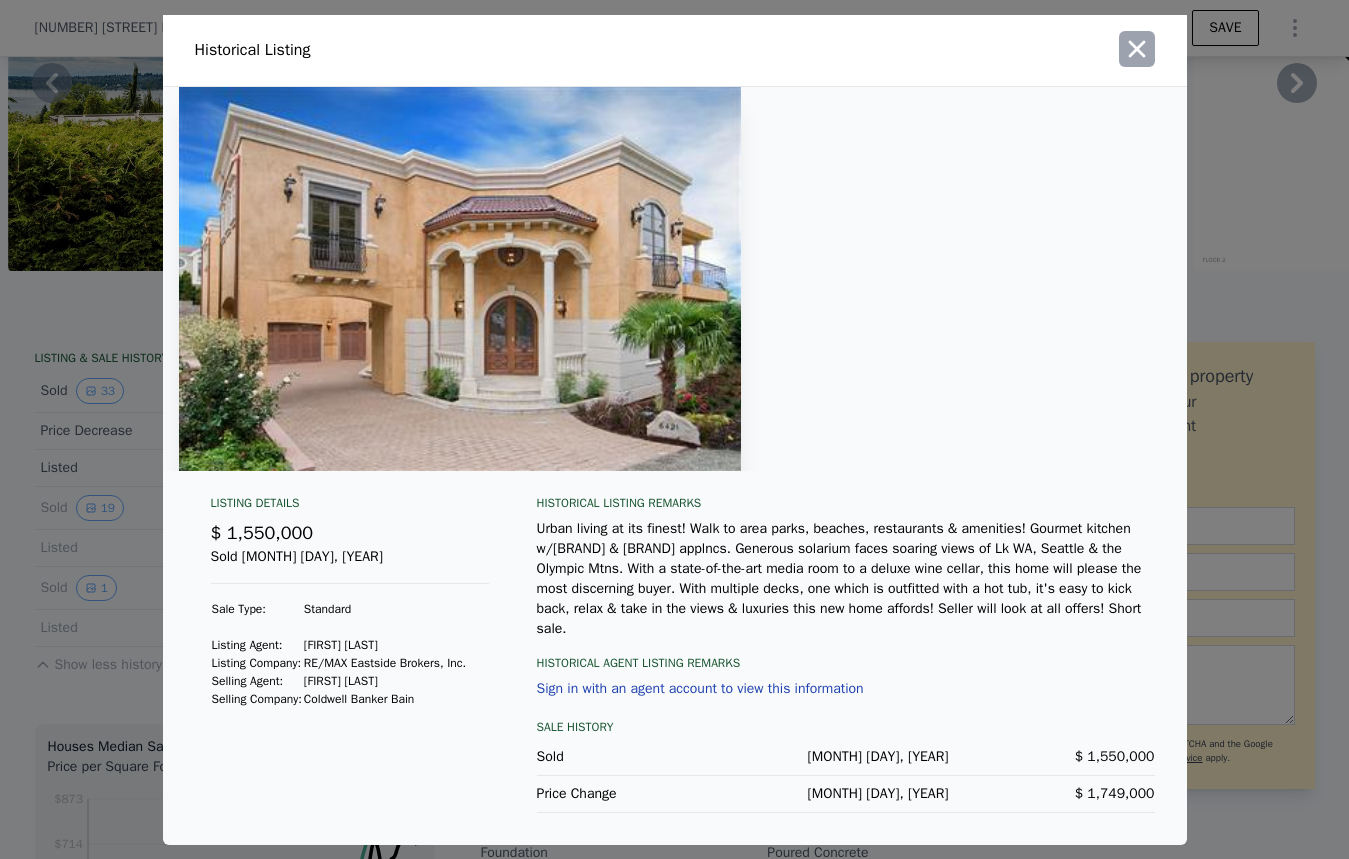 click at bounding box center [1137, 49] 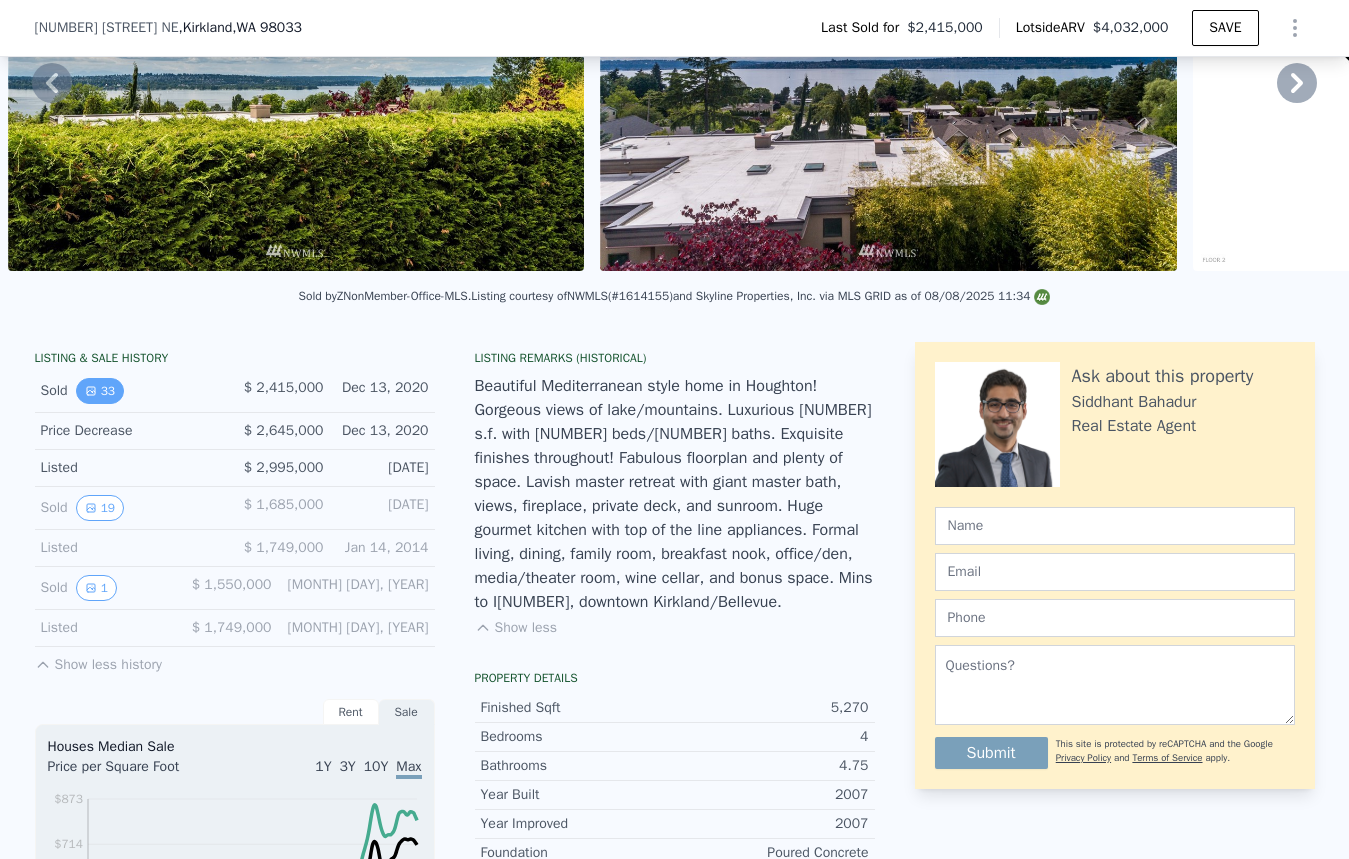 click 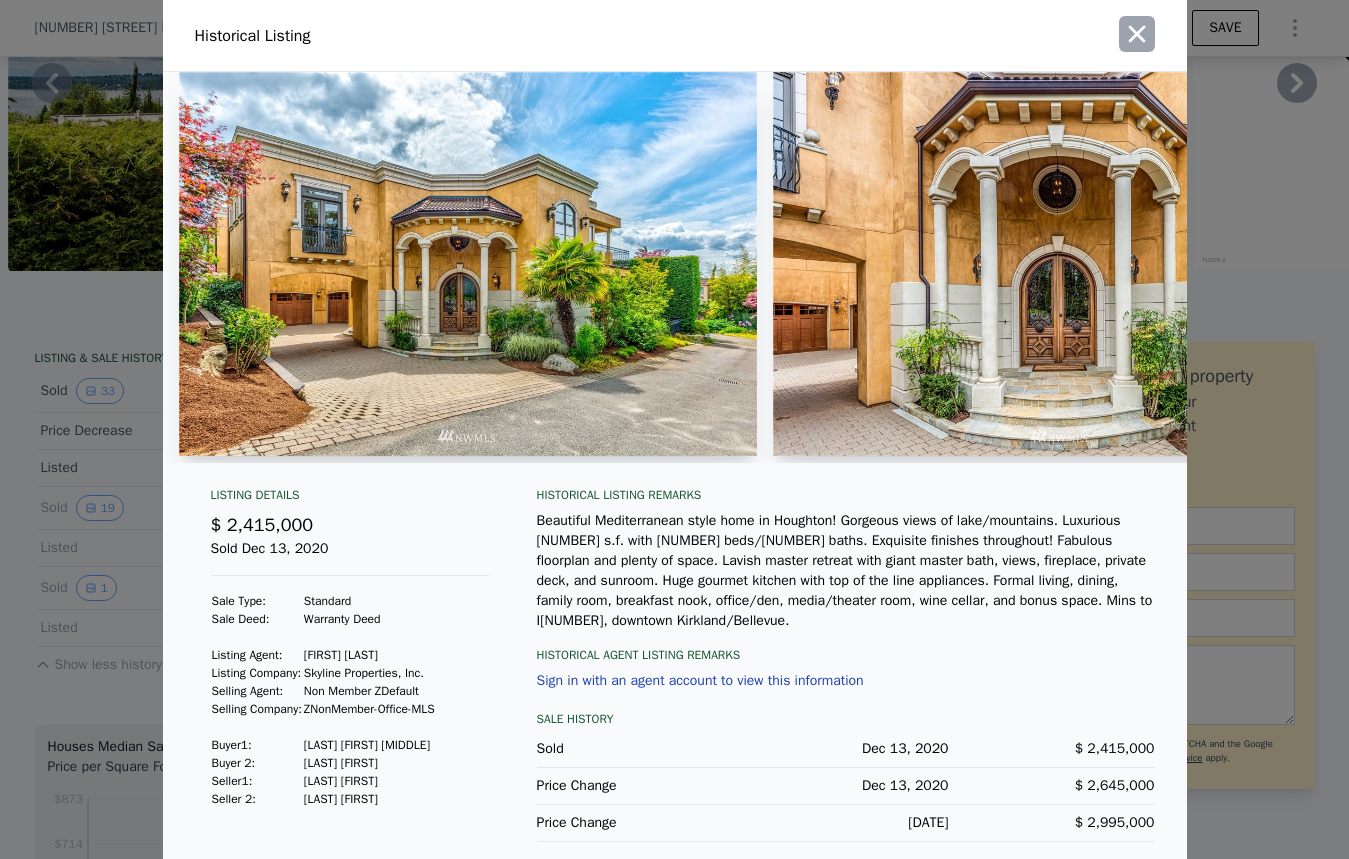 click 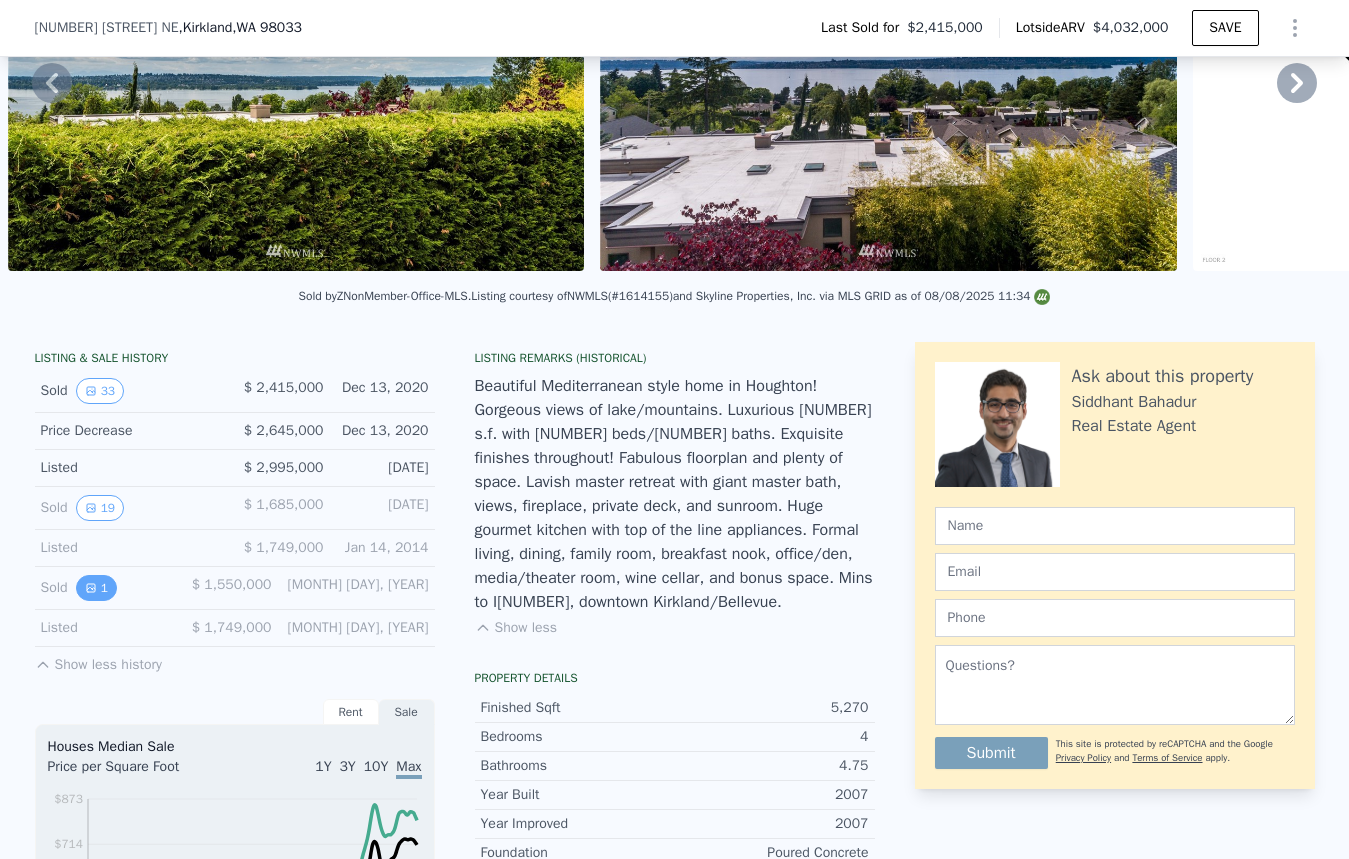click 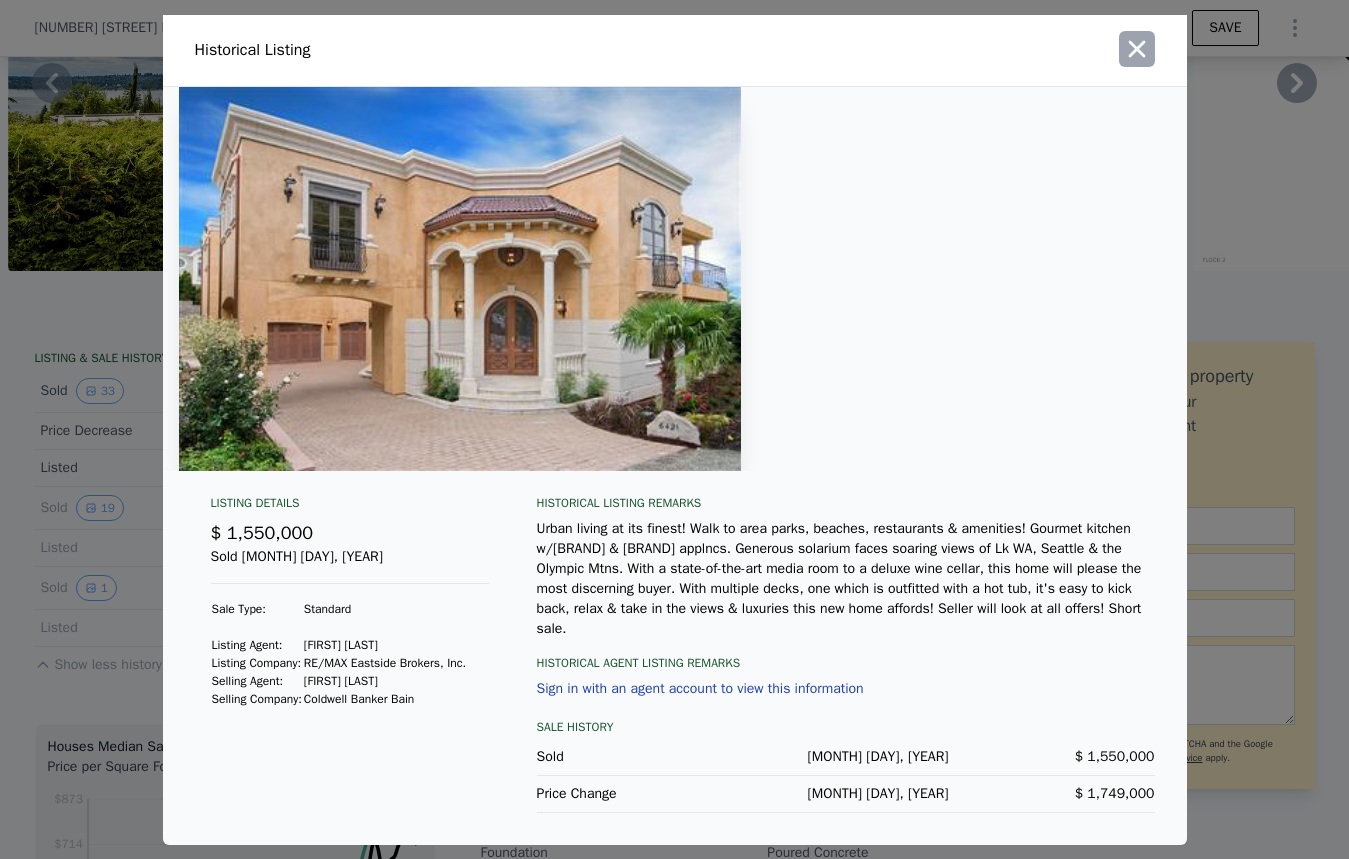 click 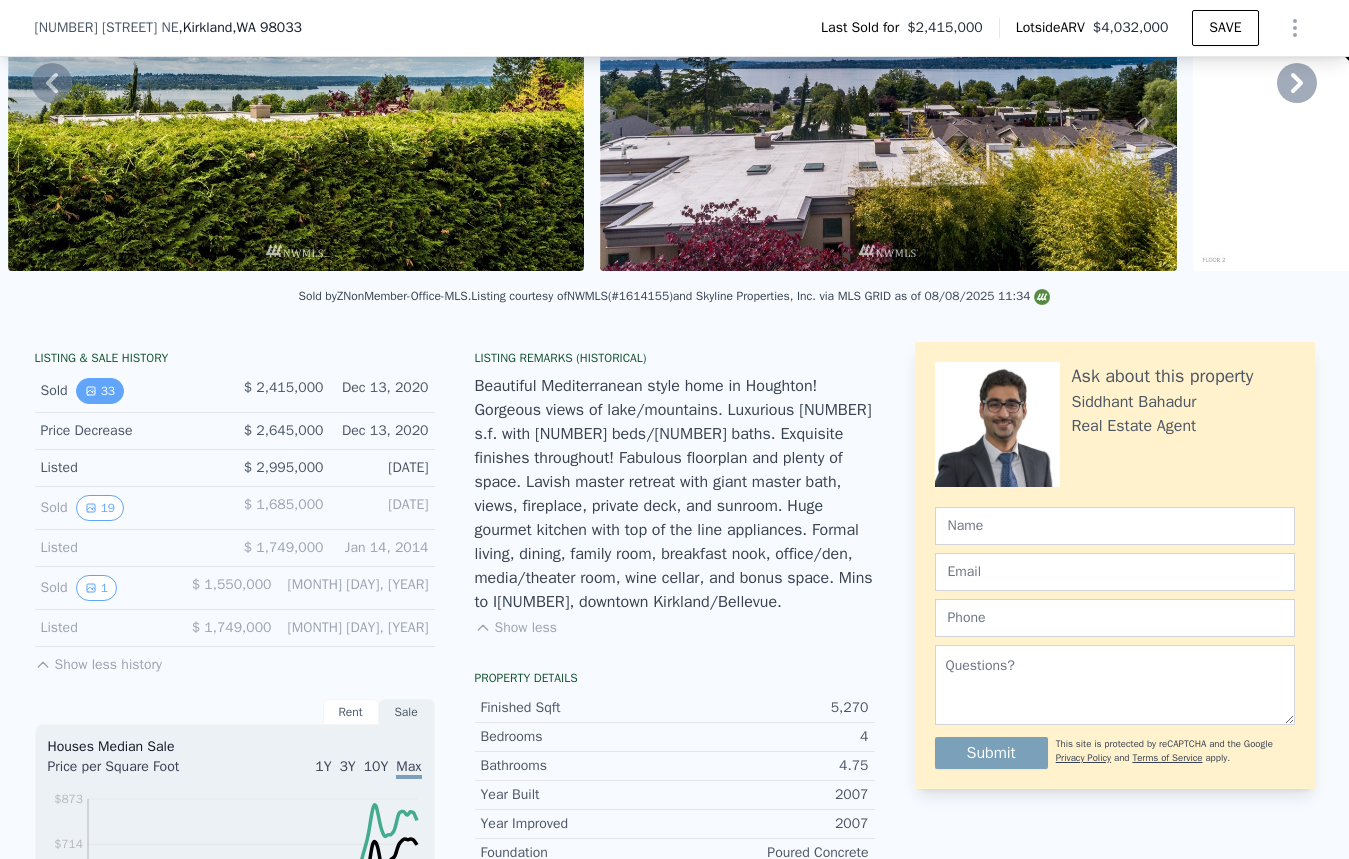 click on "33" at bounding box center [100, 391] 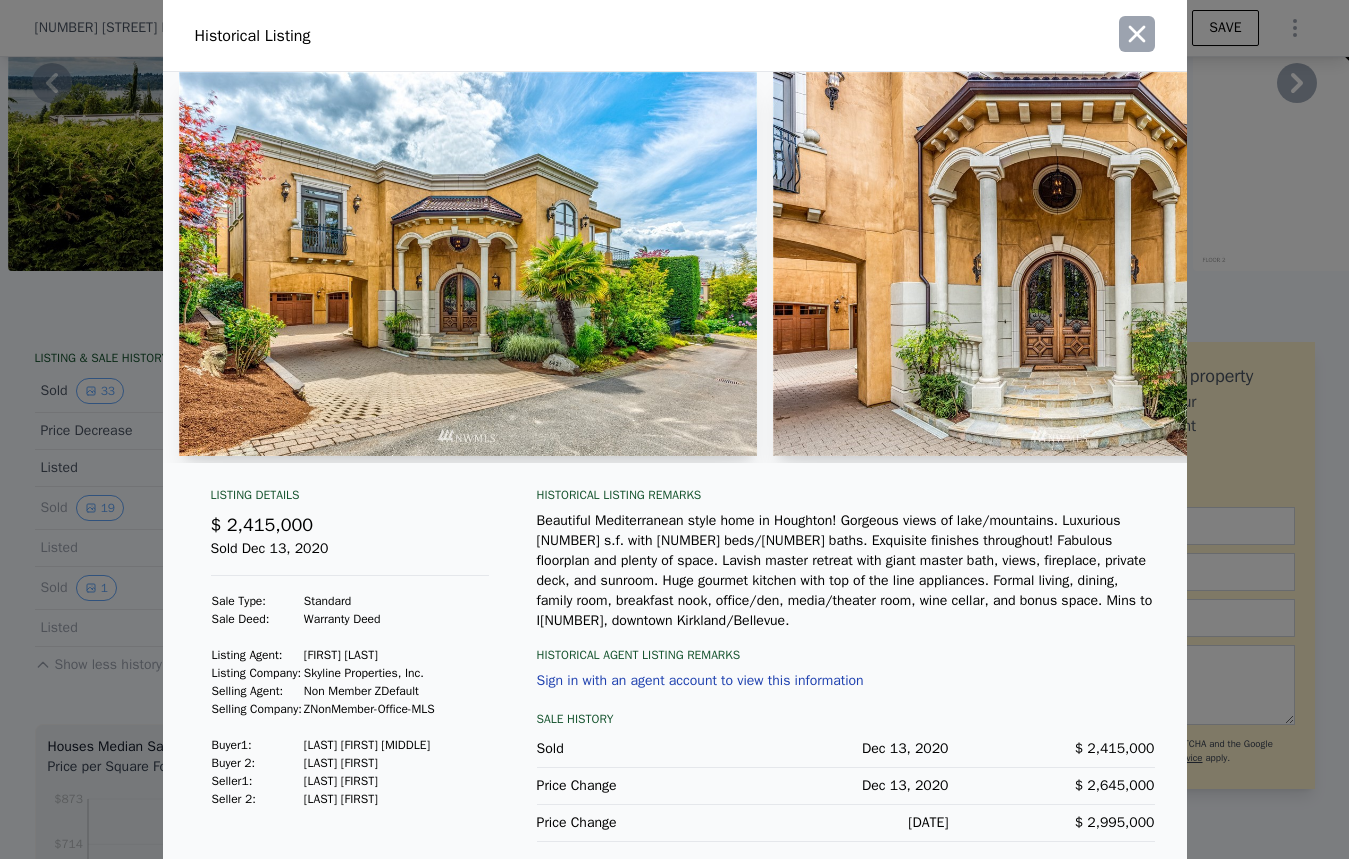 click 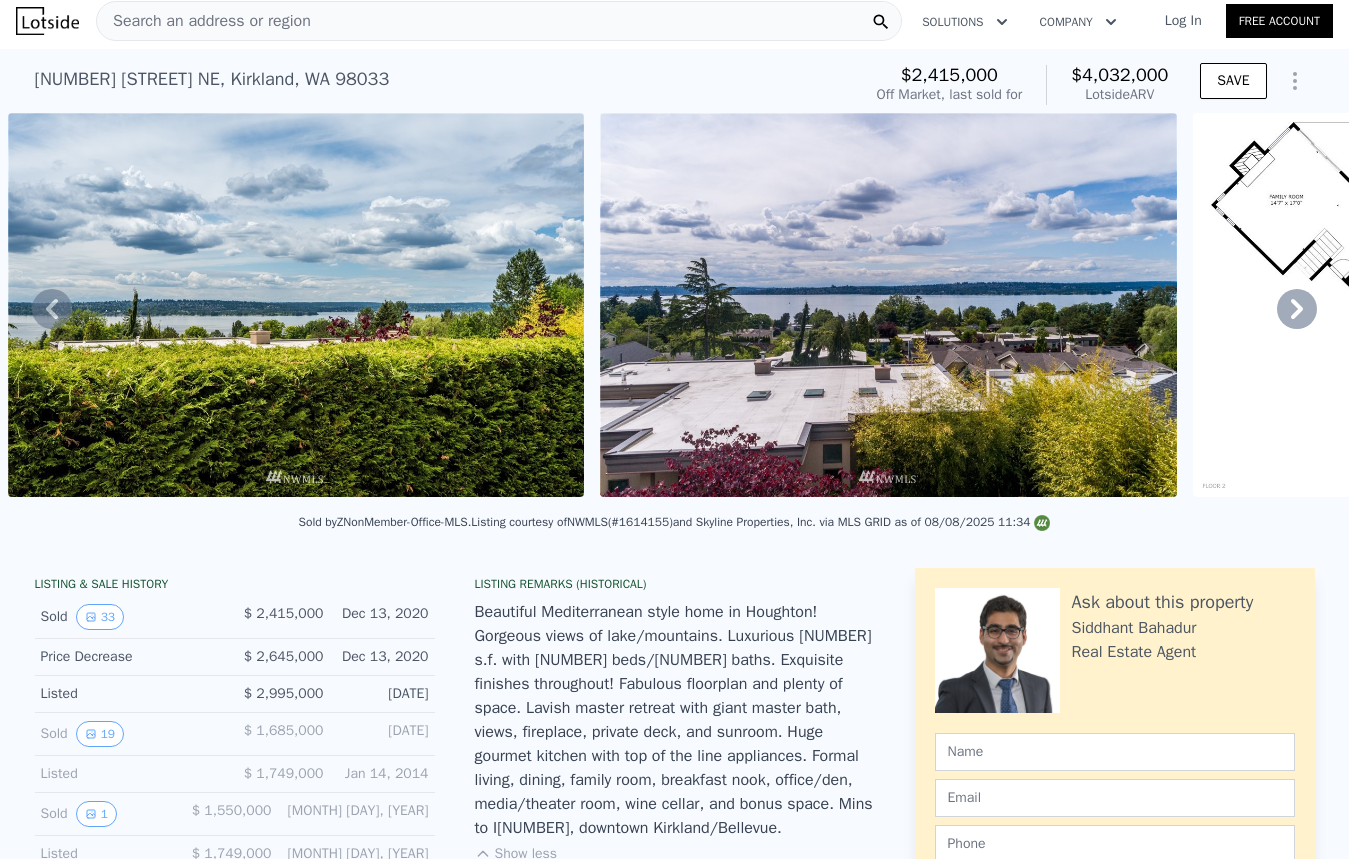 scroll, scrollTop: 0, scrollLeft: 0, axis: both 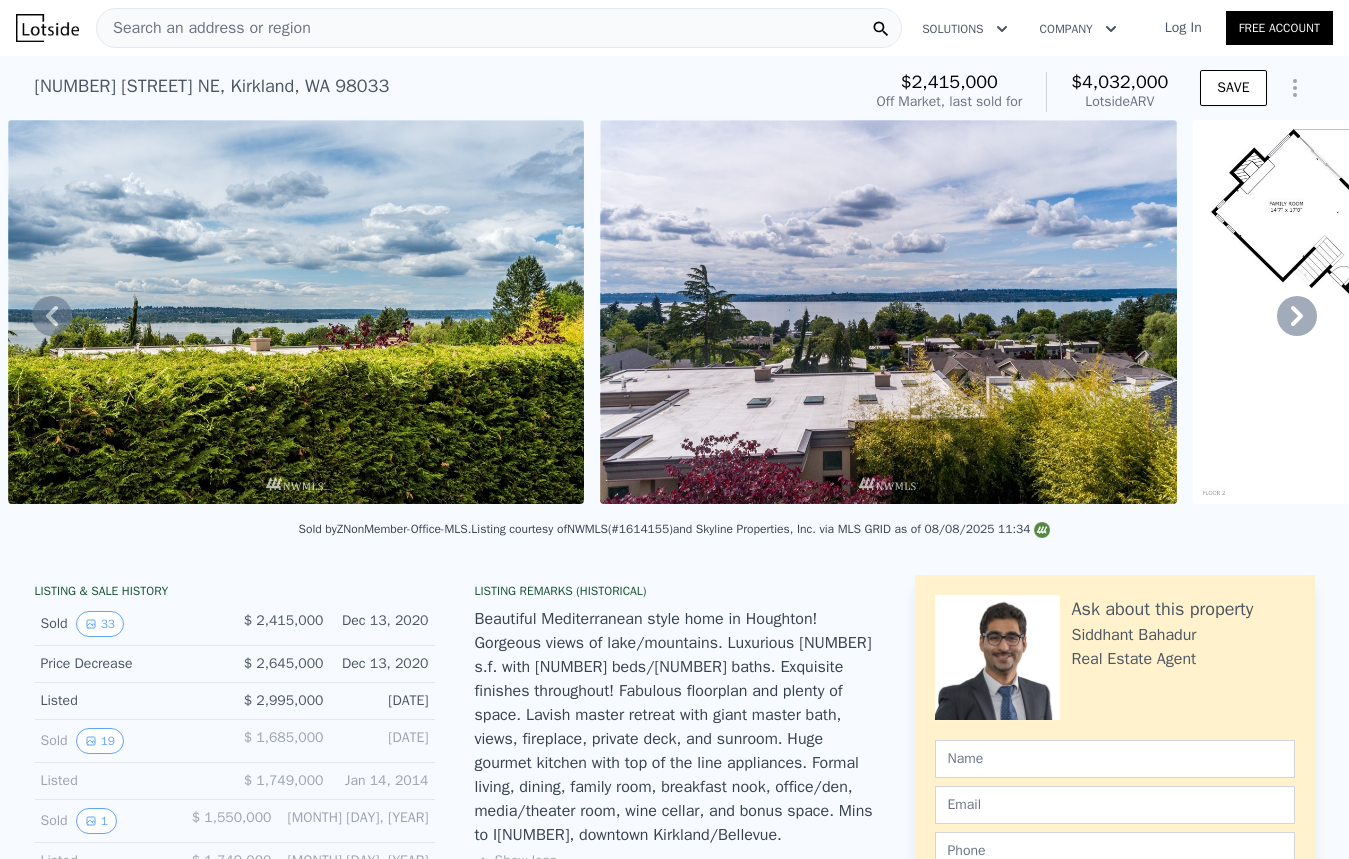 click 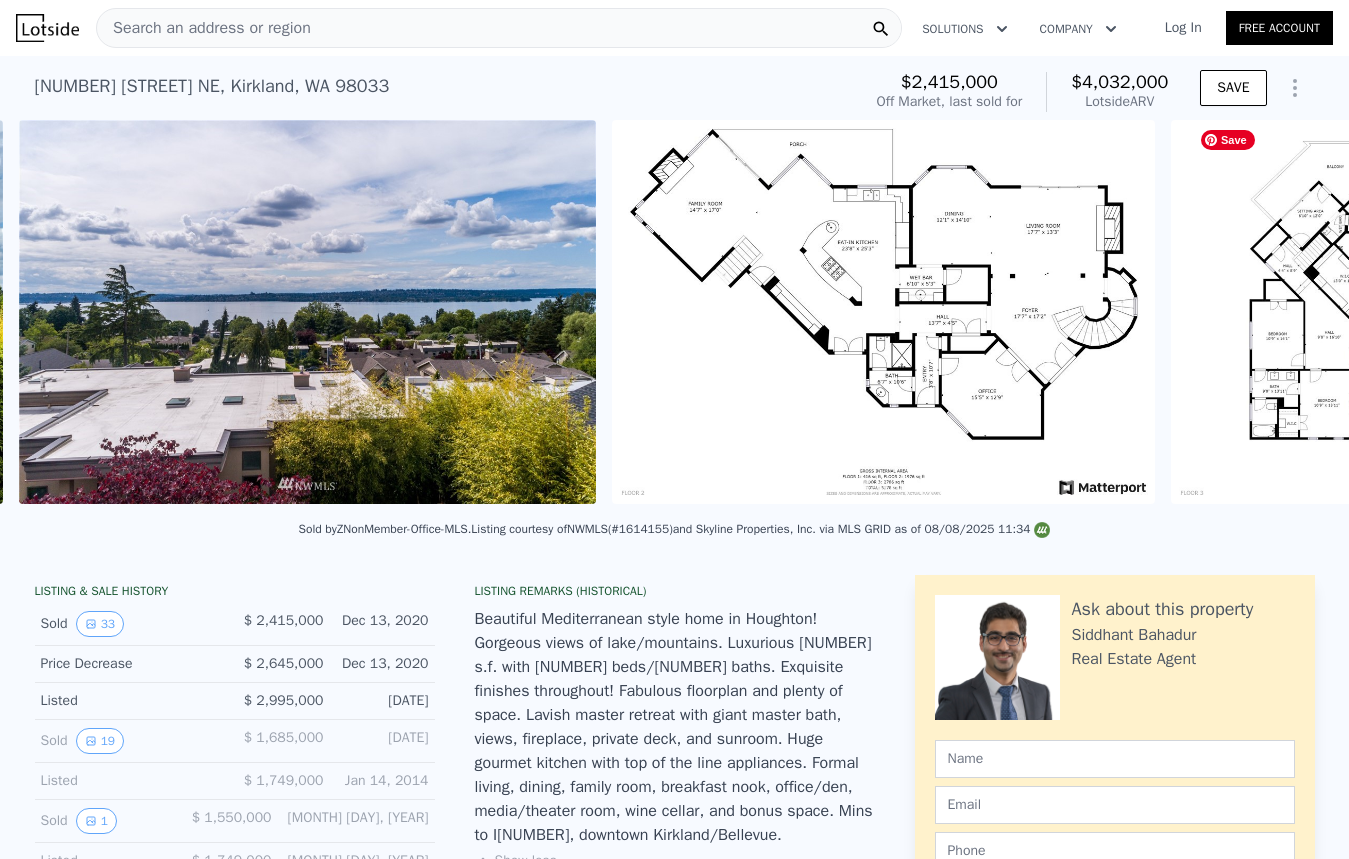 scroll, scrollTop: 0, scrollLeft: 17807, axis: horizontal 